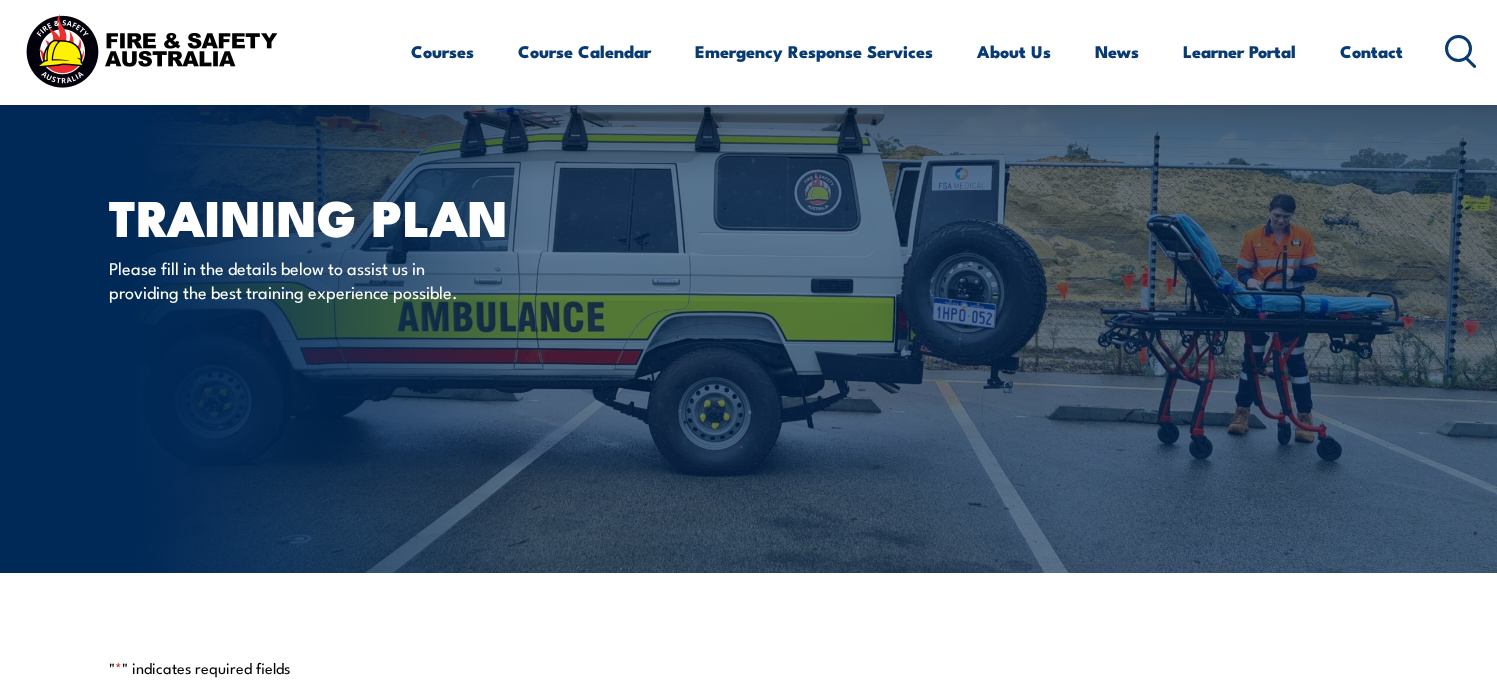 scroll, scrollTop: 666, scrollLeft: 0, axis: vertical 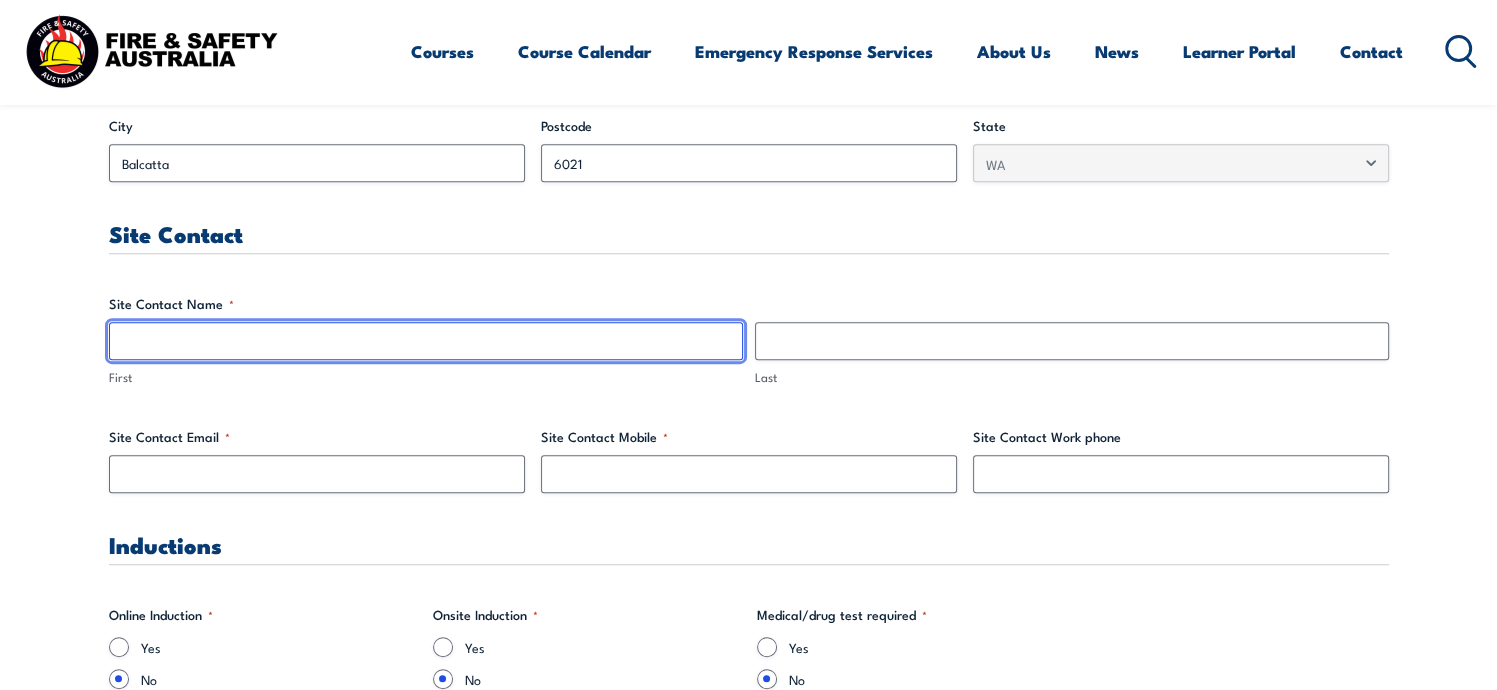 click on "First" at bounding box center (426, 341) 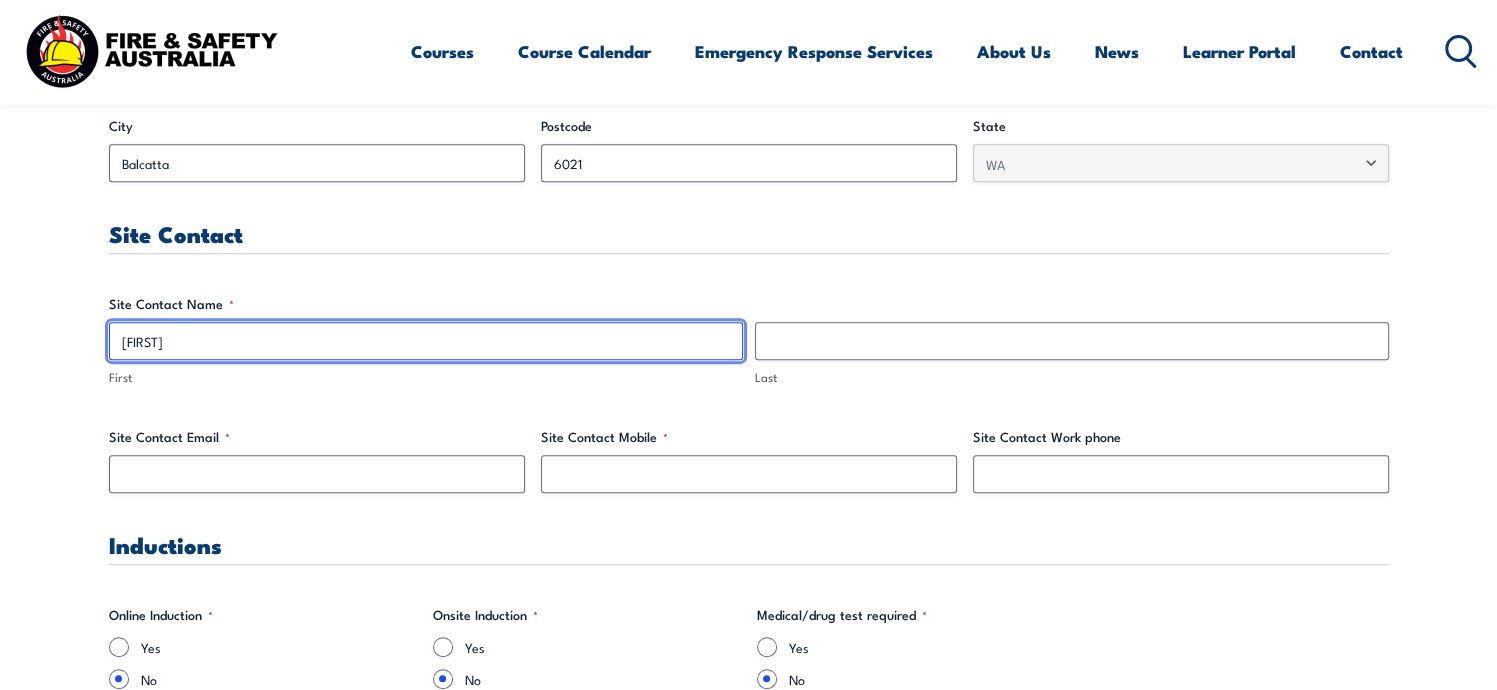 type on "[FIRST]" 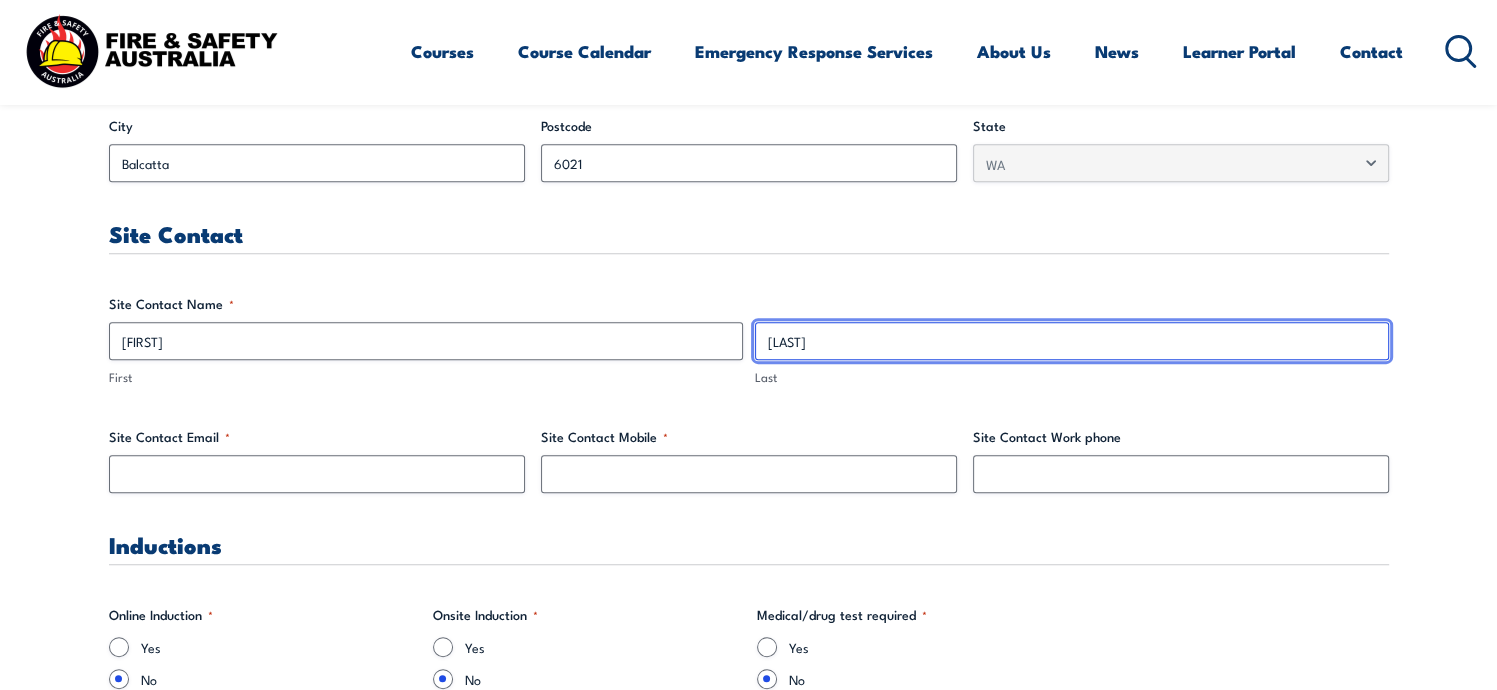type on "[LAST]" 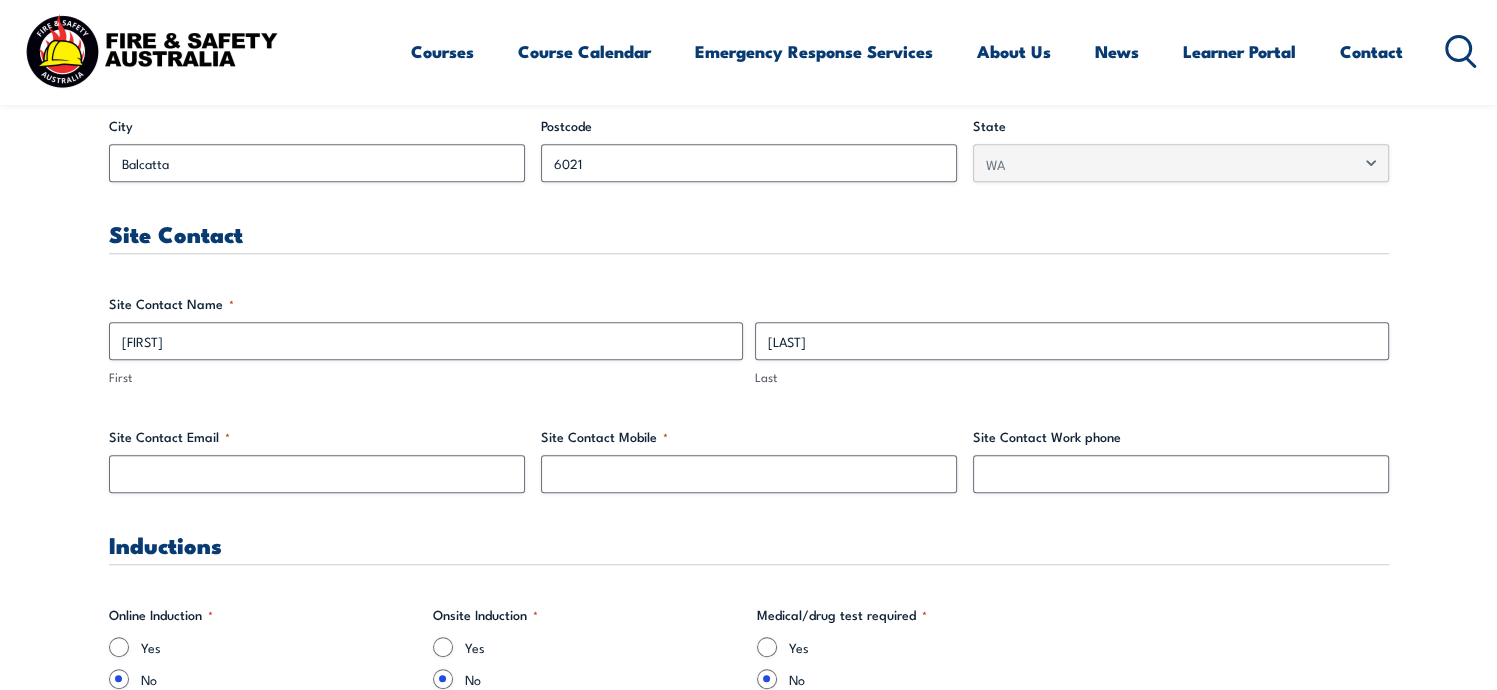 click on "Training details Client Details (Booker) [FIRST] [LAST] Training Address Street address [NUMBER] [STREET] City [CITY] Postcode [POSTCODE] State - Please select - QLD NSW VIC WA SA NT TAS Site Contact Site Contact Name *
[FIRST]
First
[LAST]
Last
Site Contact Email *
Site Contact Mobile * Site Contact Work phone Inductions Online Induction *
Yes
No
Onsite Induction *
Yes
No
*
Yes *" at bounding box center [749, 2685] 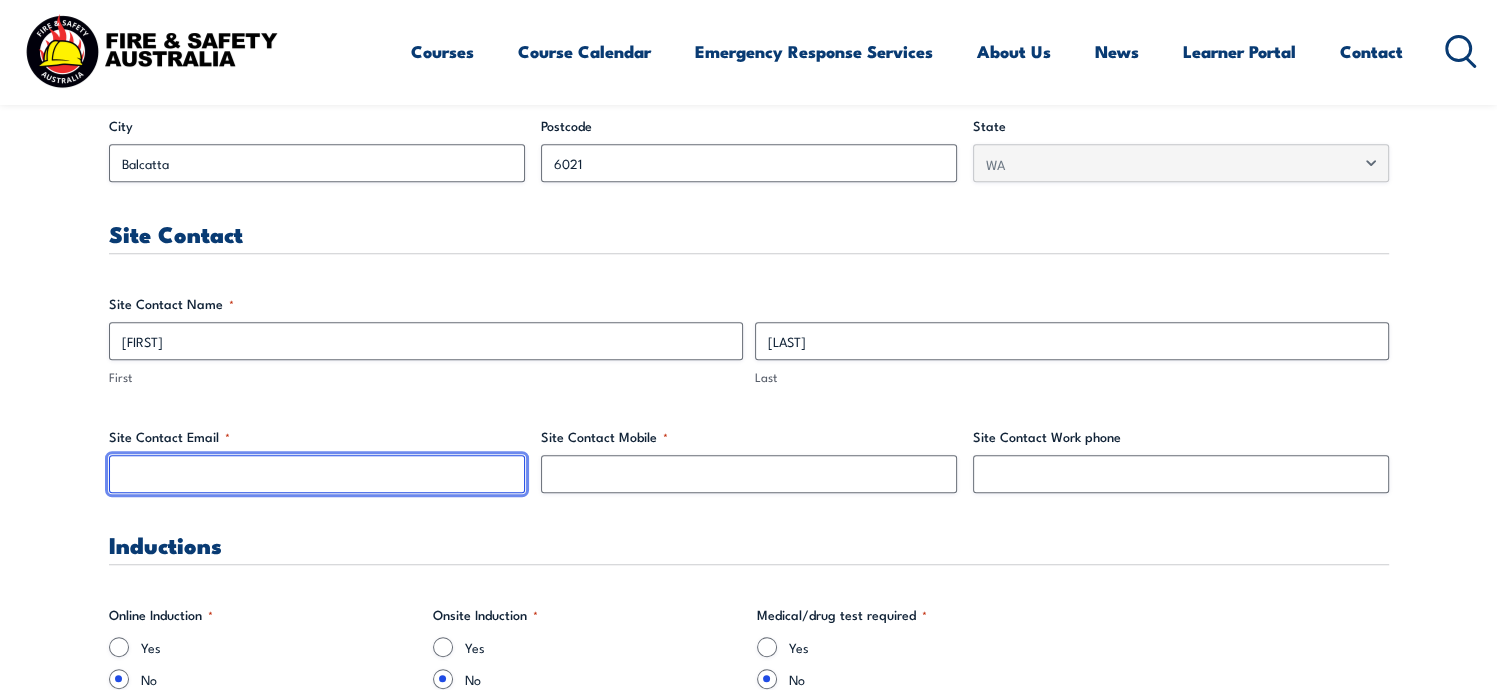 click on "Site Contact Email *" at bounding box center (317, 474) 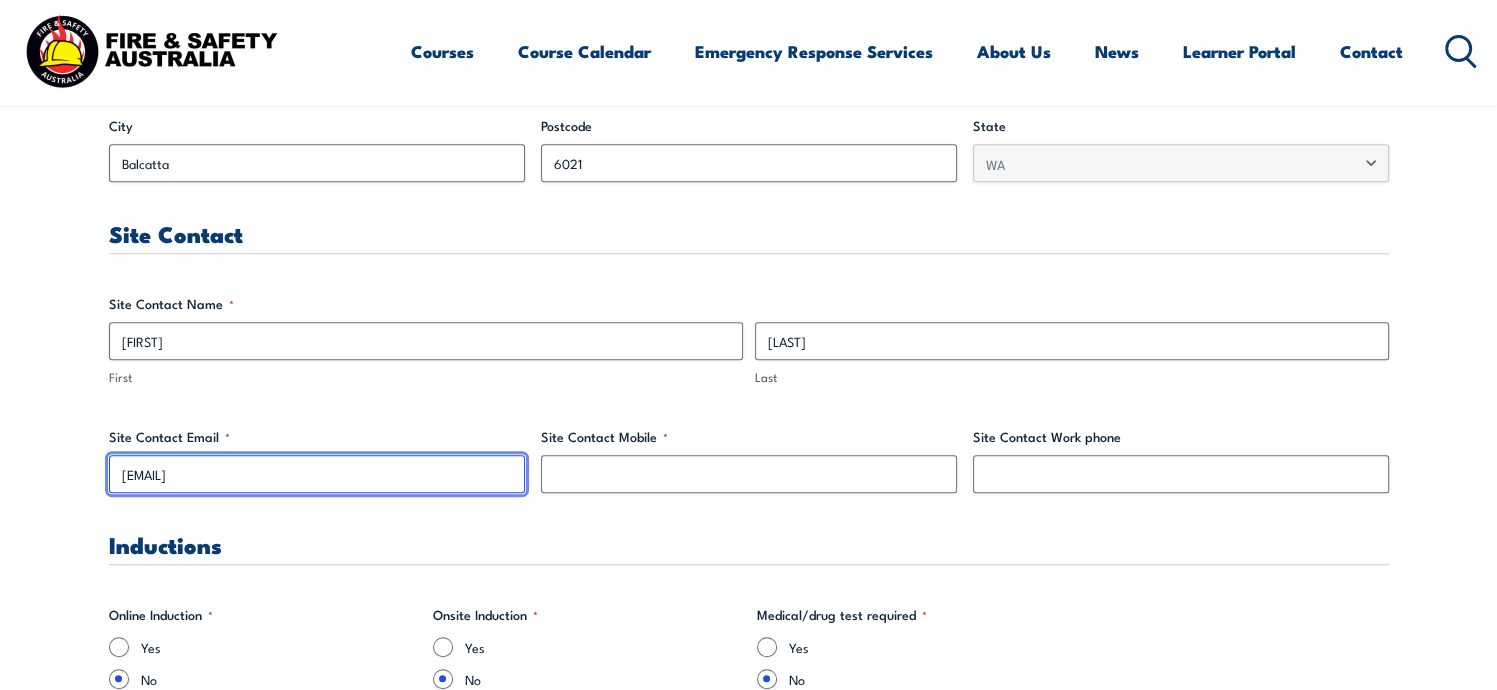 type on "[EMAIL]" 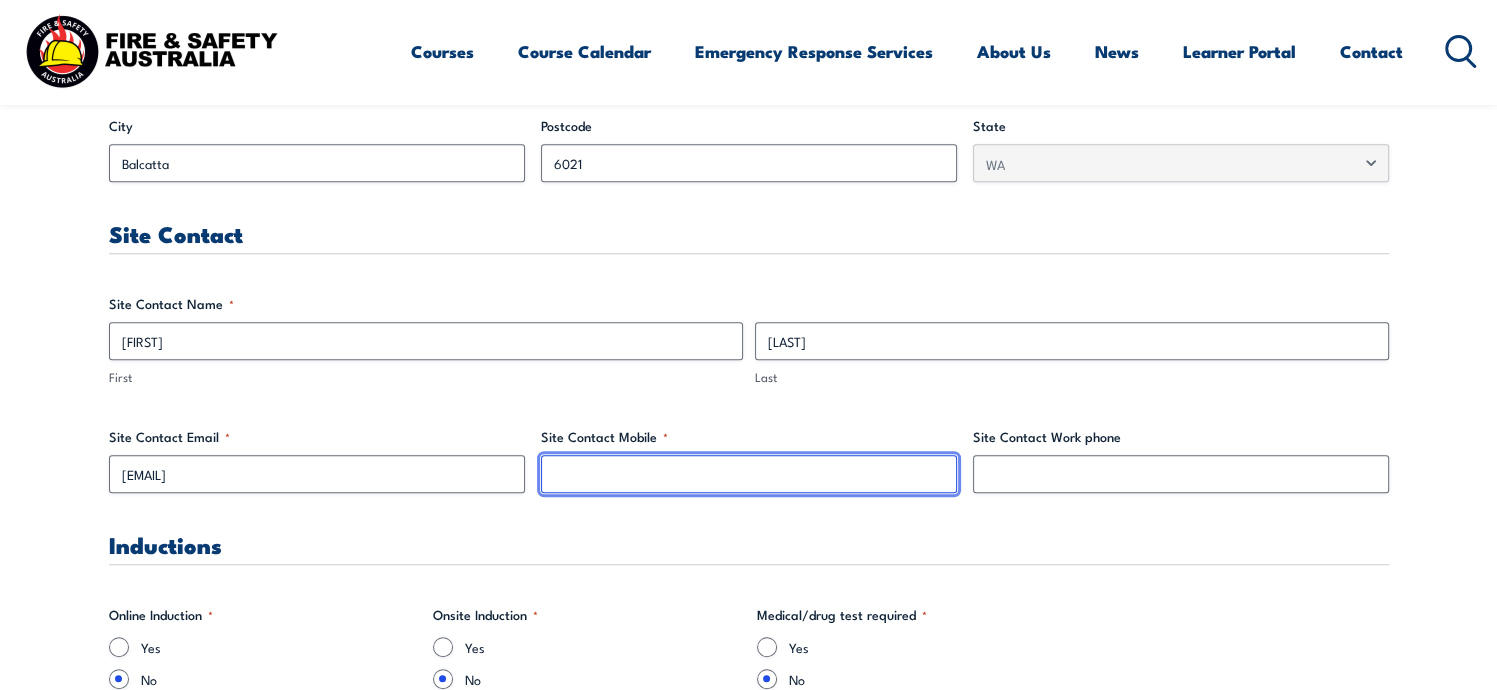 drag, startPoint x: 672, startPoint y: 475, endPoint x: 657, endPoint y: 474, distance: 15.033297 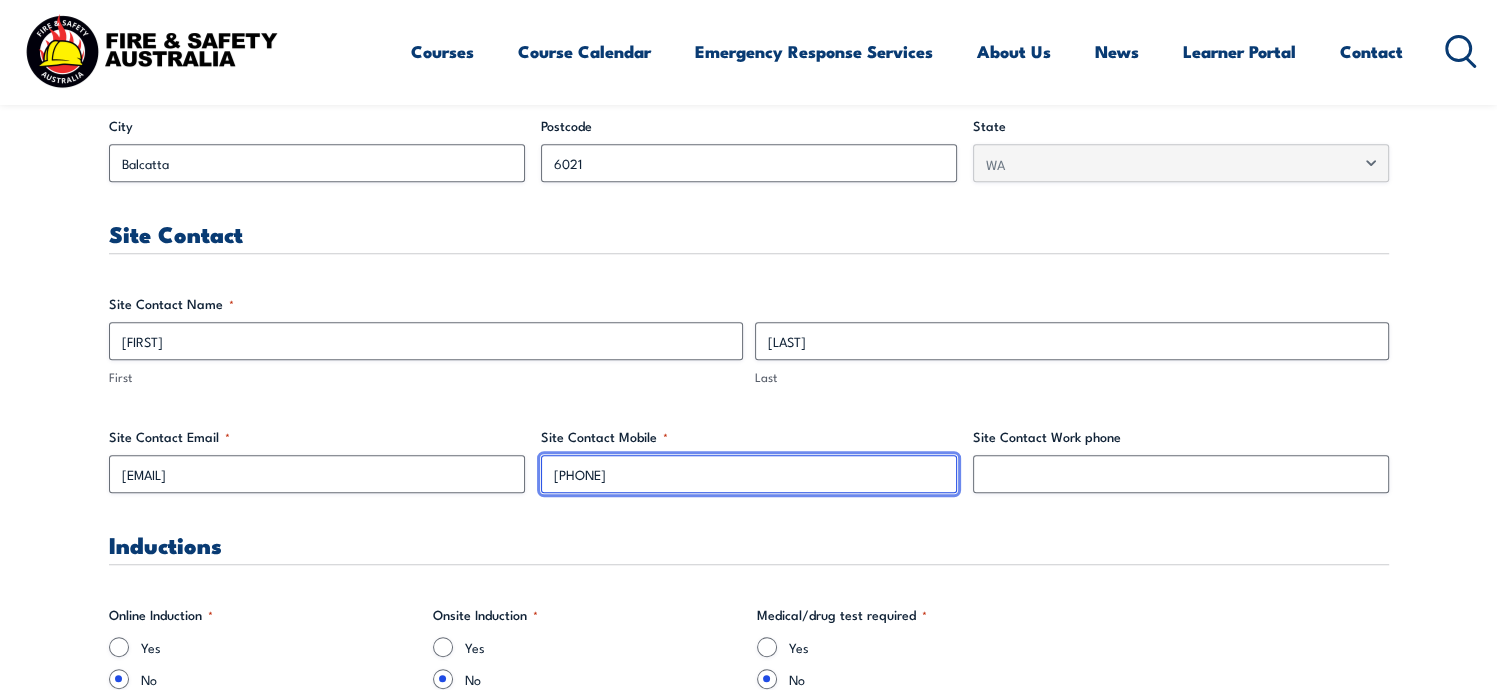 type on "[PHONE]" 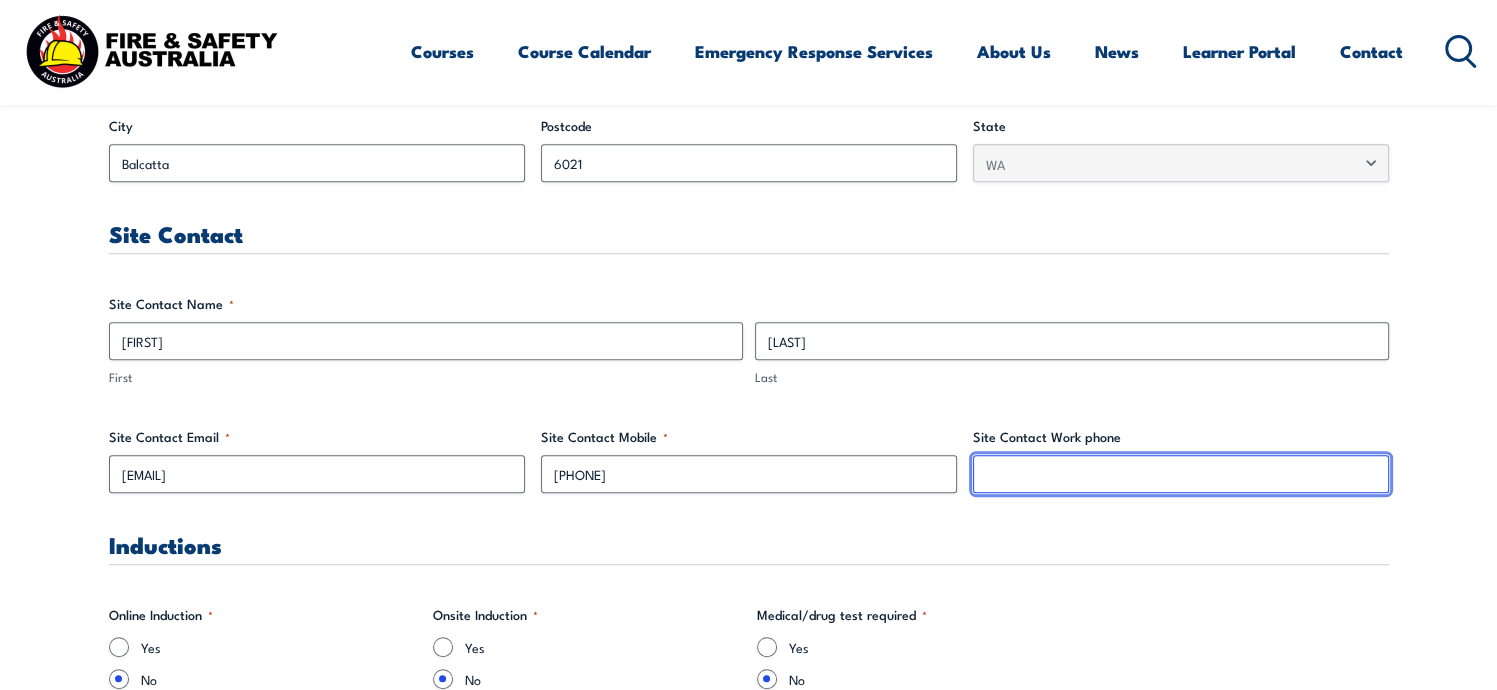 click on "Site Contact Work phone" at bounding box center [1181, 474] 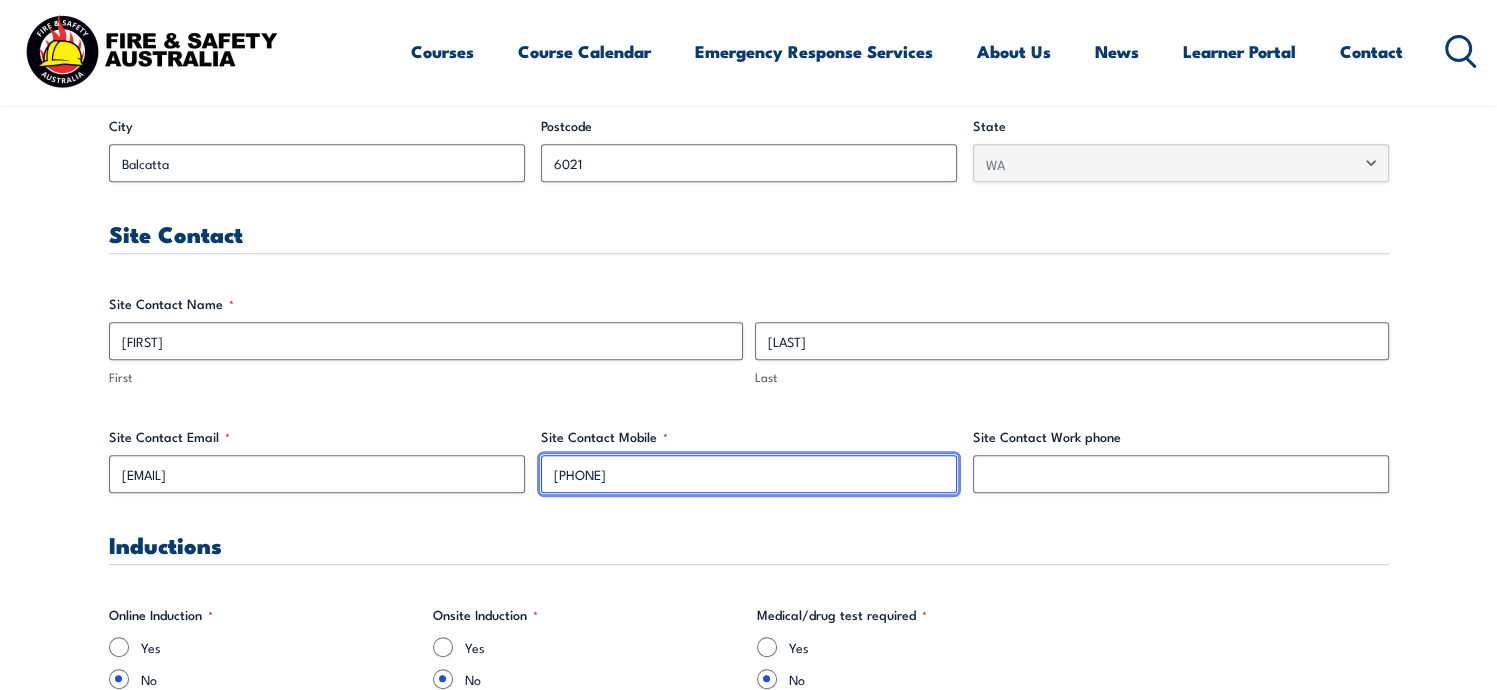 drag, startPoint x: 712, startPoint y: 457, endPoint x: 524, endPoint y: 466, distance: 188.2153 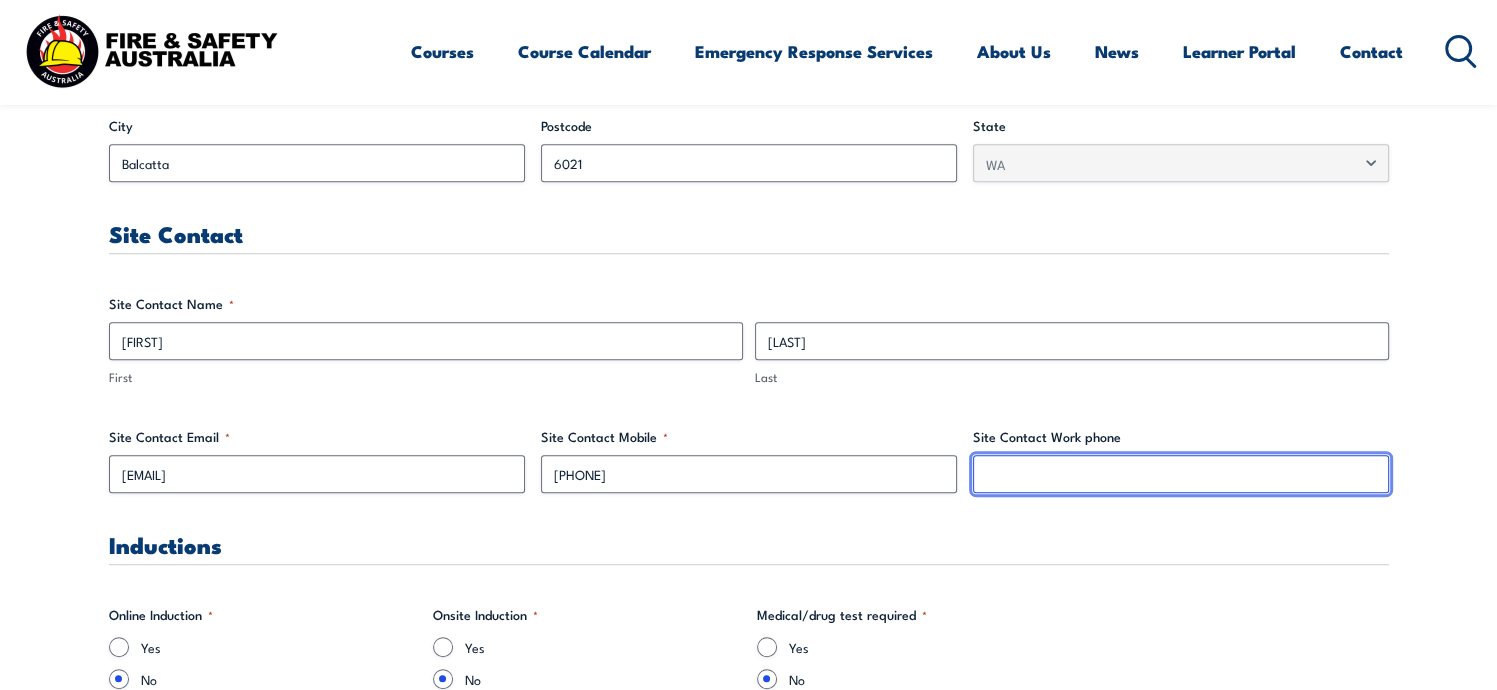 click on "Site Contact Work phone" at bounding box center (1181, 474) 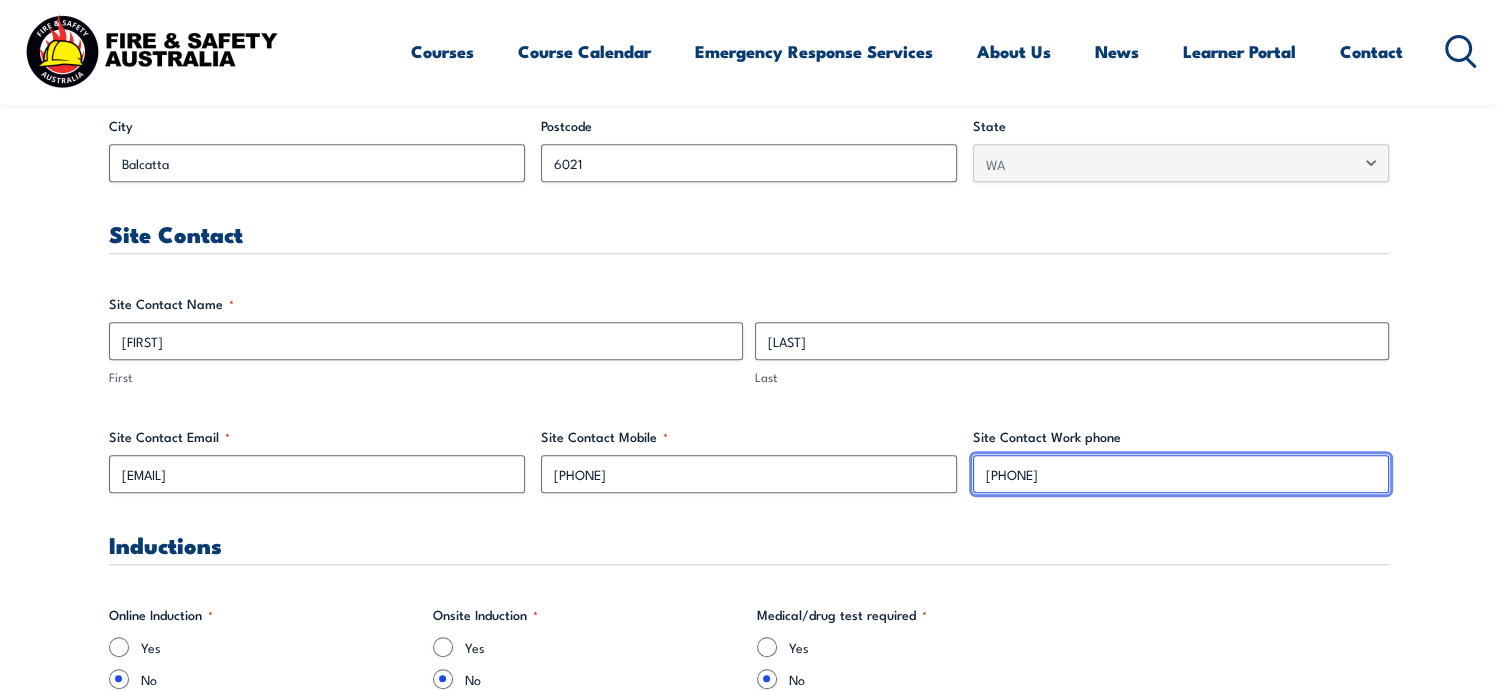 type on "[PHONE]" 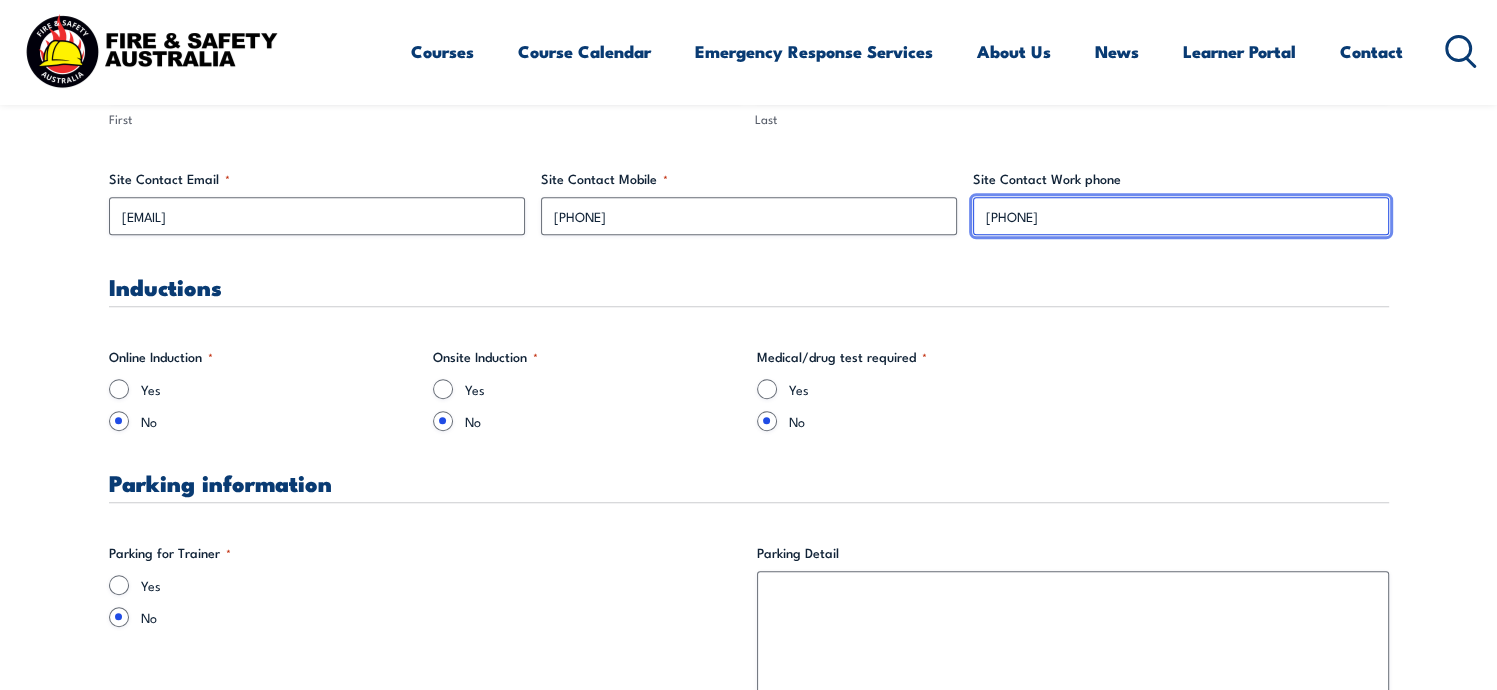 scroll, scrollTop: 1200, scrollLeft: 0, axis: vertical 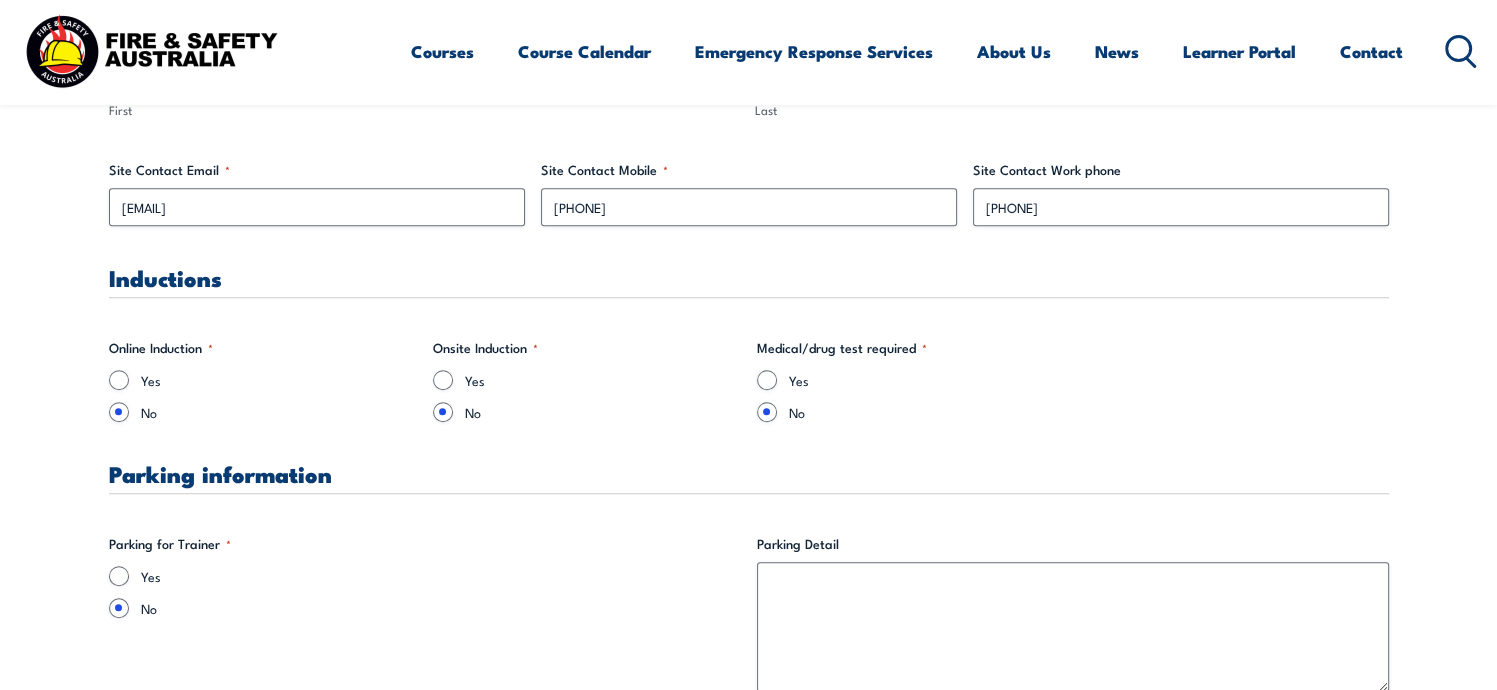 click on "Training details Client Details (Booker) [FIRST] [LAST] Training Address Street address 245 Balcatta Road City Balcatta Postcode 6021 State - Please select - QLD NSW VIC WA SA NT TAS Site Contact Site Contact Name *
[FIRST]
Last
[LAST]
Last
Site Contact Email *
[EMAIL]
Site Contact Mobile * [PHONE] Site Contact Work phone [PHONE] Inductions Online Induction *
Yes
No
Onsite Induction *
Yes" at bounding box center (749, 2418) 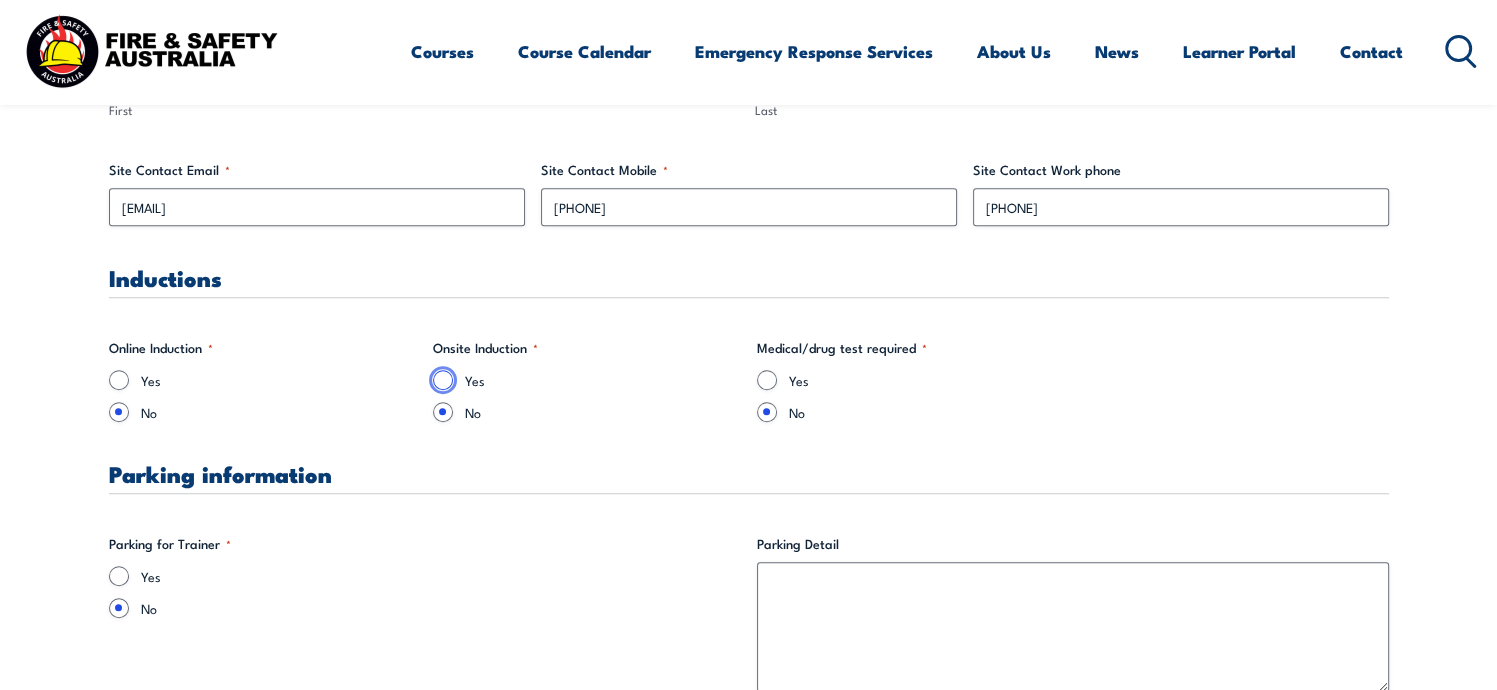 click on "Yes" at bounding box center [443, 380] 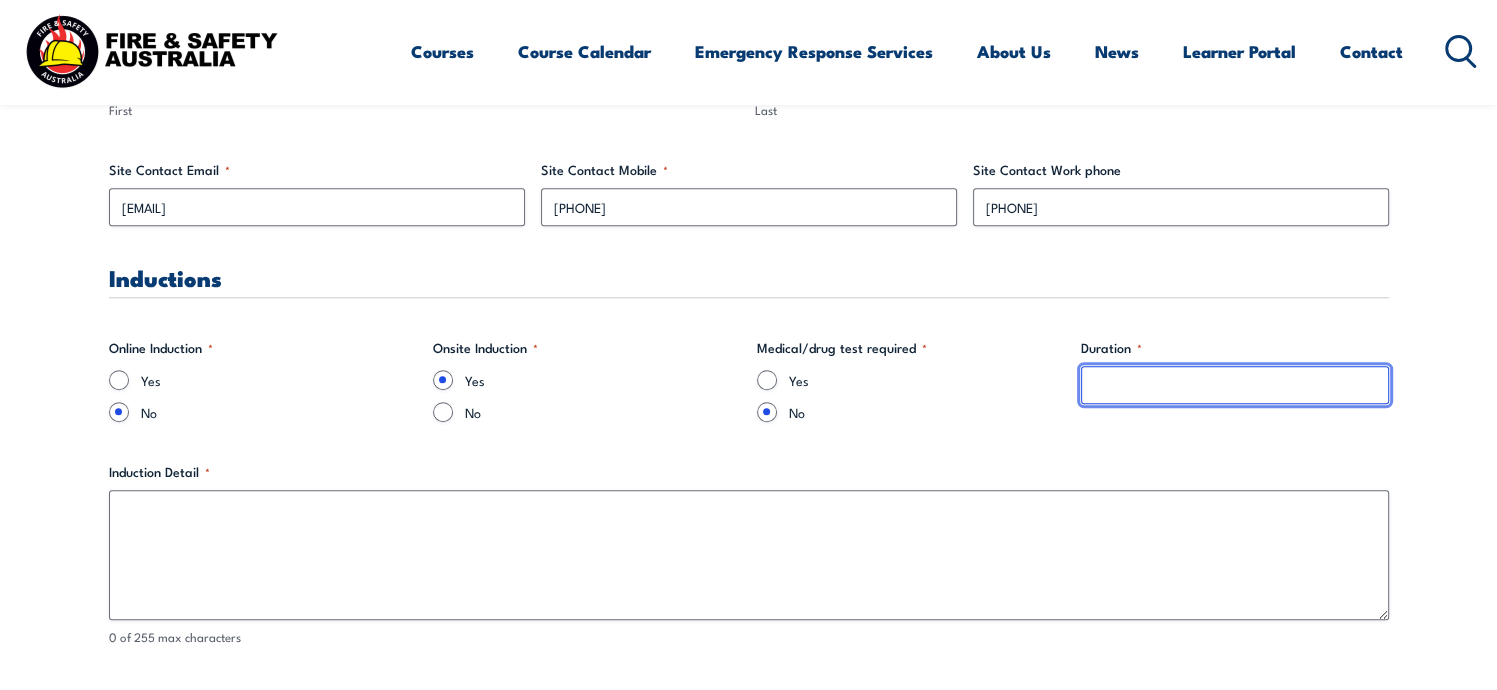 click on "Duration *" at bounding box center [1235, 385] 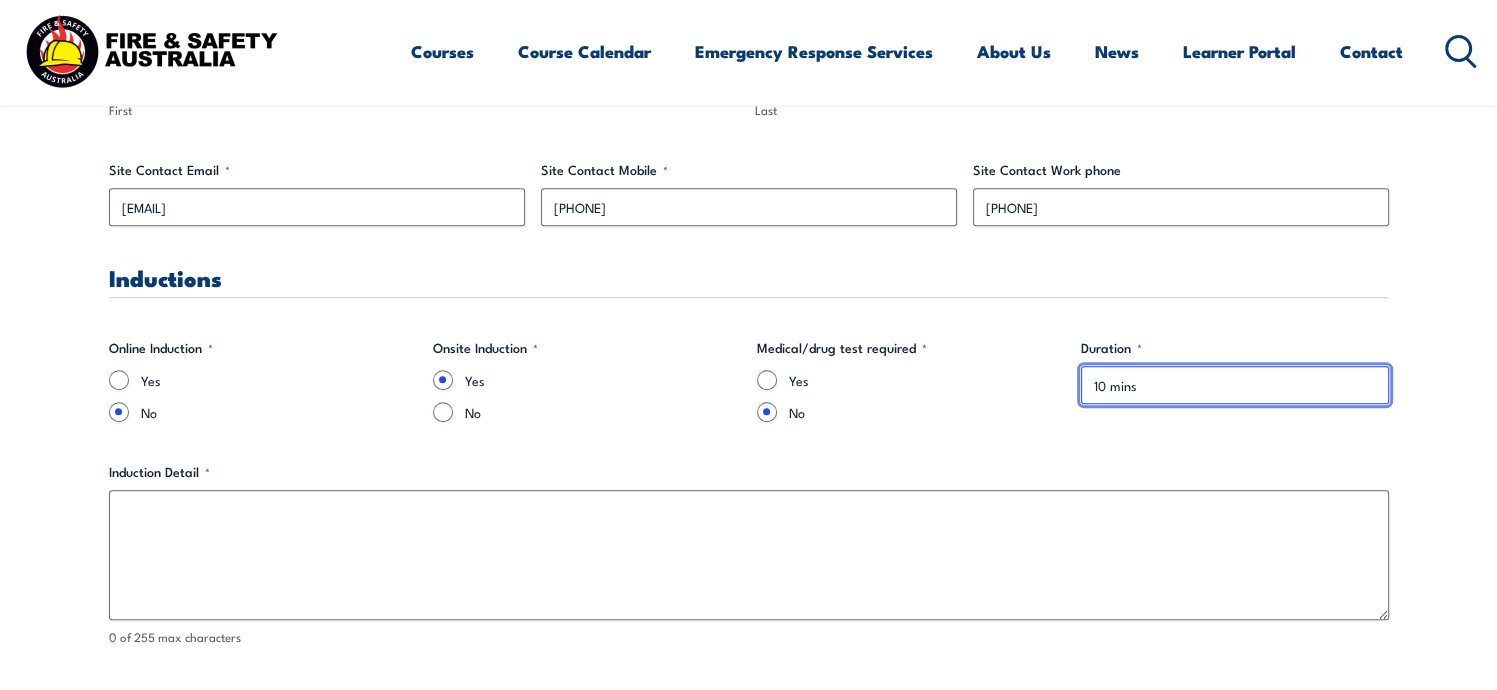 scroll, scrollTop: 1333, scrollLeft: 0, axis: vertical 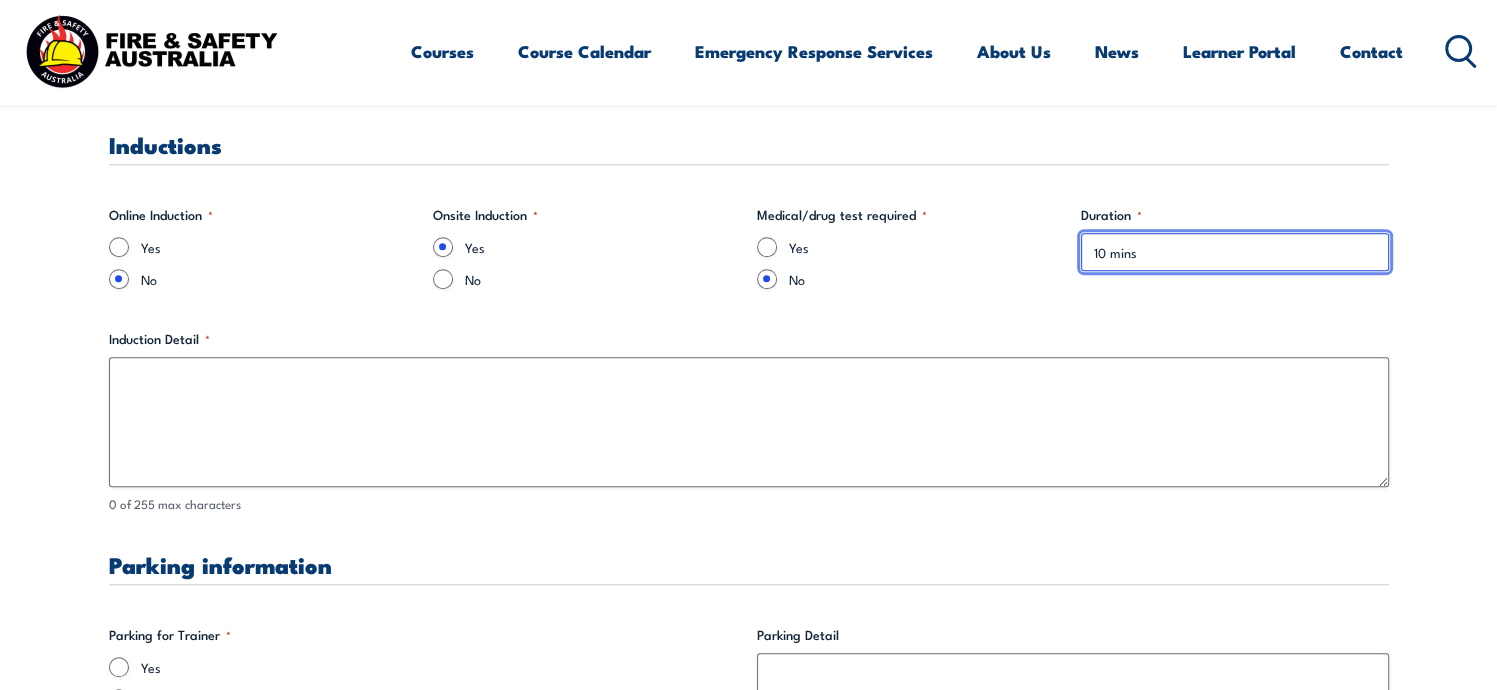 type on "10 mins" 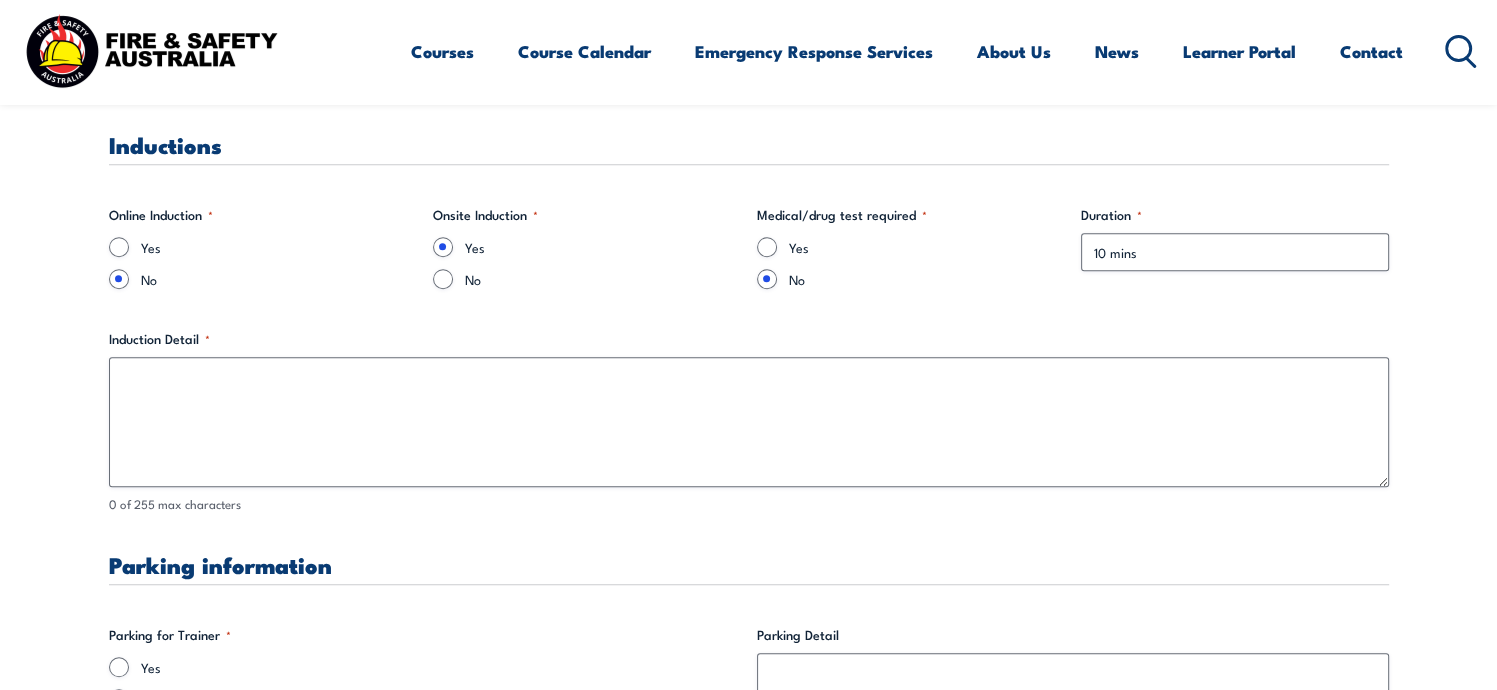 click on "" * " indicates required fields
Training details Client Details (Booker) [FIRST] [LAST] Training Address Street address 245 Balcatta Road City Balcatta Postcode 6021 State - Please select - QLD NSW VIC WA SA NT TAS Site Contact Site Contact Name *
[FIRST]
Last
[LAST]
Last
Site Contact Email *
[EMAIL]
* [PHONE]" at bounding box center (748, 2393) 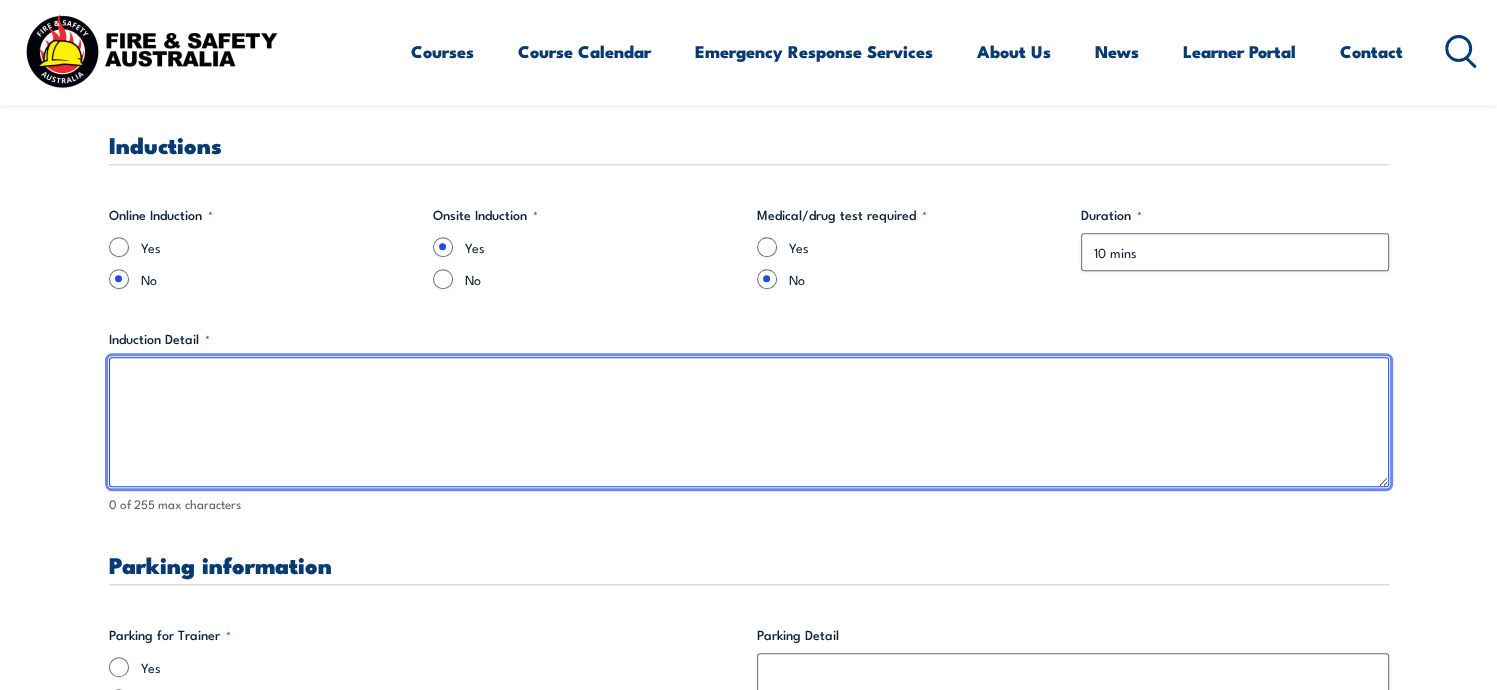 click on "Induction Detail *" at bounding box center [749, 422] 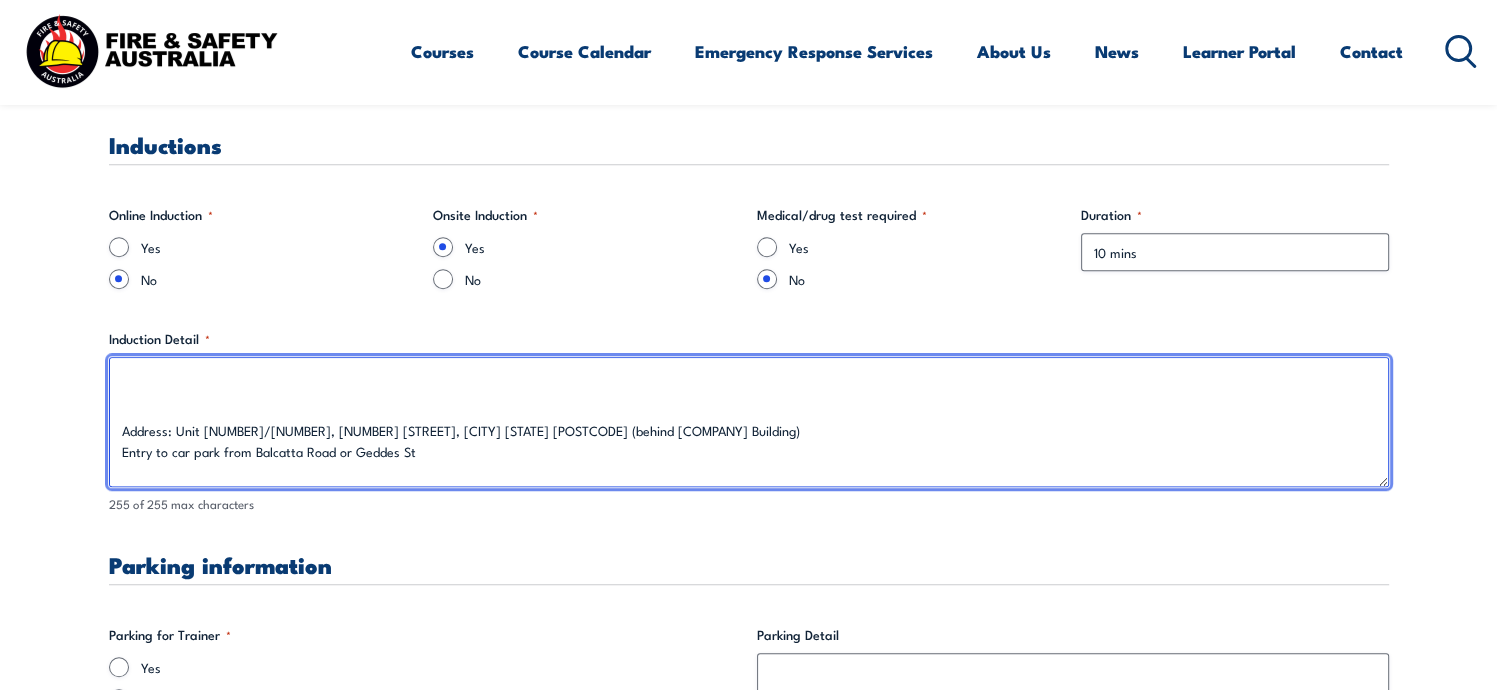 scroll, scrollTop: 0, scrollLeft: 0, axis: both 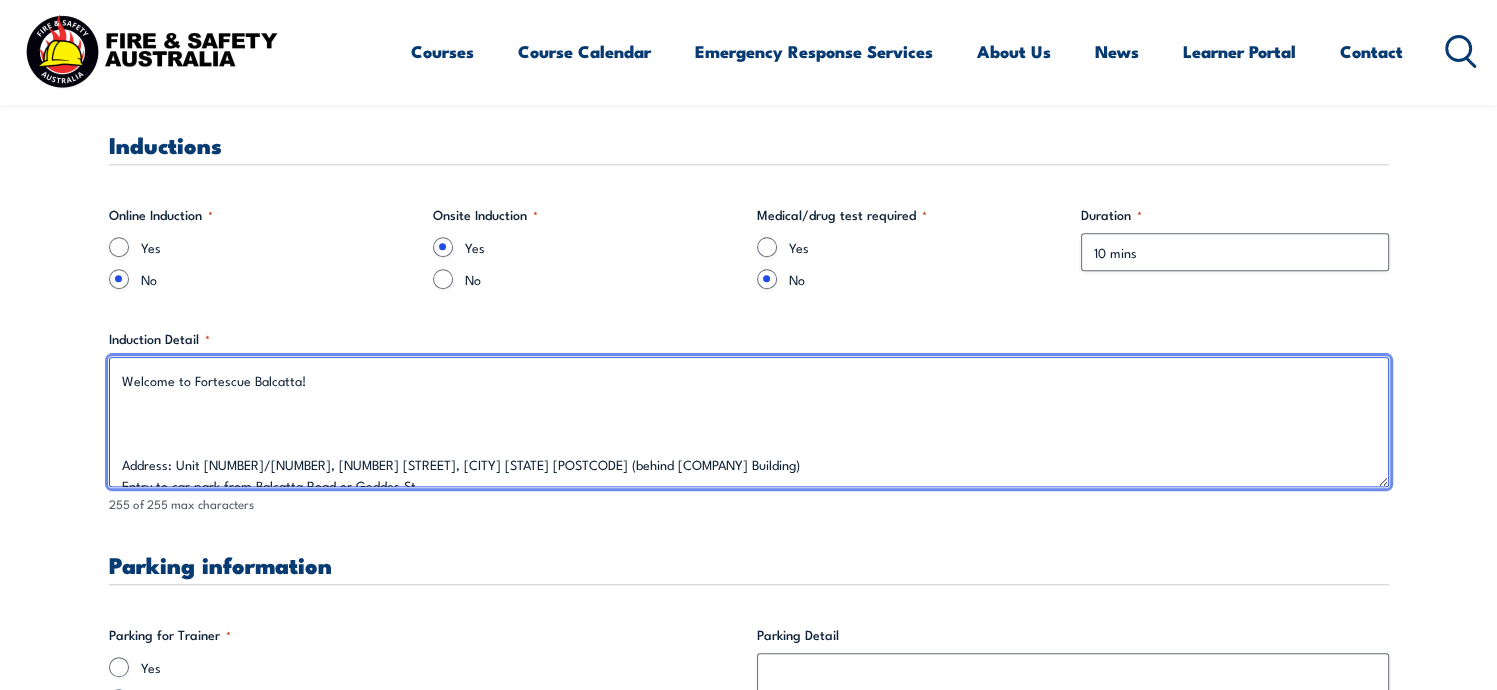 click on "Welcome to Fortescue Balcatta!
Address: Unit [NUMBER]/[NUMBER], [NUMBER] [STREET], [CITY] [STATE] [POSTCODE] (behind [COMPANY] Building)
Entry to car park from Balcatta Road or Geddes St
Where can I park?
This facility offers dedicated car parks, as shown in gre" at bounding box center (749, 422) 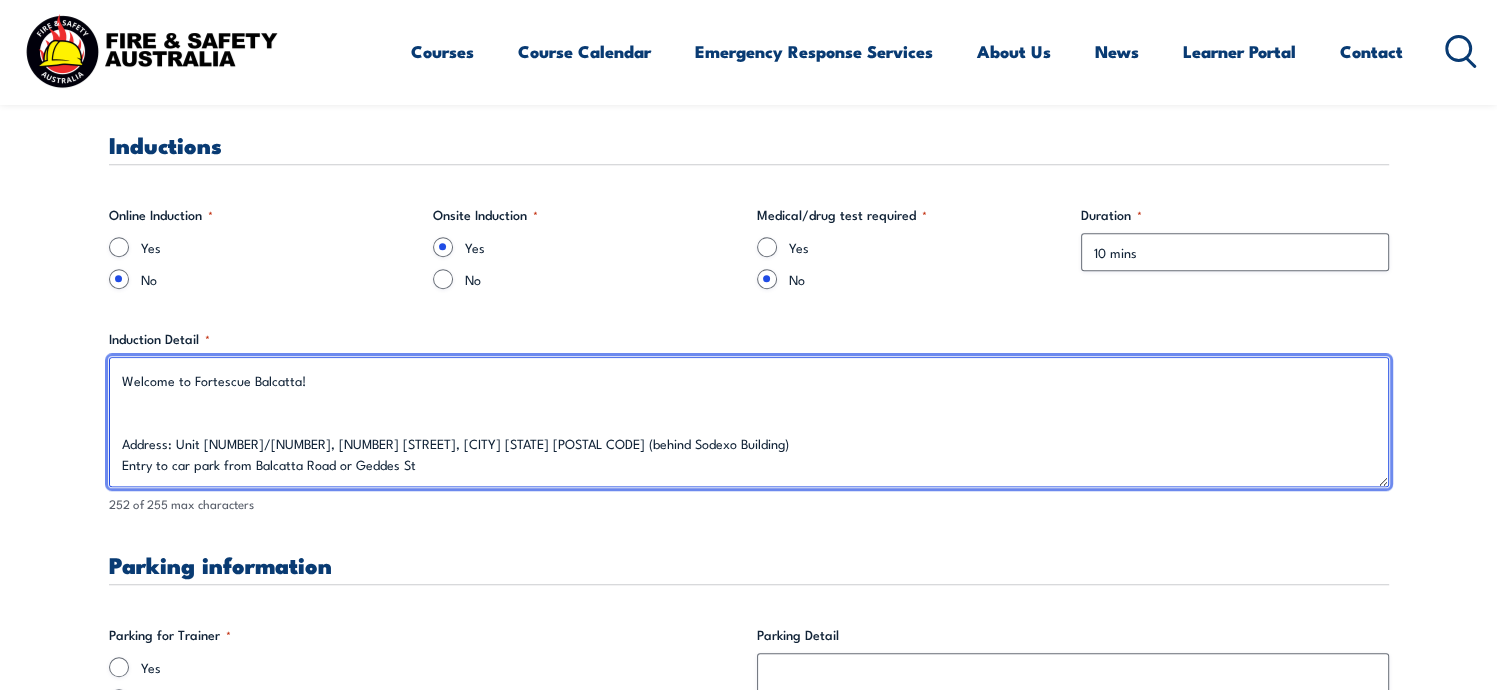 drag, startPoint x: 308, startPoint y: 370, endPoint x: 139, endPoint y: 383, distance: 169.49927 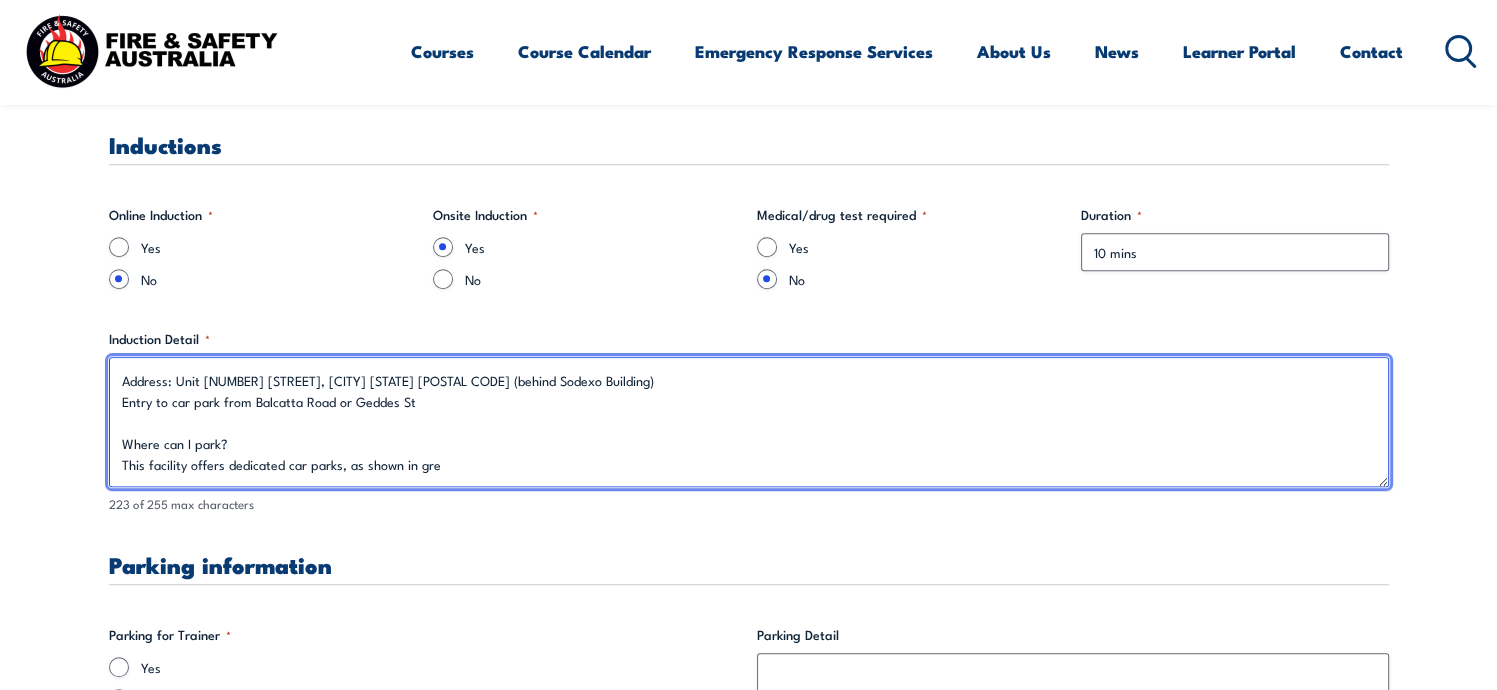 click on "Address: Unit [NUMBER] [STREET], [CITY] [STATE] [POSTAL CODE] (behind Sodexo Building)
Entry to car park from Balcatta Road or Geddes St
Where can I park?
This facility offers dedicated car parks, as shown in gre" at bounding box center (749, 422) 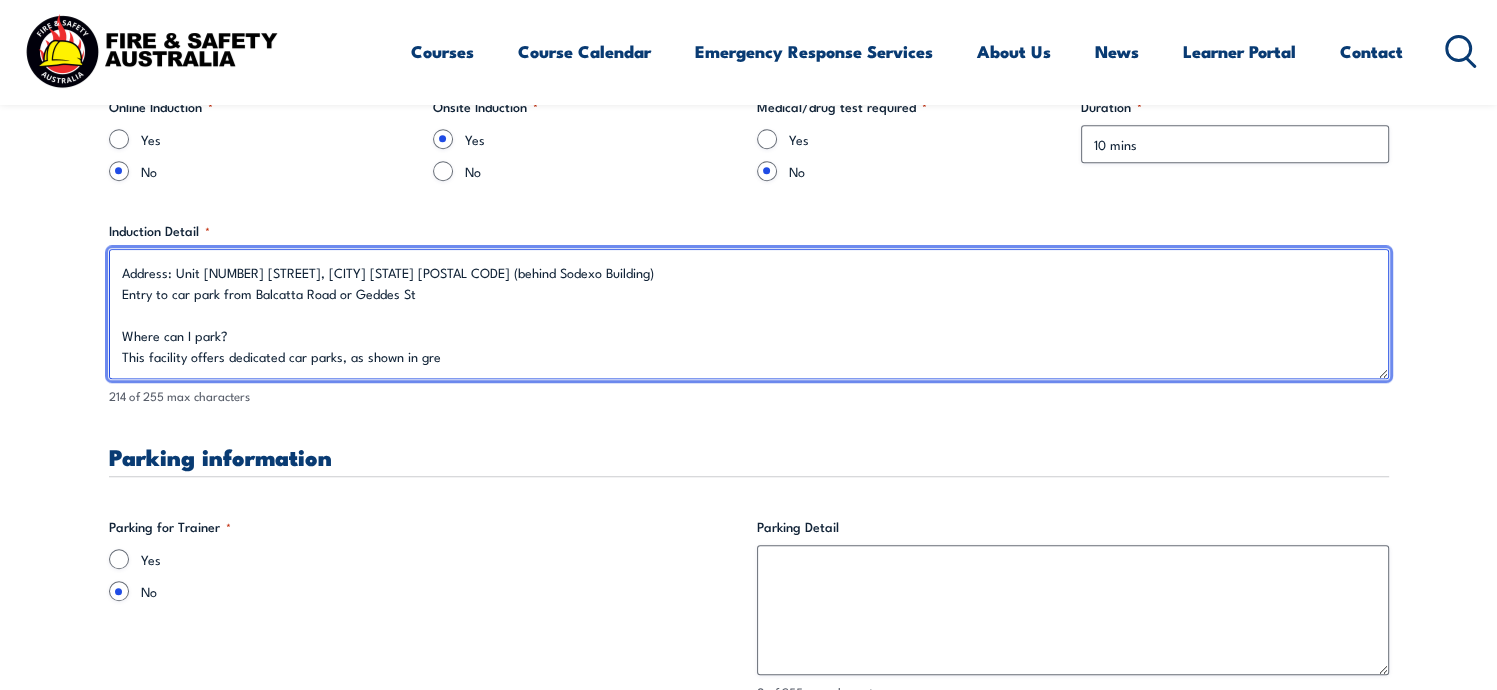 scroll, scrollTop: 1333, scrollLeft: 0, axis: vertical 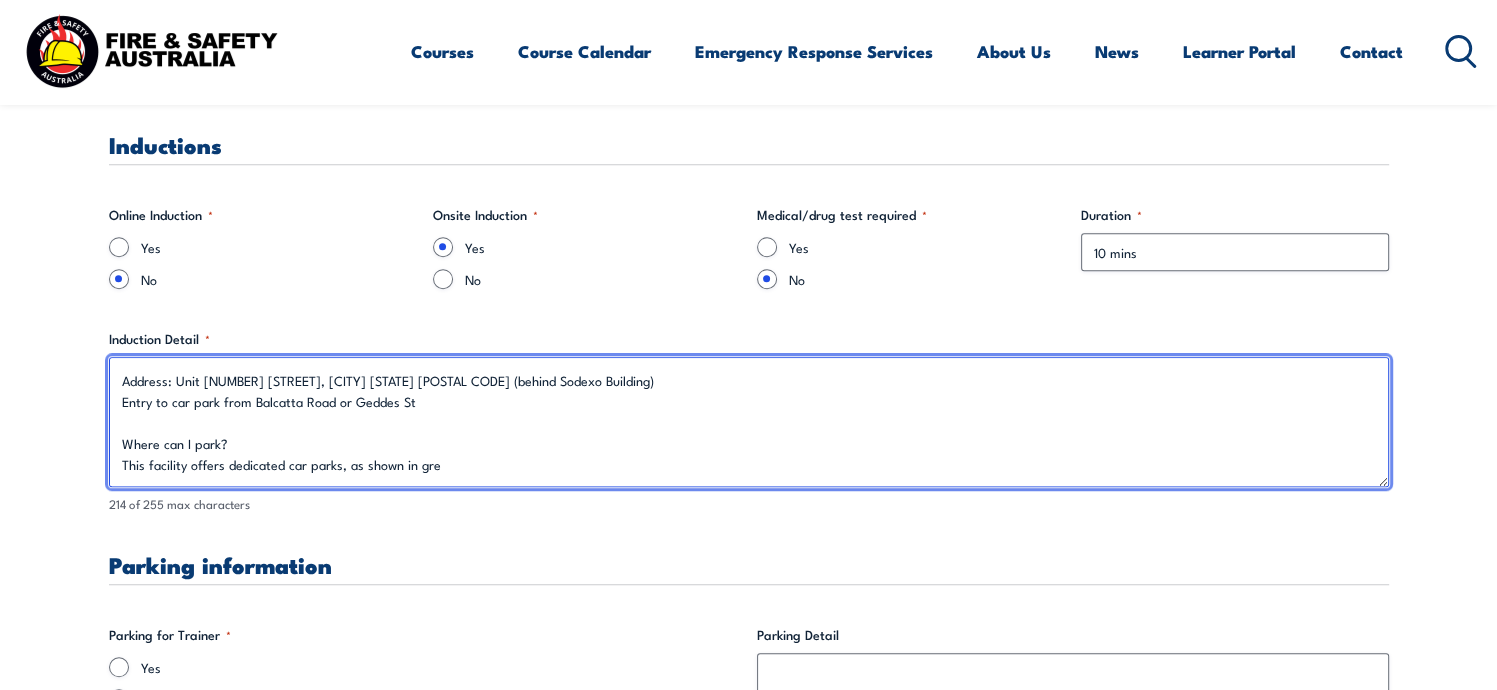 drag, startPoint x: 661, startPoint y: 450, endPoint x: 591, endPoint y: 450, distance: 70 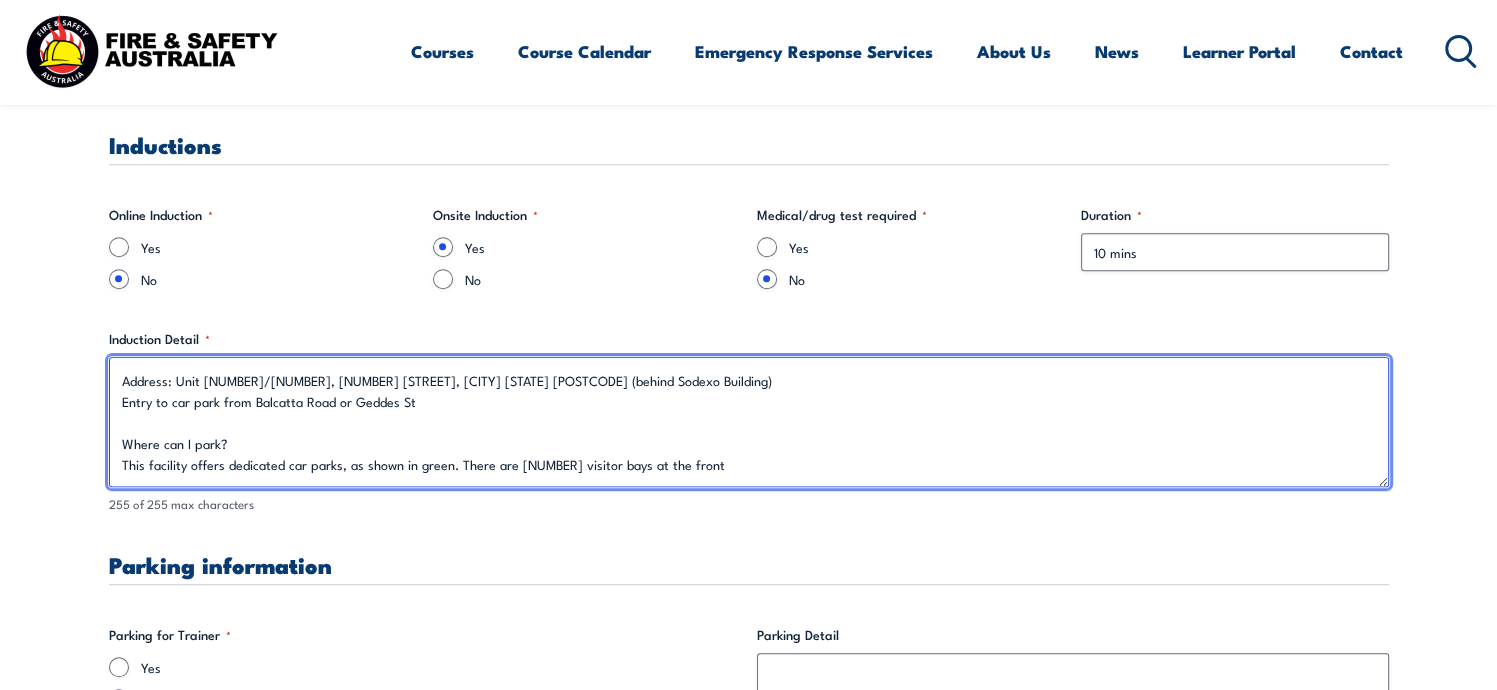 drag, startPoint x: 440, startPoint y: 401, endPoint x: 47, endPoint y: 405, distance: 393.02036 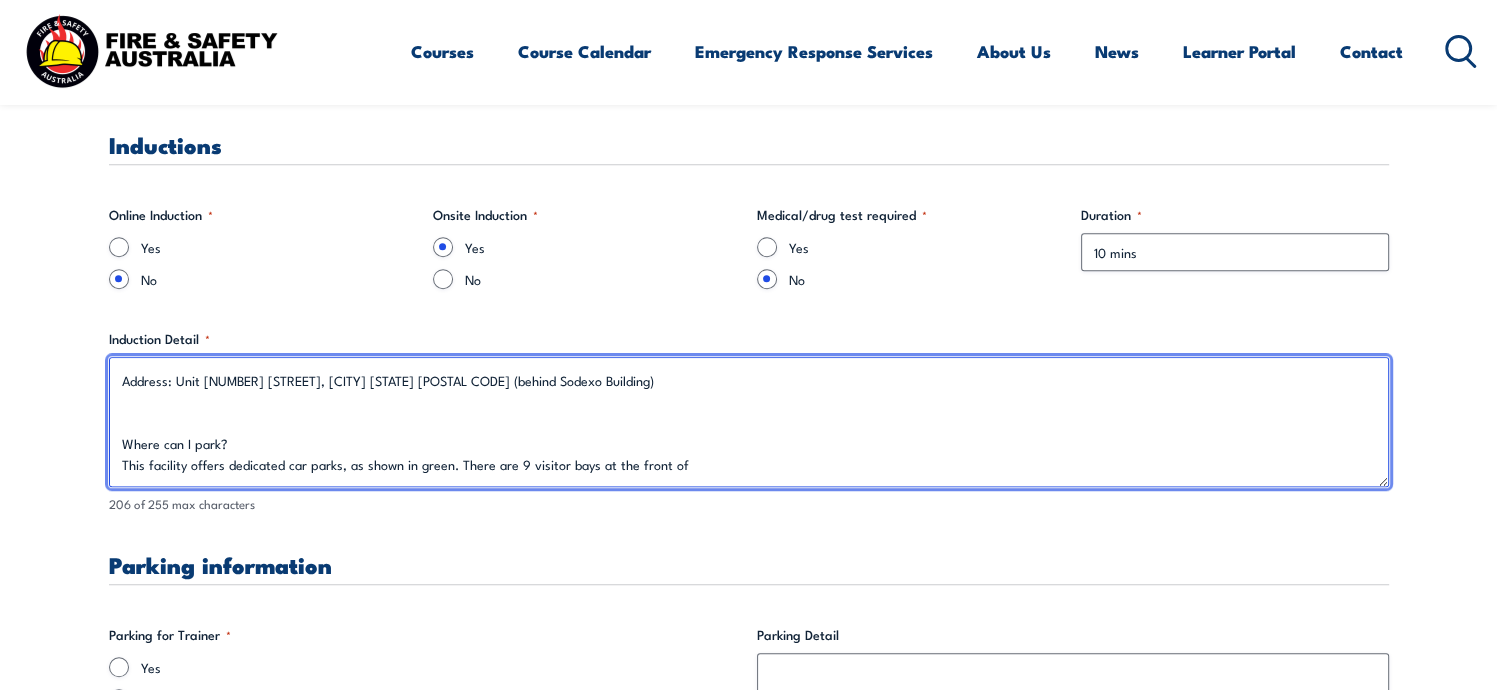 drag, startPoint x: 592, startPoint y: 470, endPoint x: 67, endPoint y: 440, distance: 525.85645 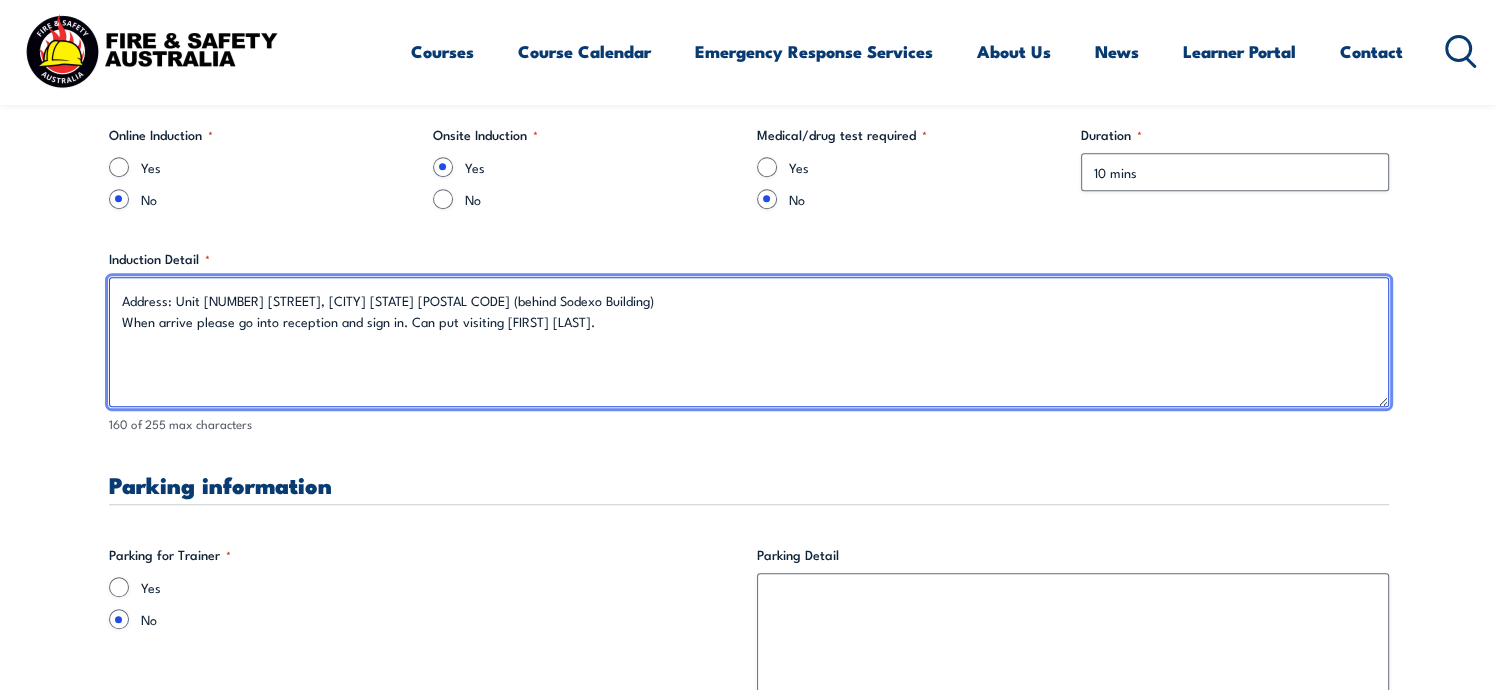 scroll, scrollTop: 1466, scrollLeft: 0, axis: vertical 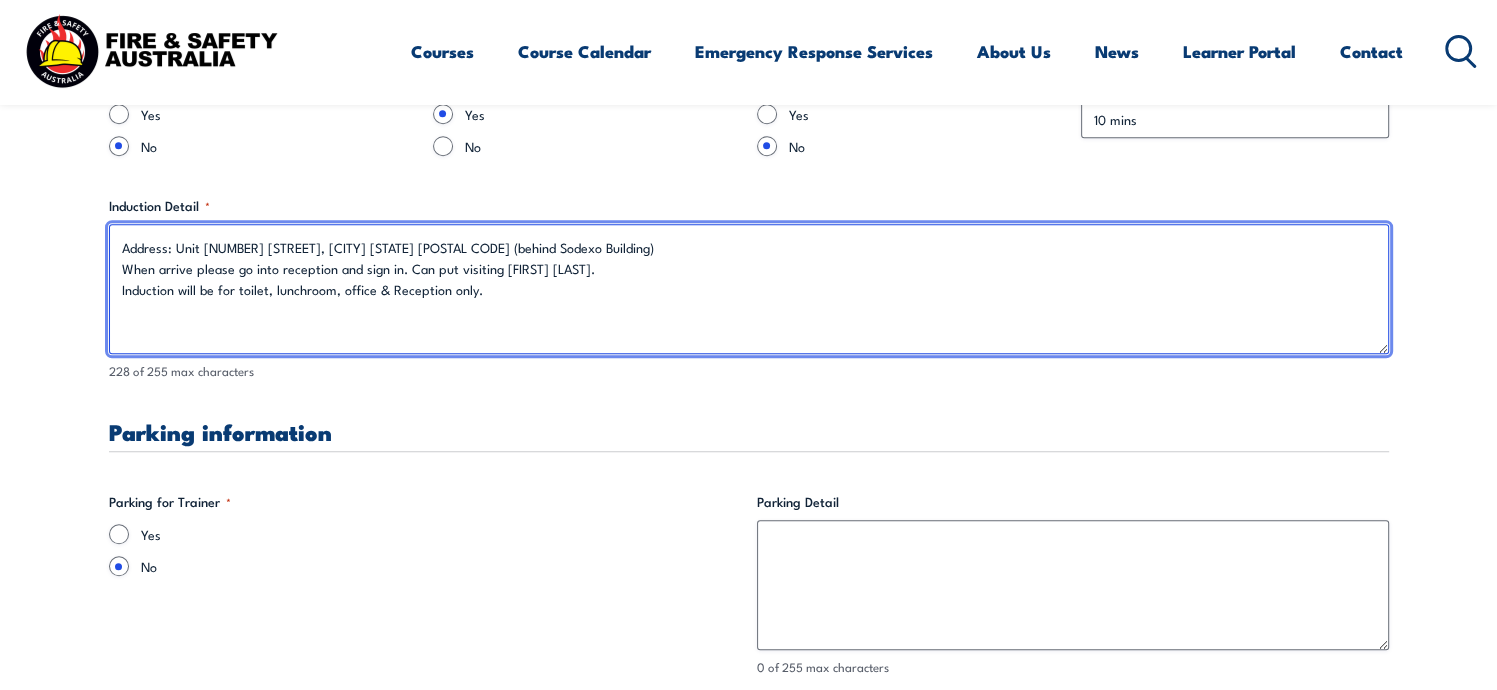 drag, startPoint x: 471, startPoint y: 292, endPoint x: 452, endPoint y: 292, distance: 19 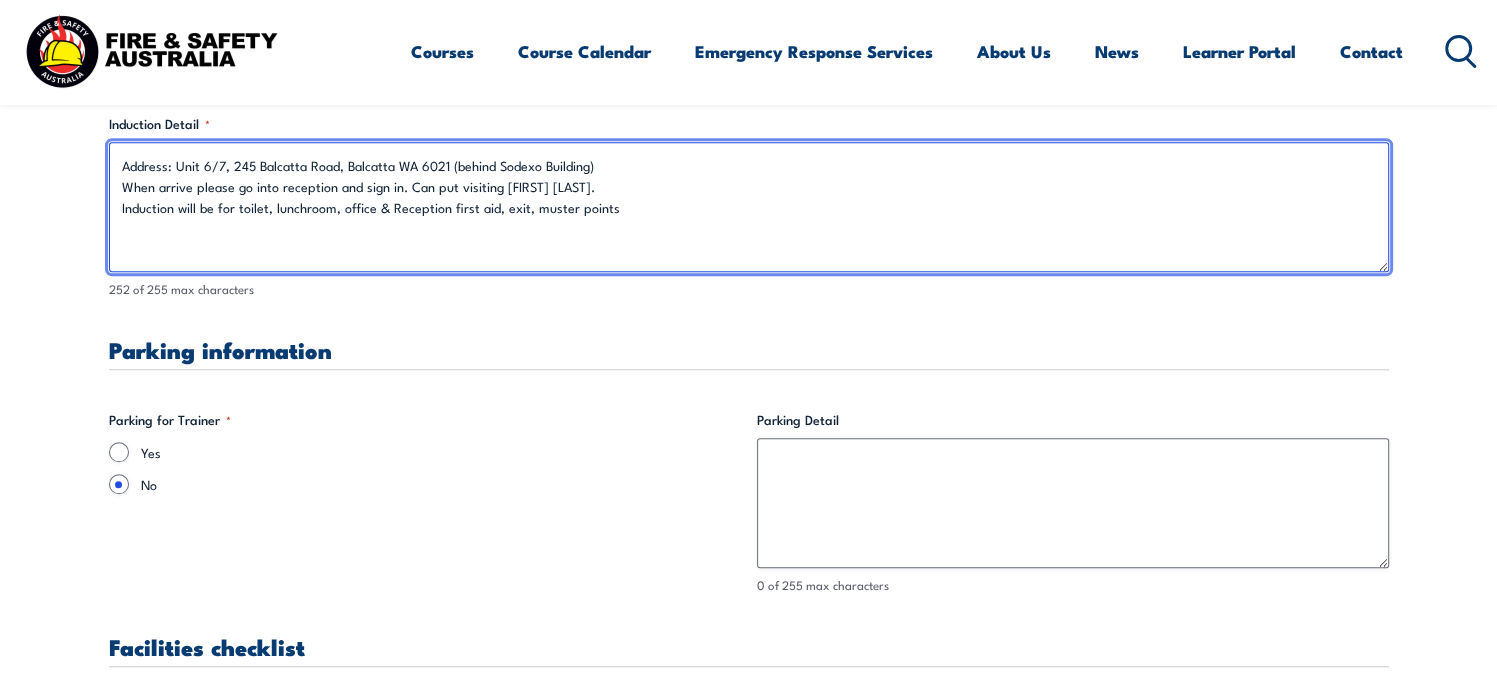 scroll, scrollTop: 1600, scrollLeft: 0, axis: vertical 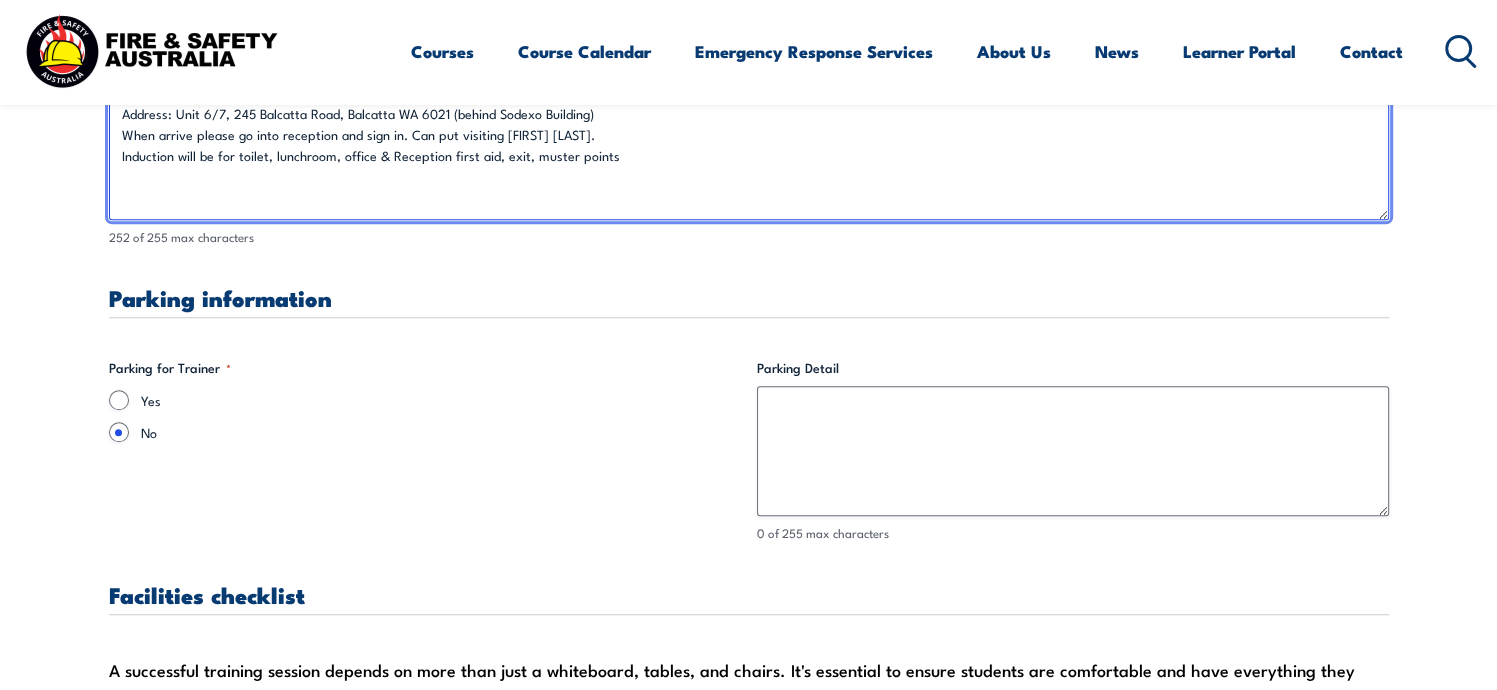 type on "Address: Unit 6/7, 245 Balcatta Road, Balcatta WA 6021 (behind Sodexo Building)
When arrive please go into reception and sign in. Can put visiting [FIRST] [LAST].
Induction will be for toilet, lunchroom, office & Reception first aid, exit, muster points" 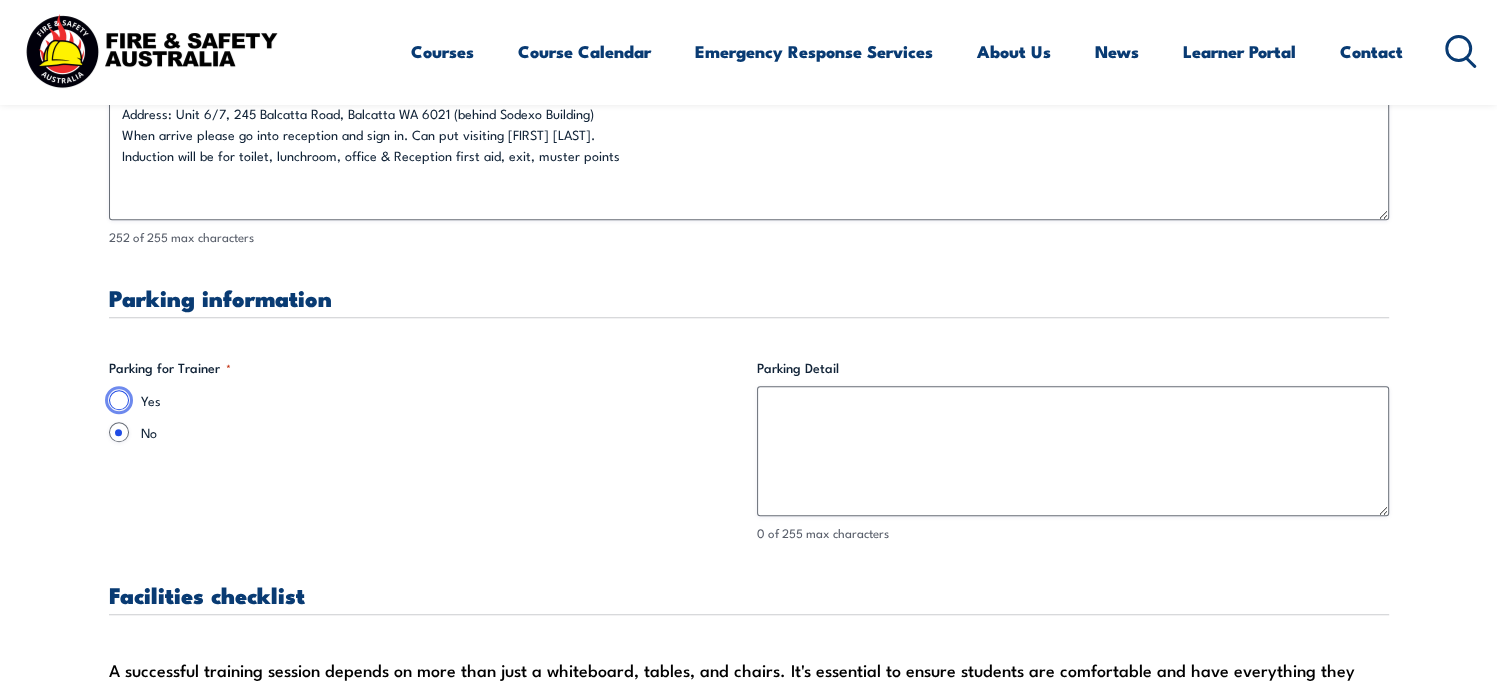 click on "Yes" at bounding box center [119, 400] 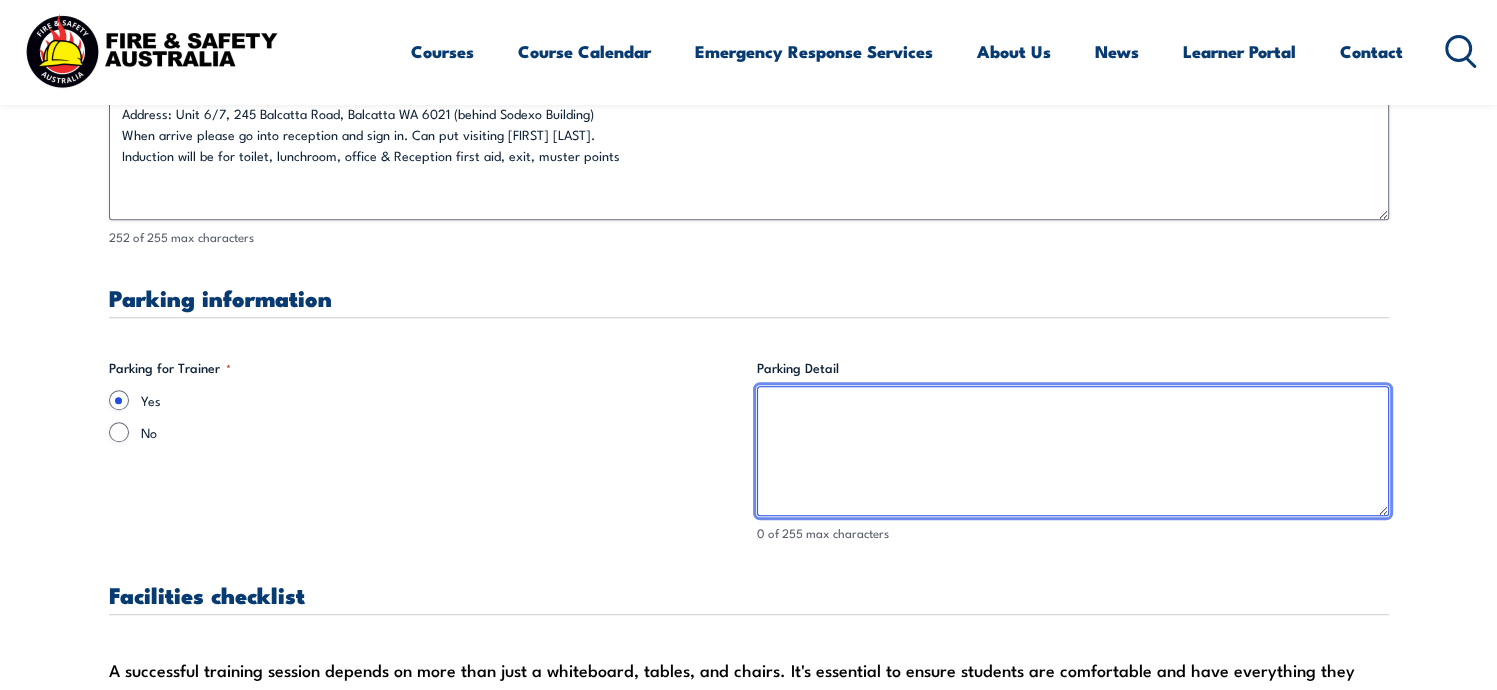 click on "Parking Detail" at bounding box center (1073, 451) 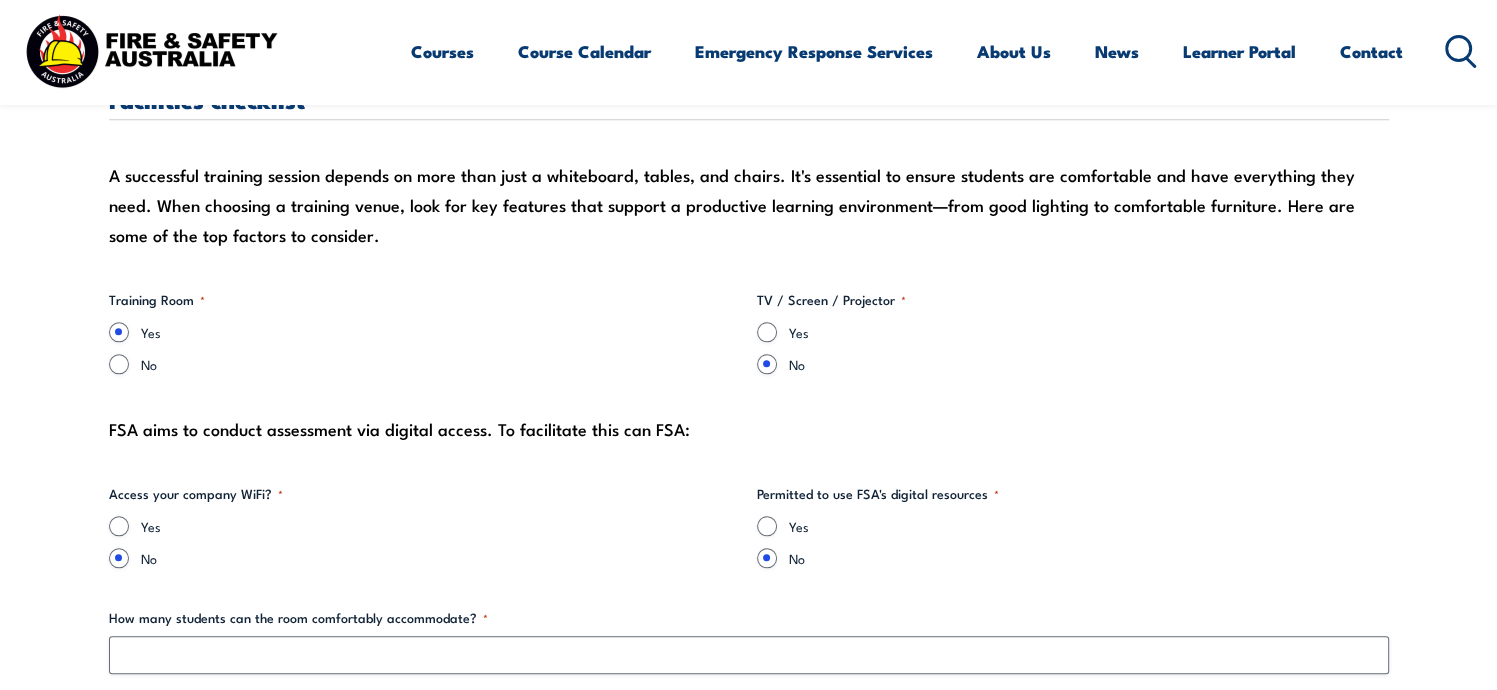 scroll, scrollTop: 2133, scrollLeft: 0, axis: vertical 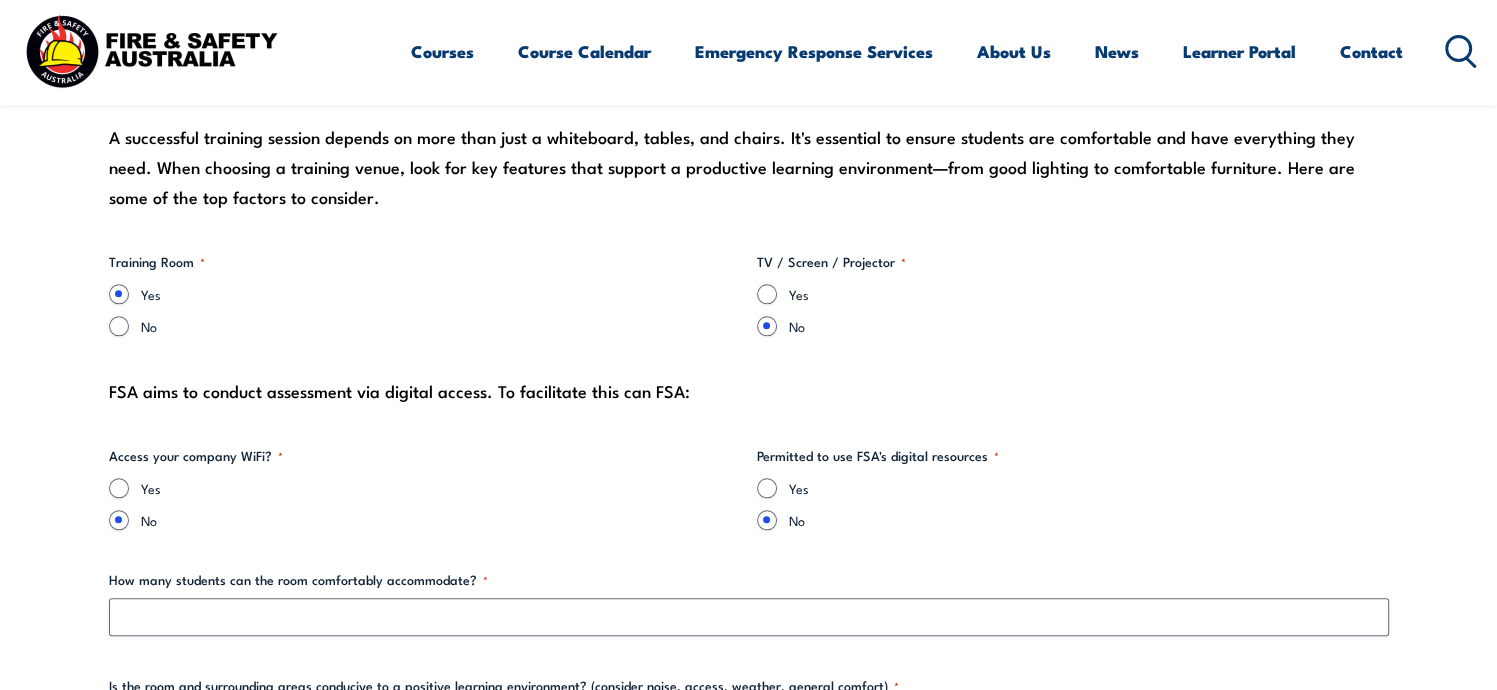 type on "There are 9 visitor bays at the front of the building. Please reverse park and ensure that emergency exits remain clear." 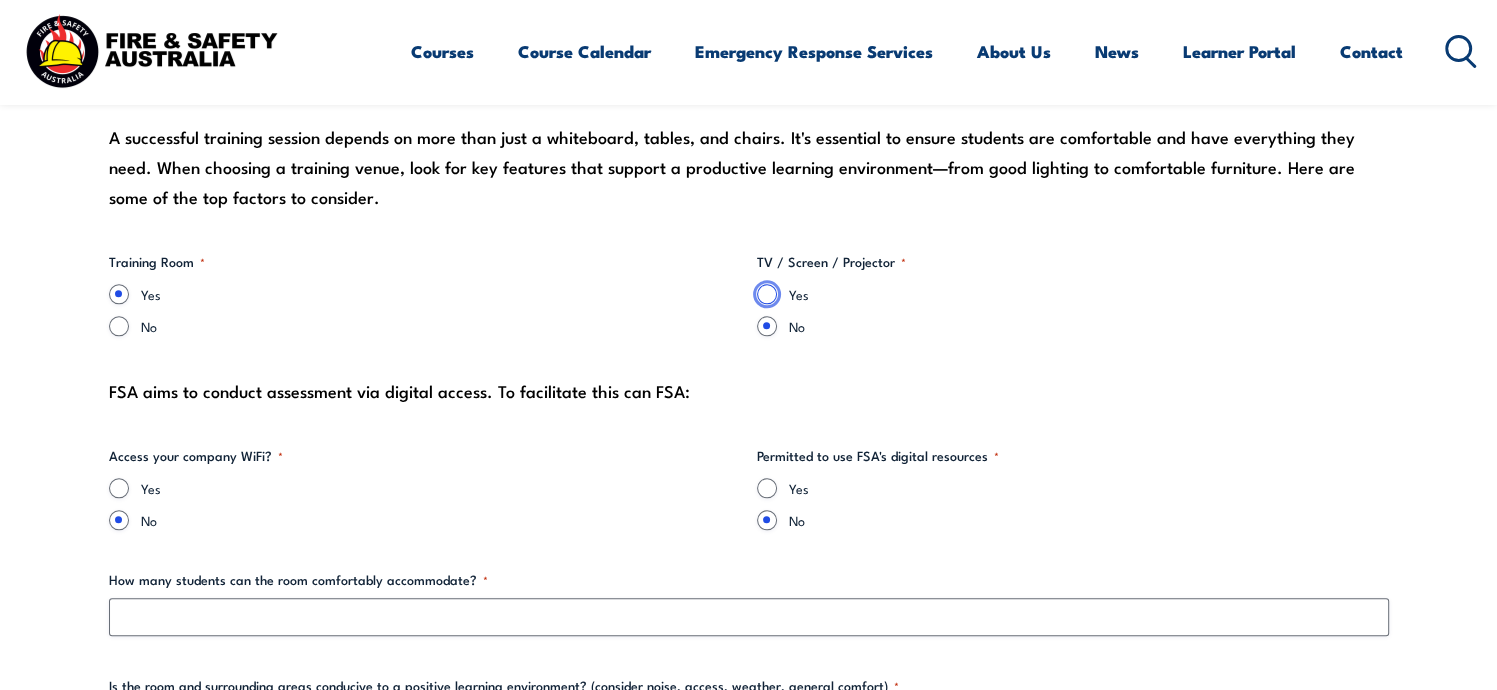click on "Yes" at bounding box center (767, 294) 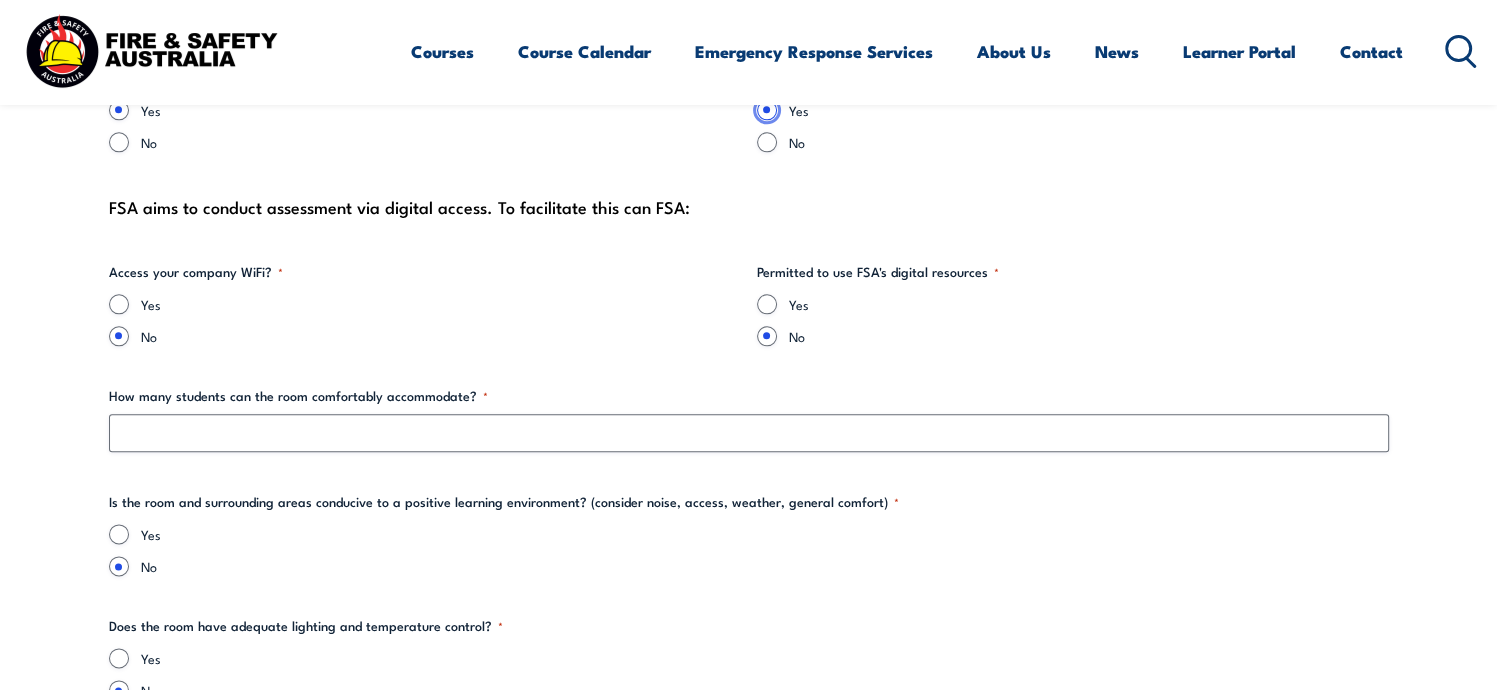 scroll, scrollTop: 2266, scrollLeft: 0, axis: vertical 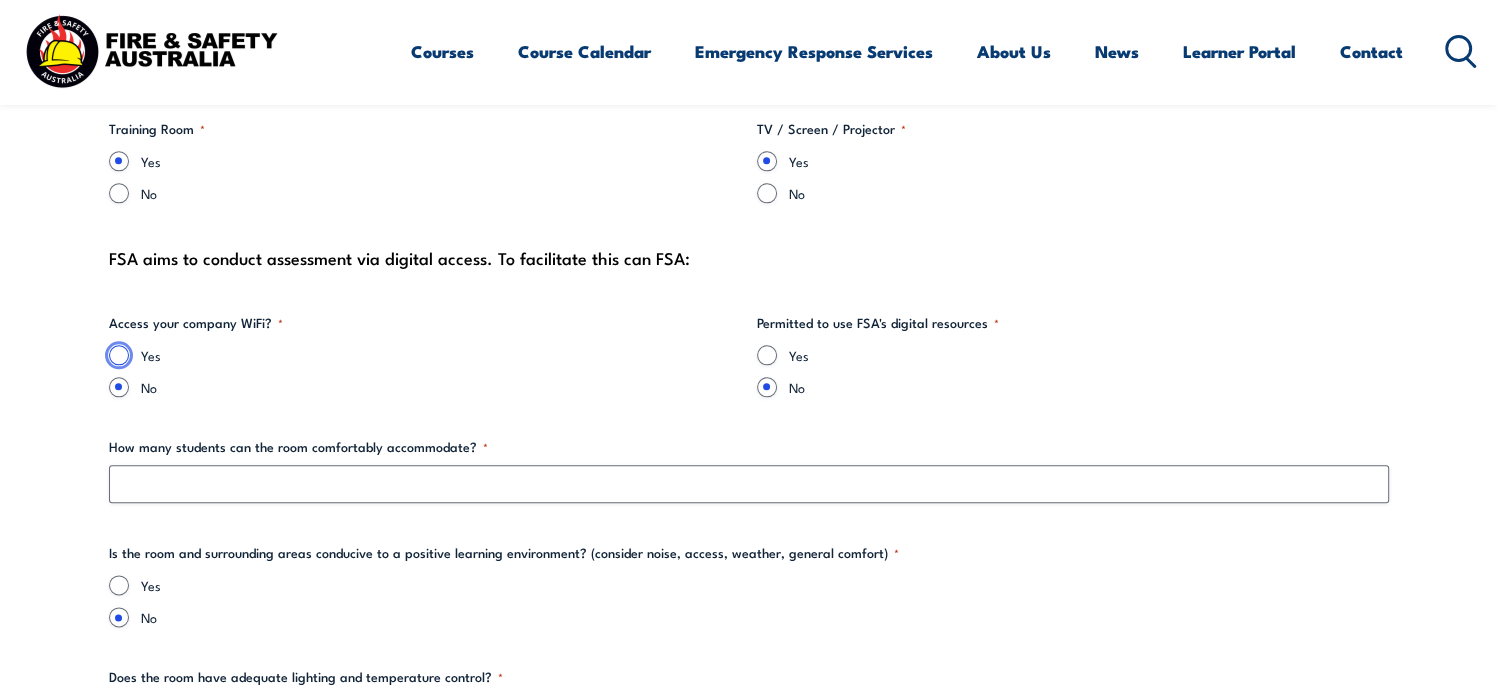 click on "Yes" at bounding box center [119, 355] 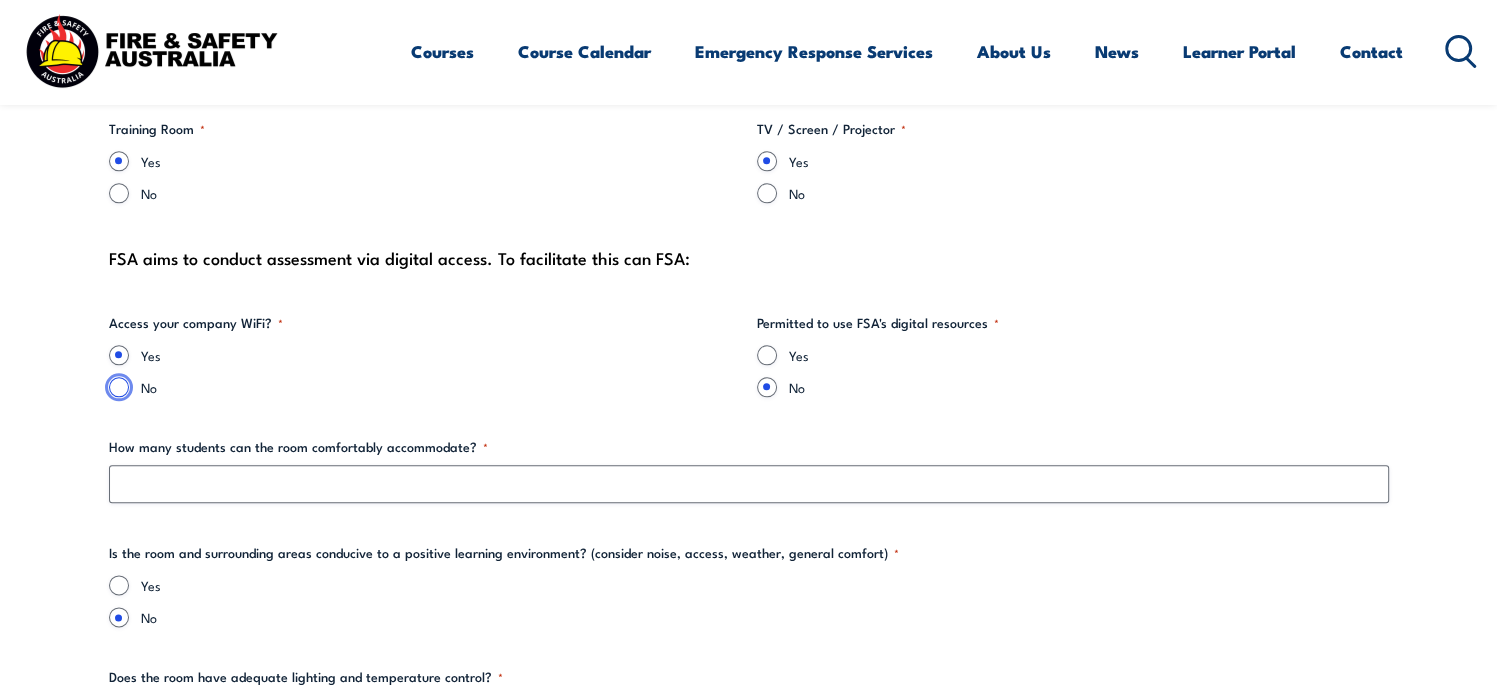 click on "No" at bounding box center [119, 387] 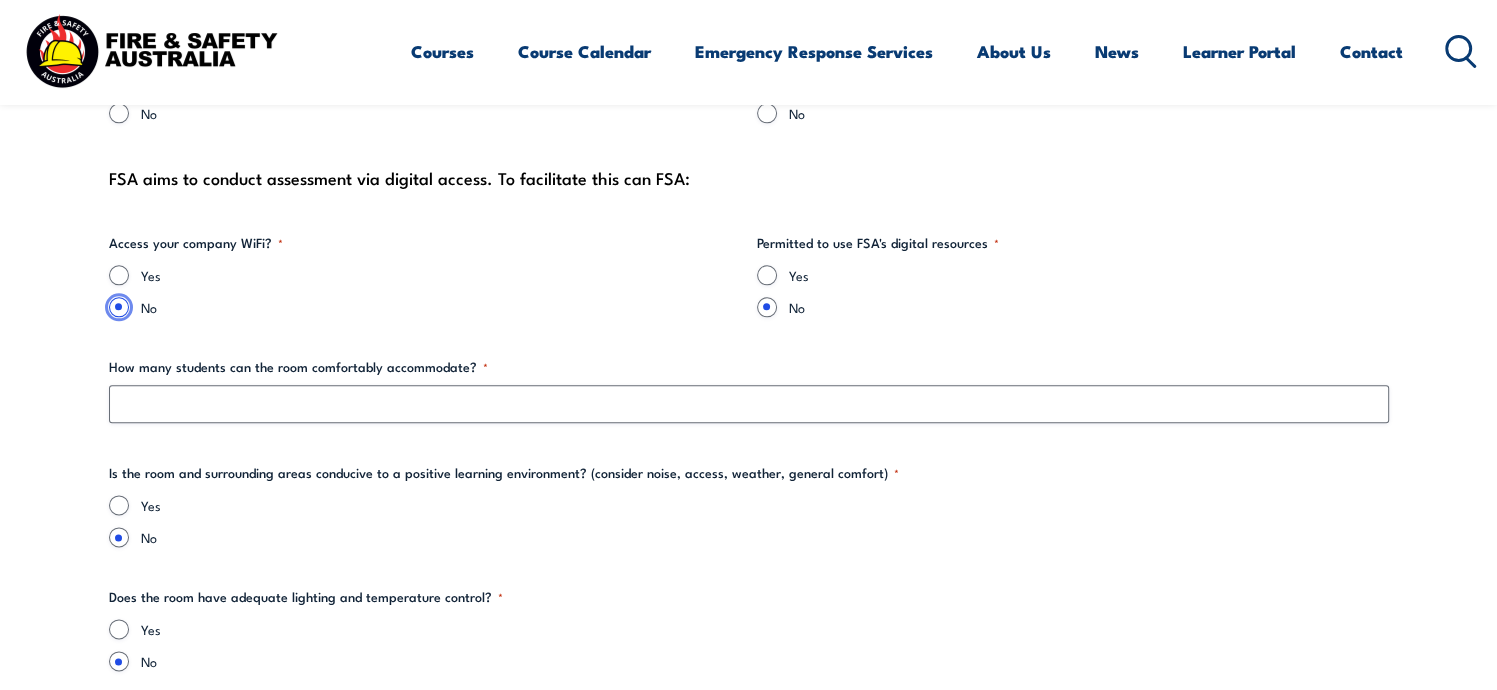 scroll, scrollTop: 2400, scrollLeft: 0, axis: vertical 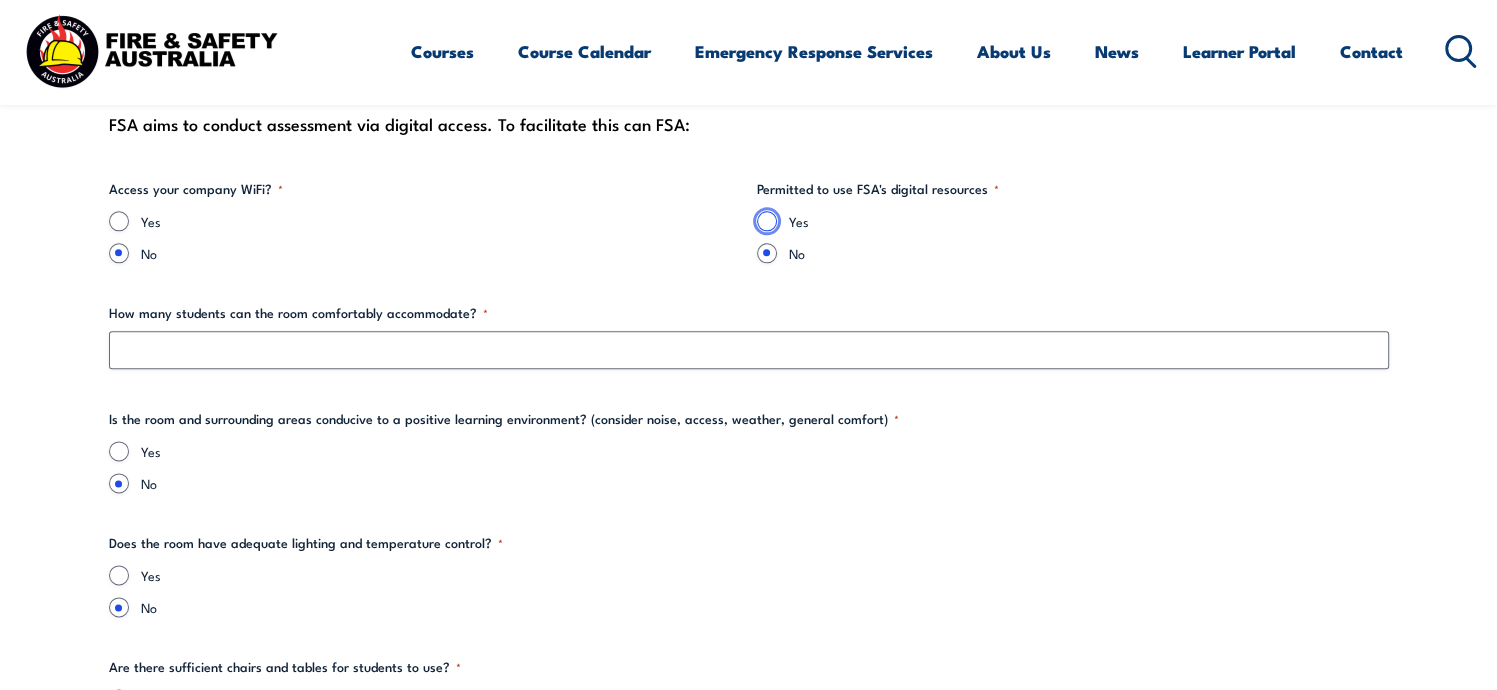 click on "Yes" at bounding box center [767, 221] 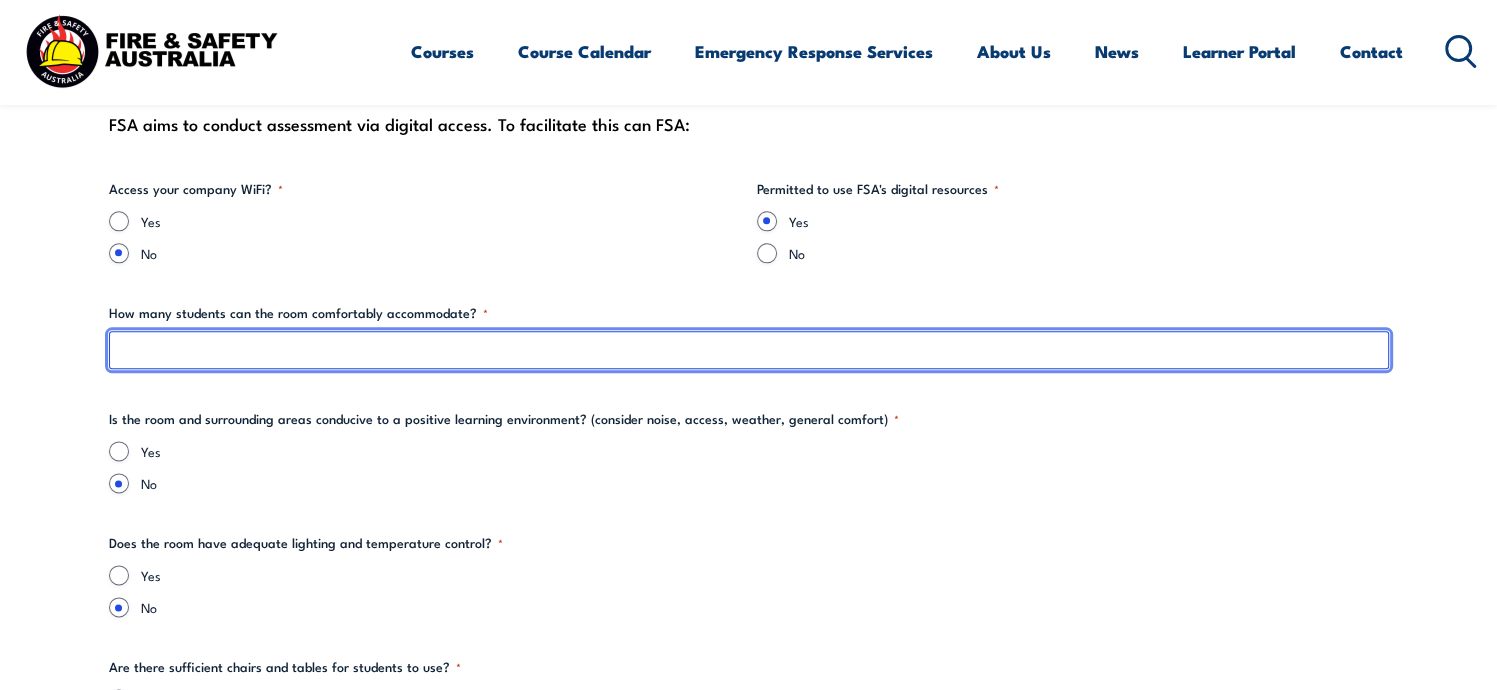 click on "How many students can the room comfortably accommodate? *" at bounding box center [749, 350] 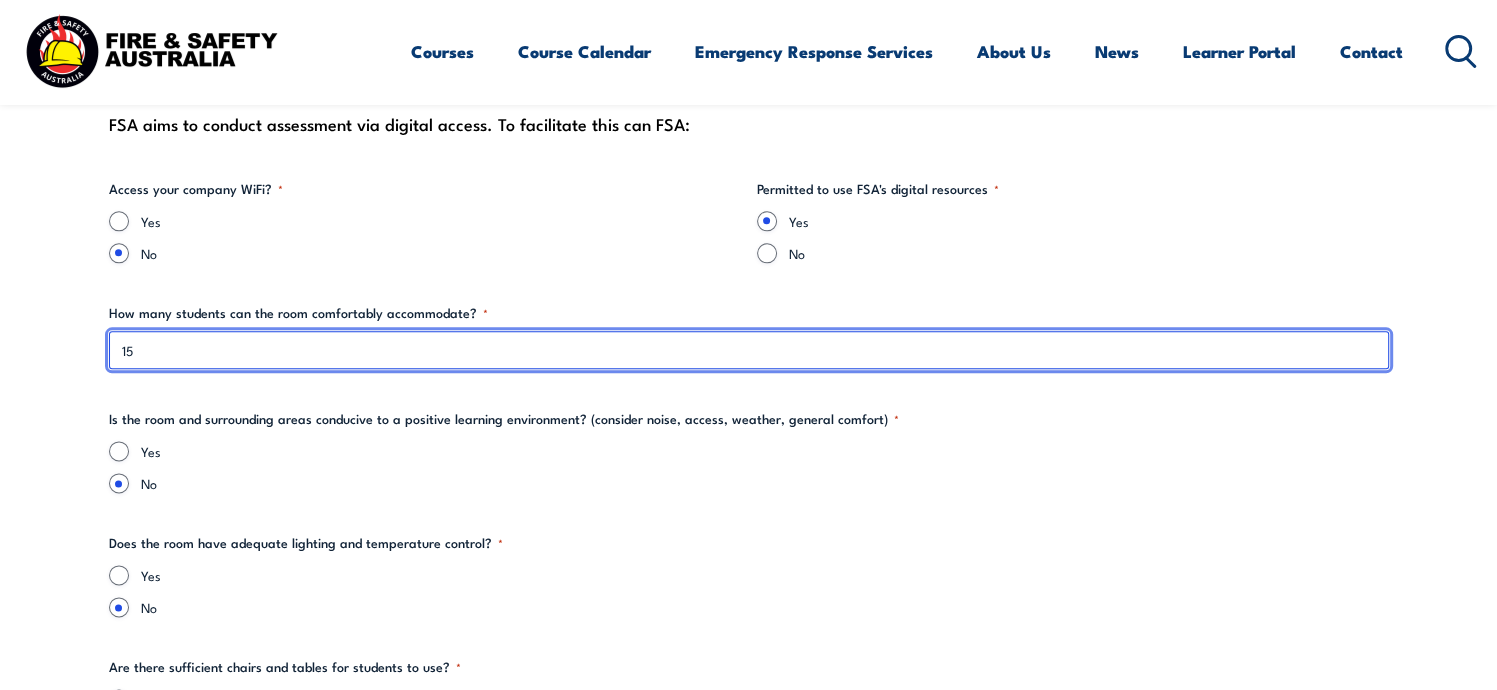 scroll, scrollTop: 2533, scrollLeft: 0, axis: vertical 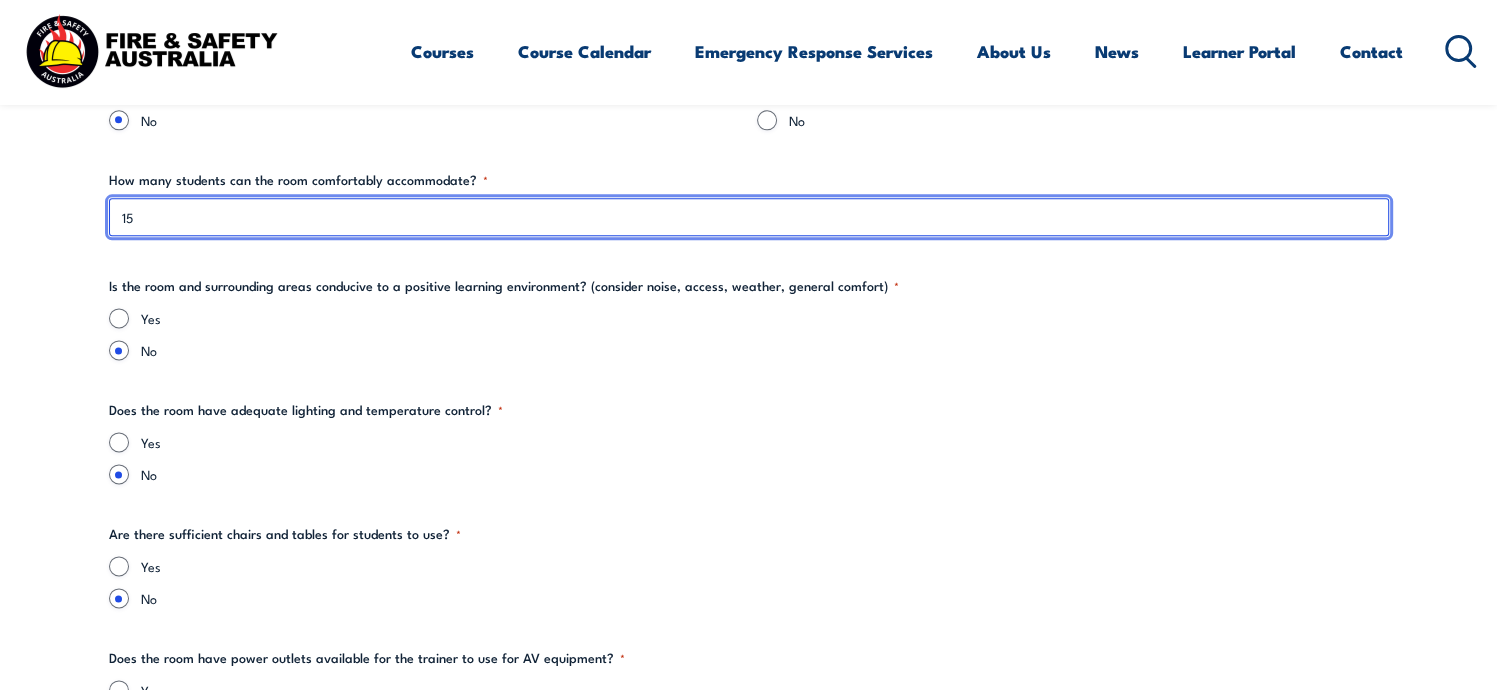 type on "15" 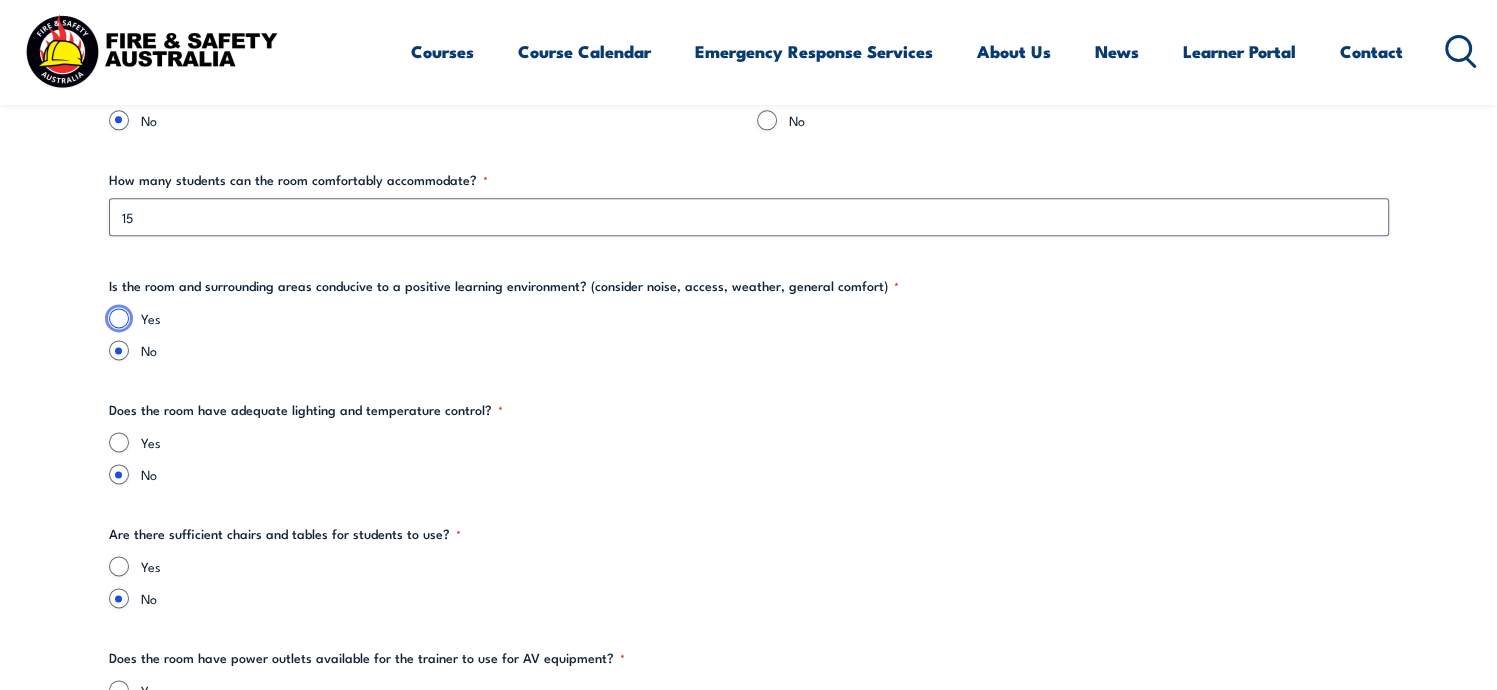 click on "Yes" at bounding box center [119, 318] 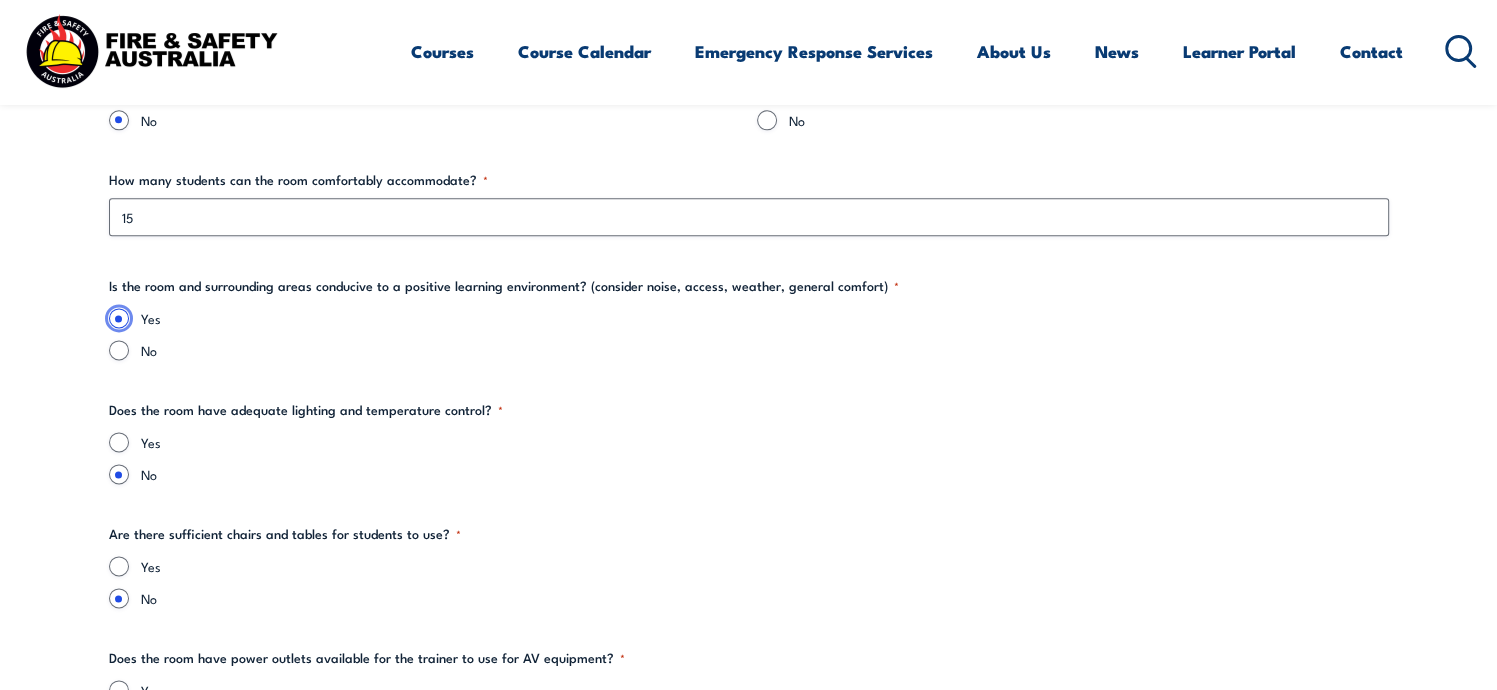 scroll, scrollTop: 2666, scrollLeft: 0, axis: vertical 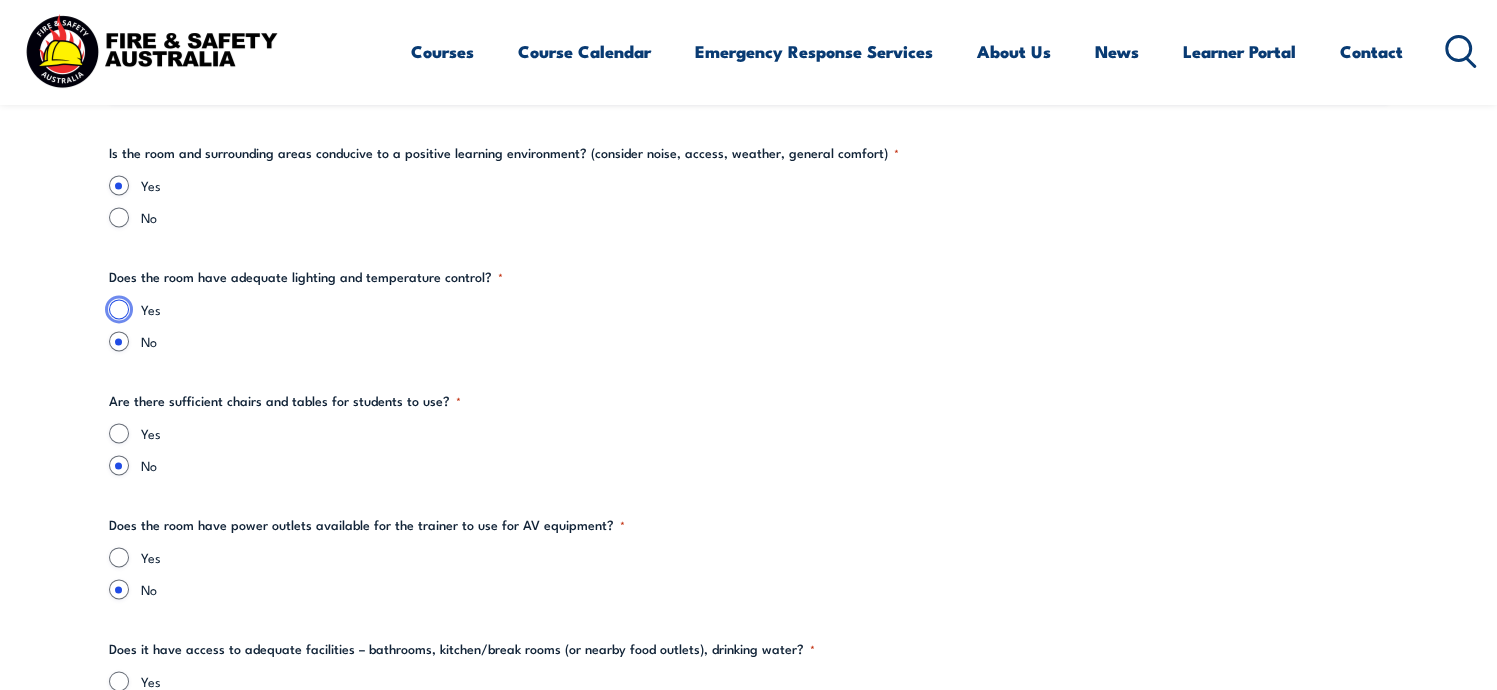 click on "Yes" at bounding box center [119, 309] 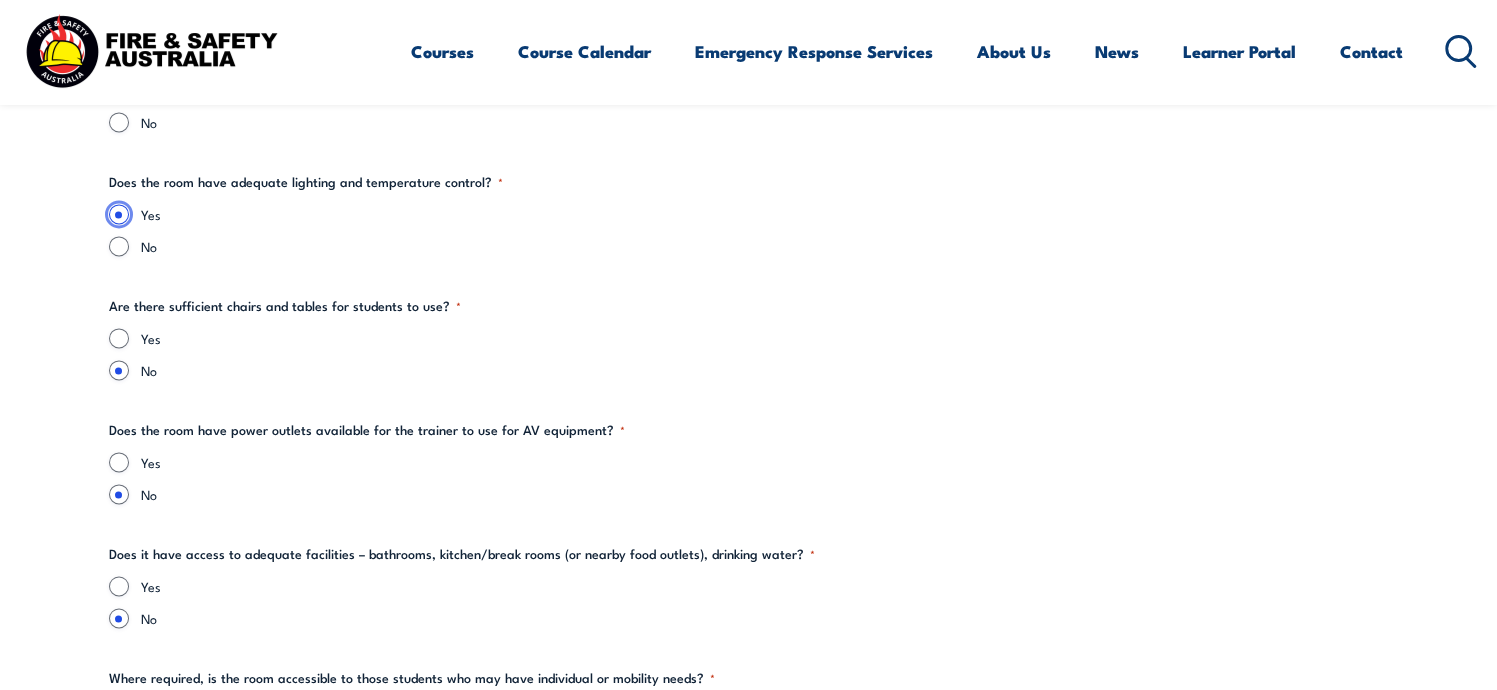 scroll, scrollTop: 2800, scrollLeft: 0, axis: vertical 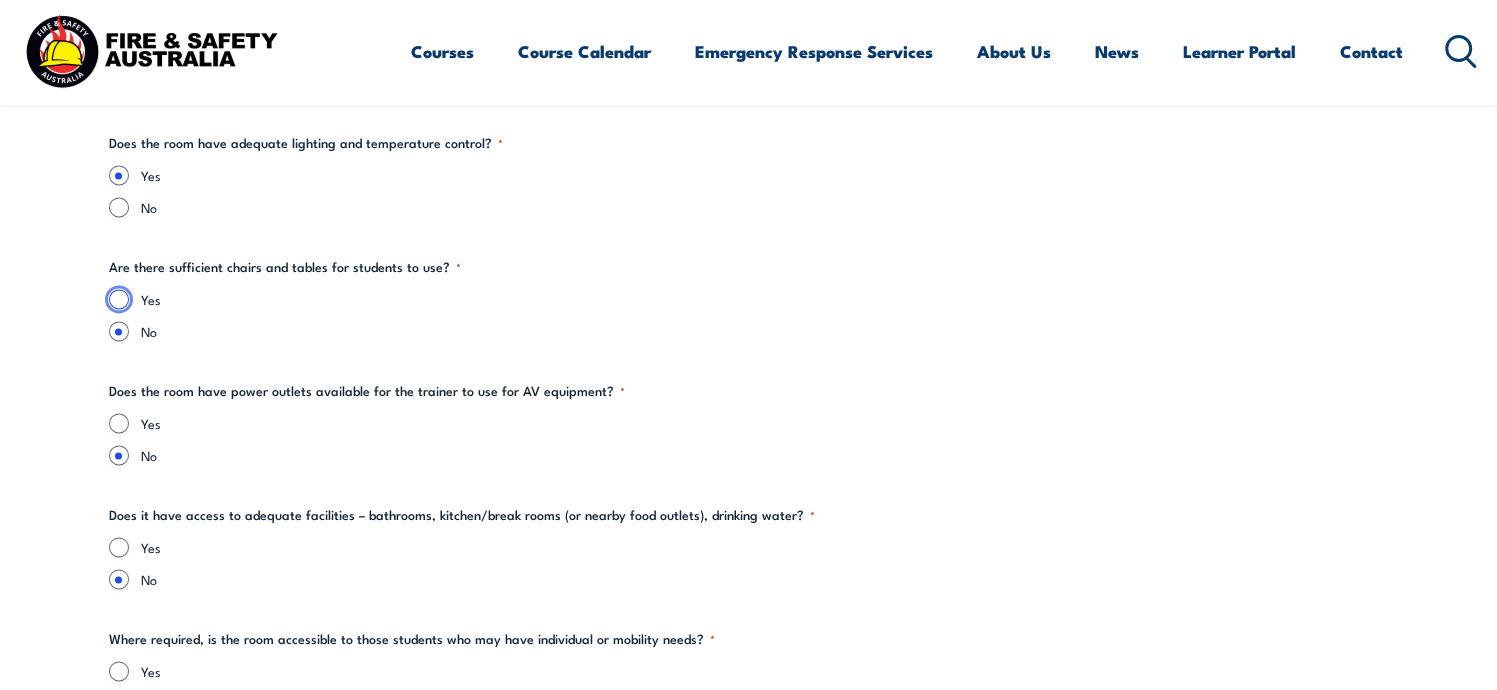 click on "Yes" at bounding box center [119, 299] 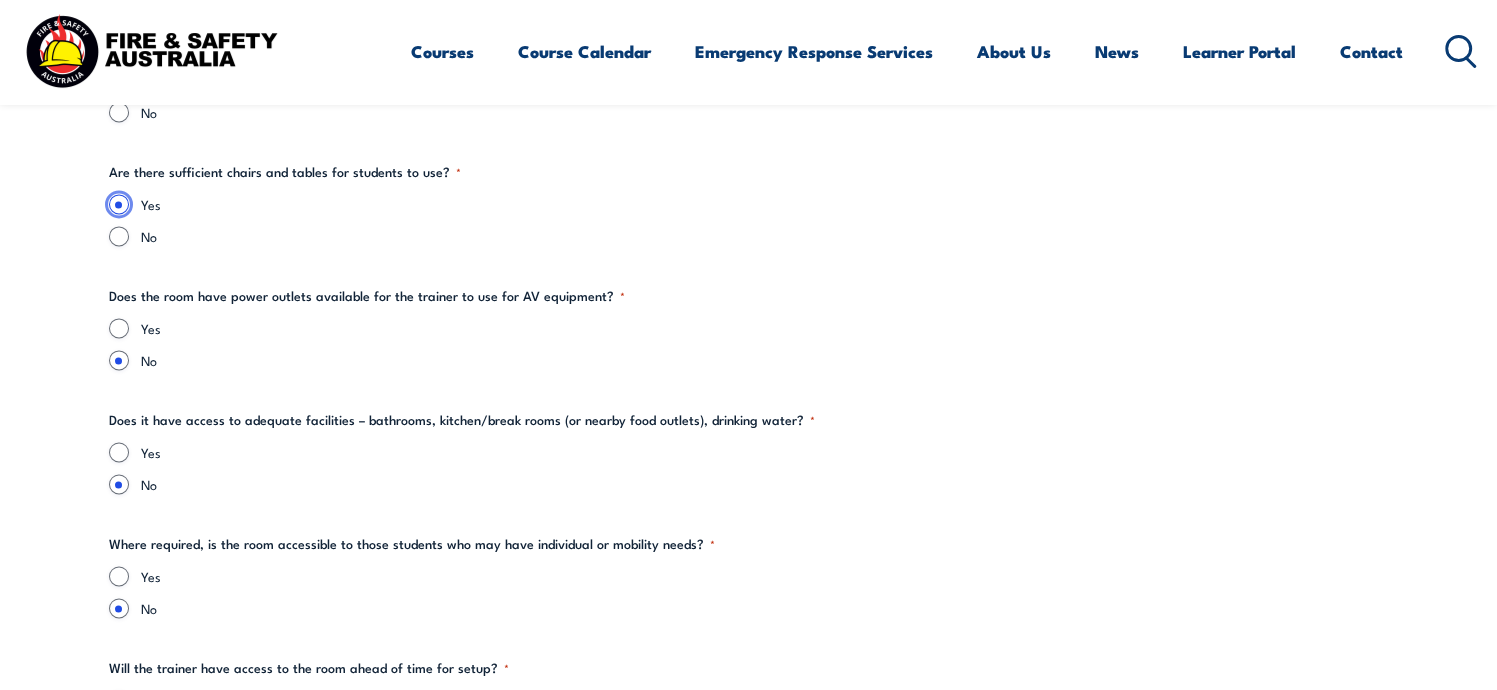 scroll, scrollTop: 2933, scrollLeft: 0, axis: vertical 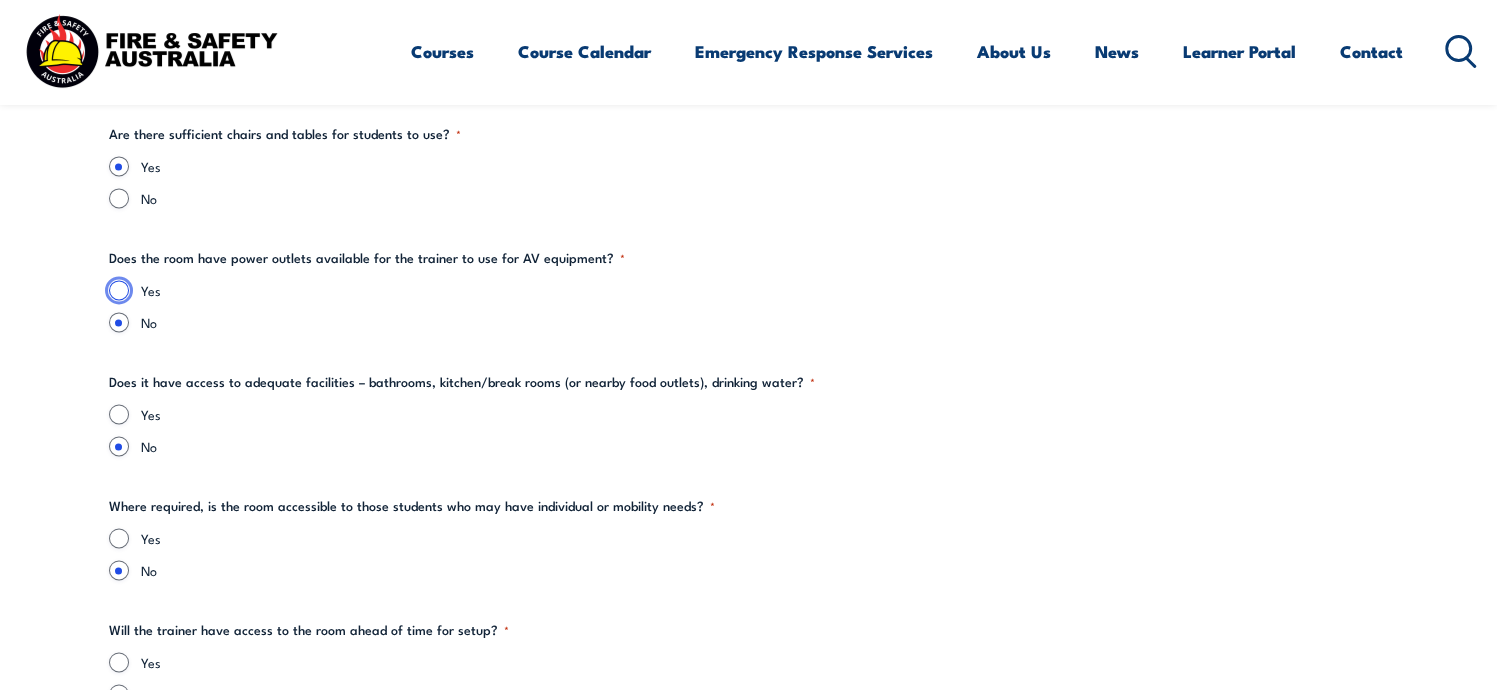 click on "Yes" at bounding box center [119, 290] 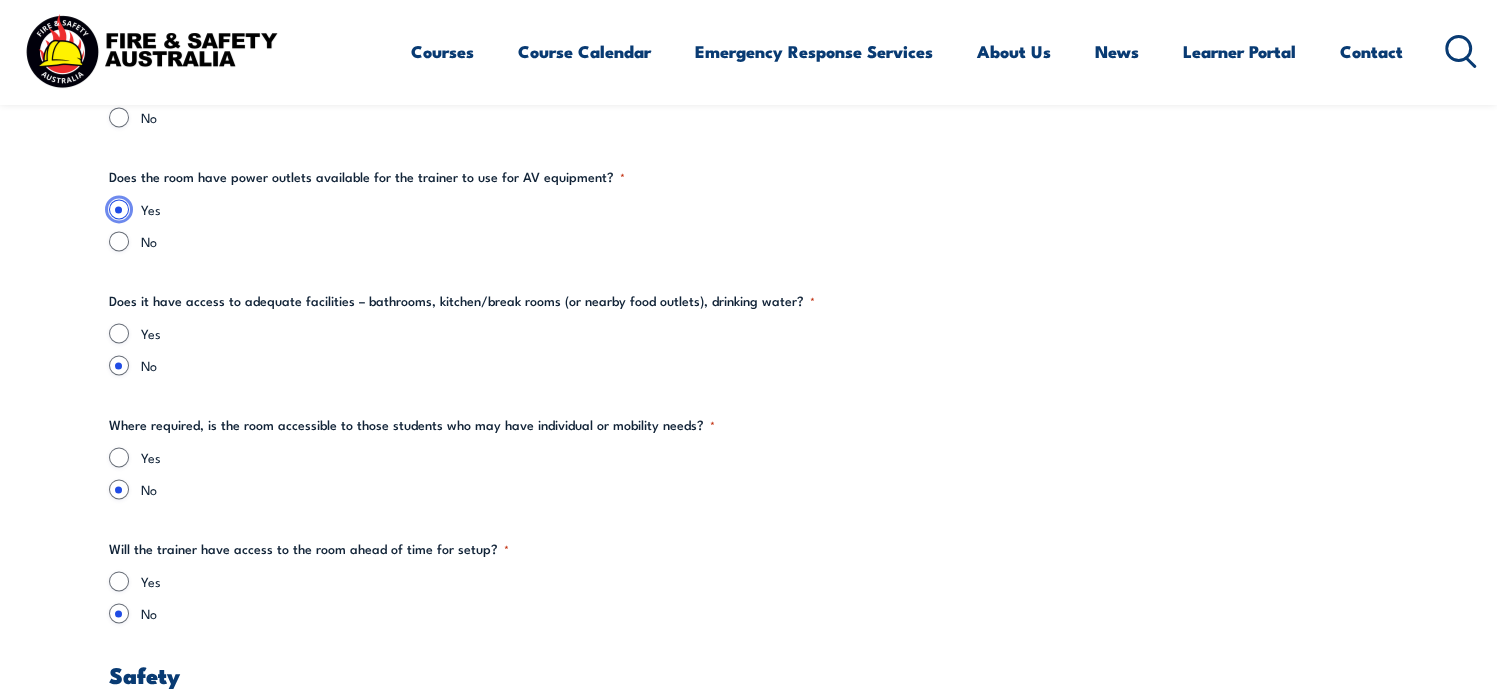 scroll, scrollTop: 3066, scrollLeft: 0, axis: vertical 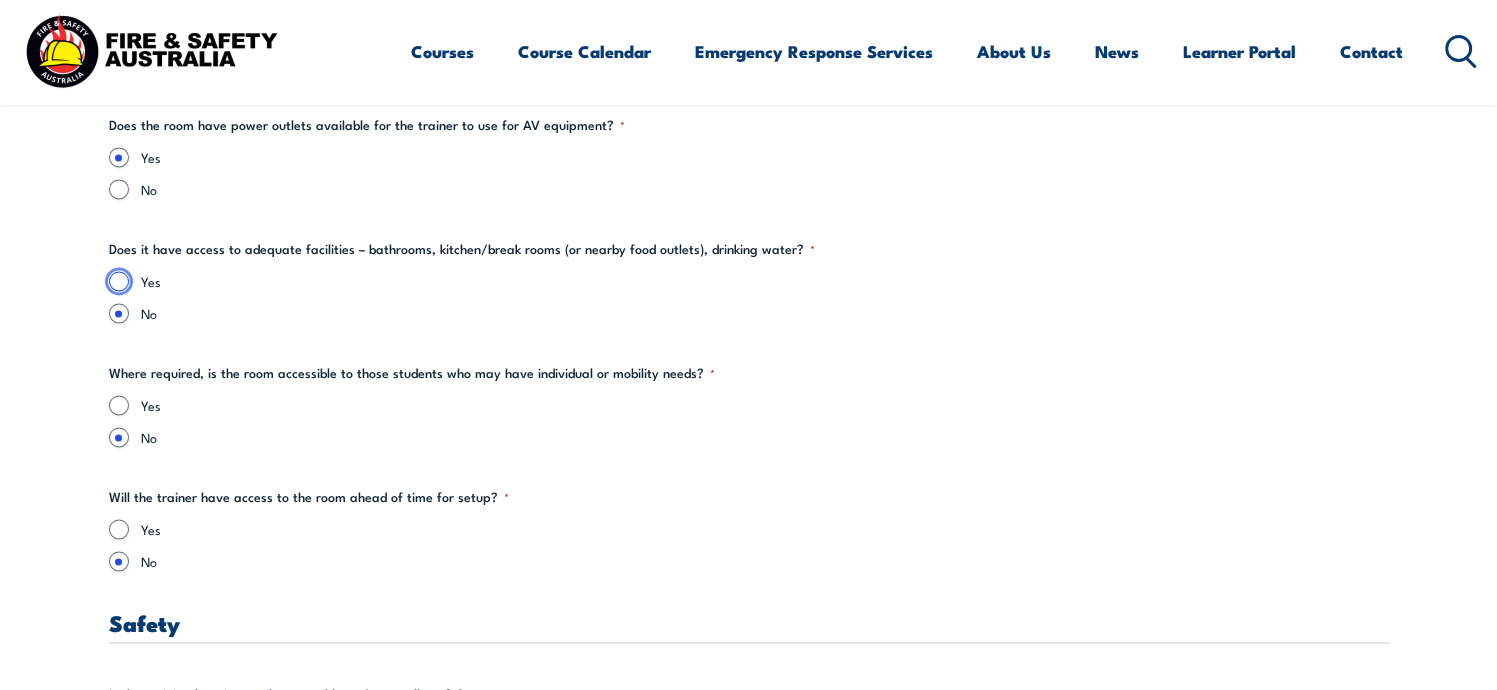 click on "Yes" at bounding box center [119, 281] 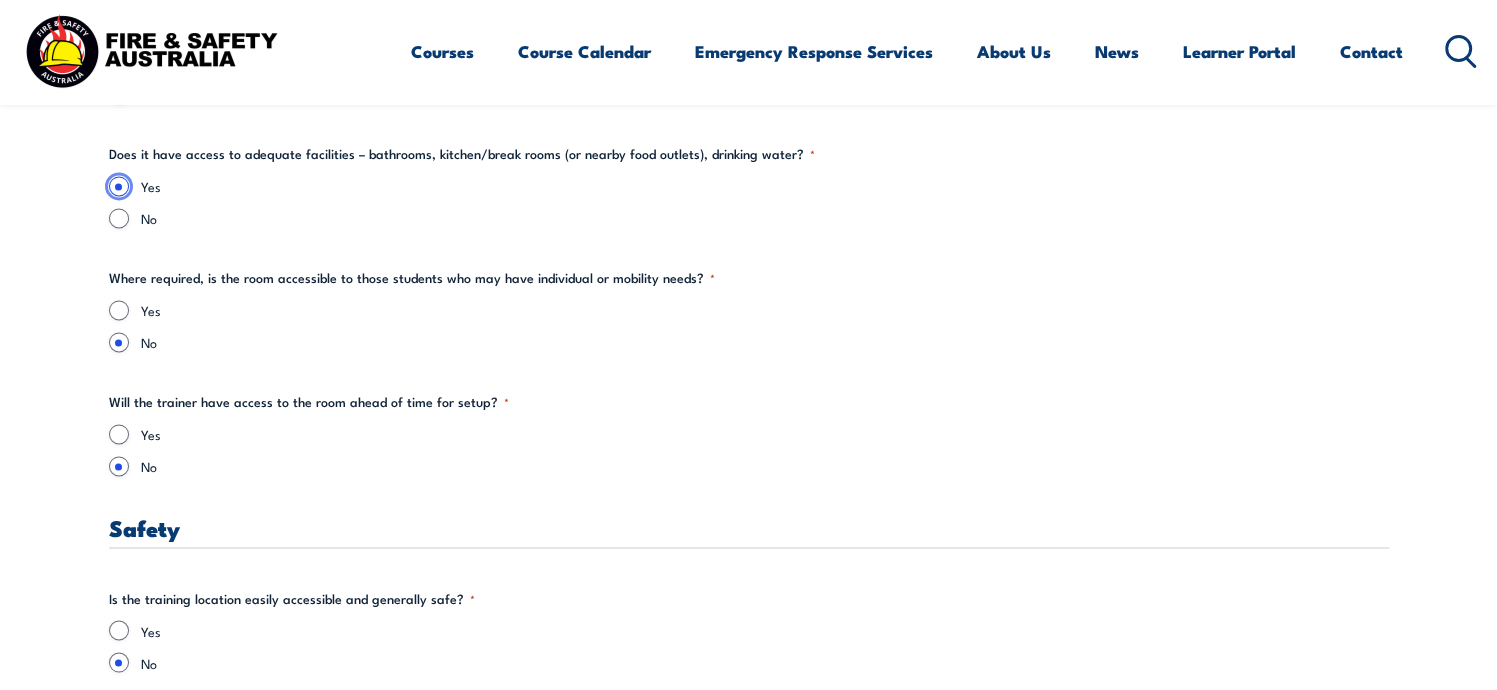 scroll, scrollTop: 3200, scrollLeft: 0, axis: vertical 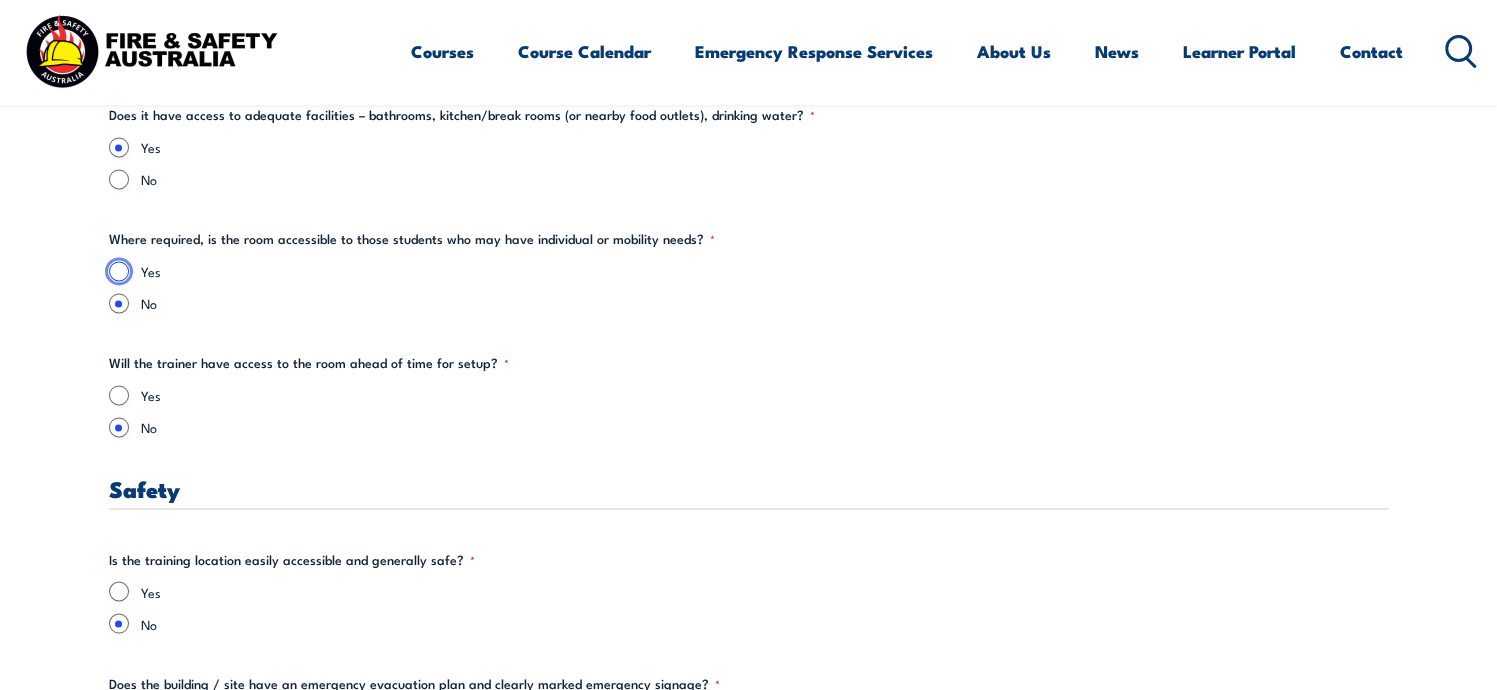 click on "Yes" at bounding box center (119, 271) 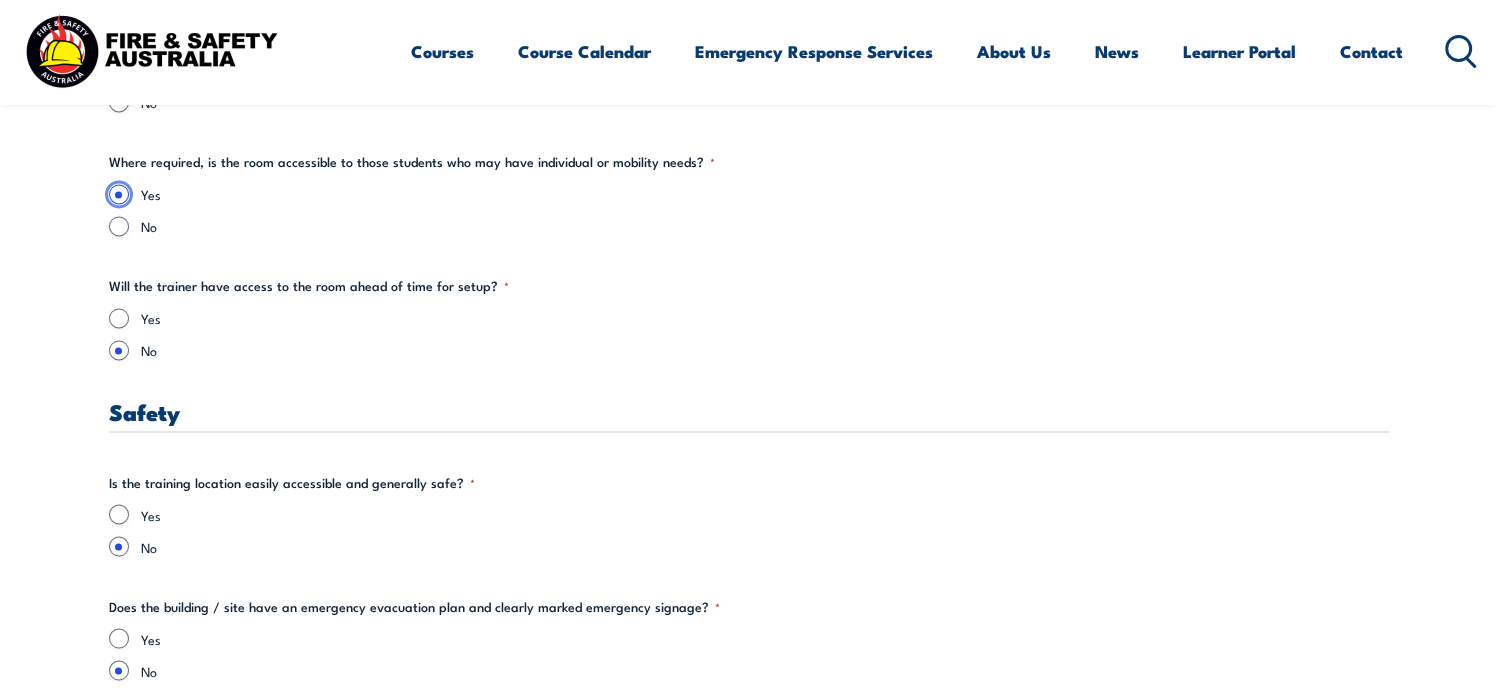 scroll, scrollTop: 3333, scrollLeft: 0, axis: vertical 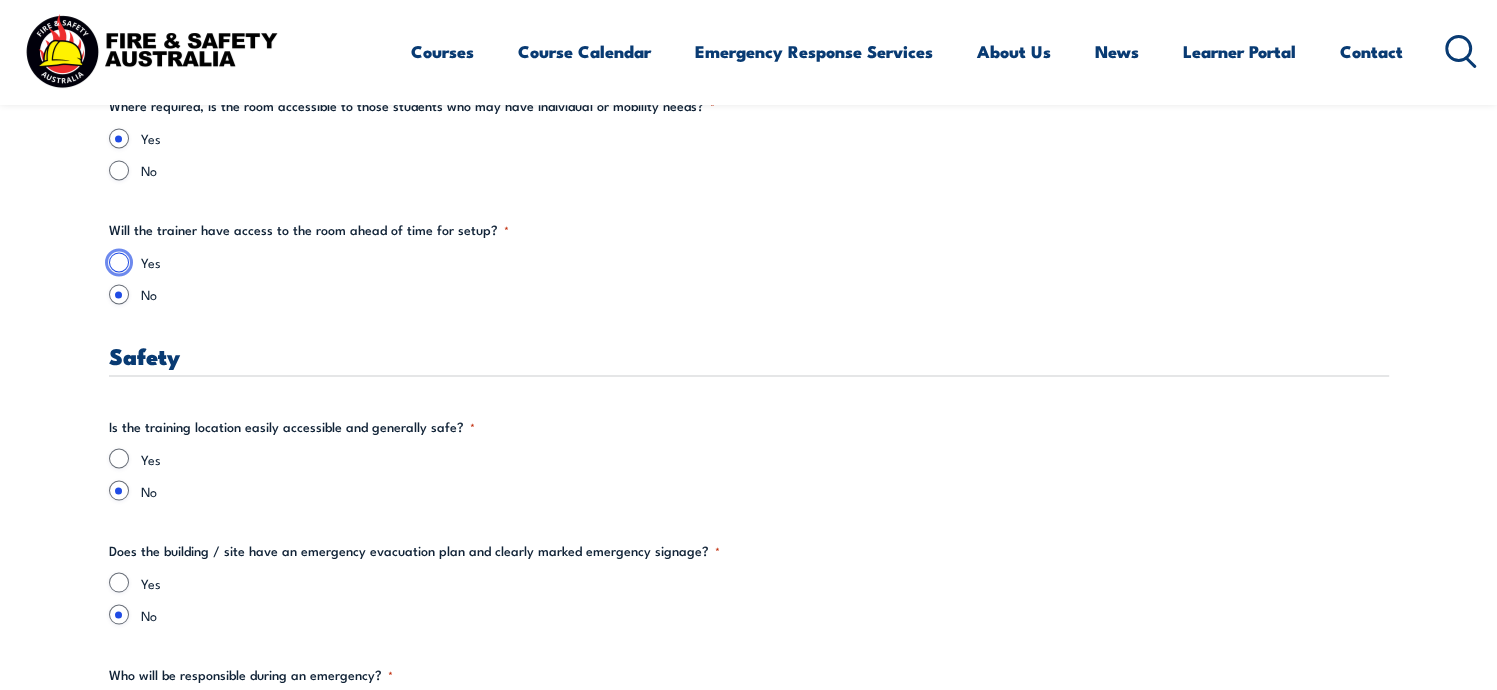 click on "Yes" at bounding box center (119, 262) 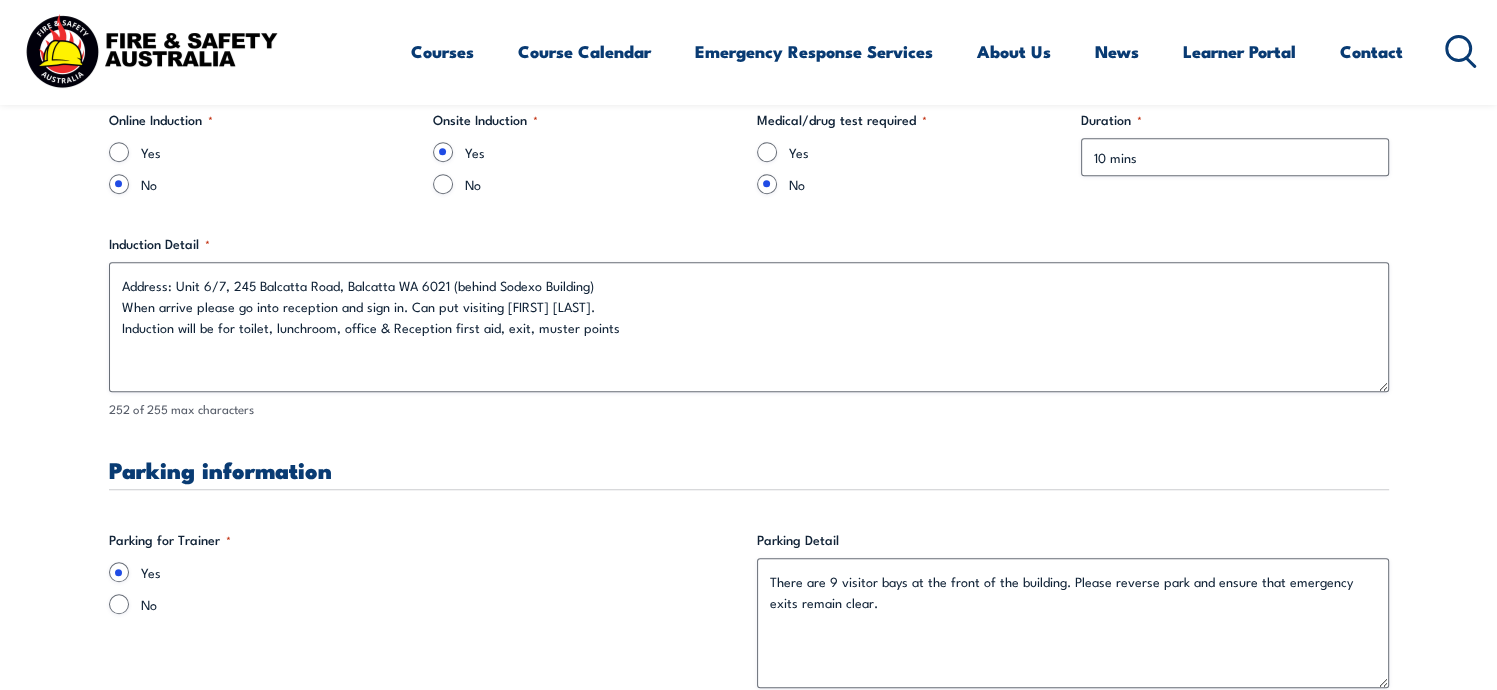 scroll, scrollTop: 1466, scrollLeft: 0, axis: vertical 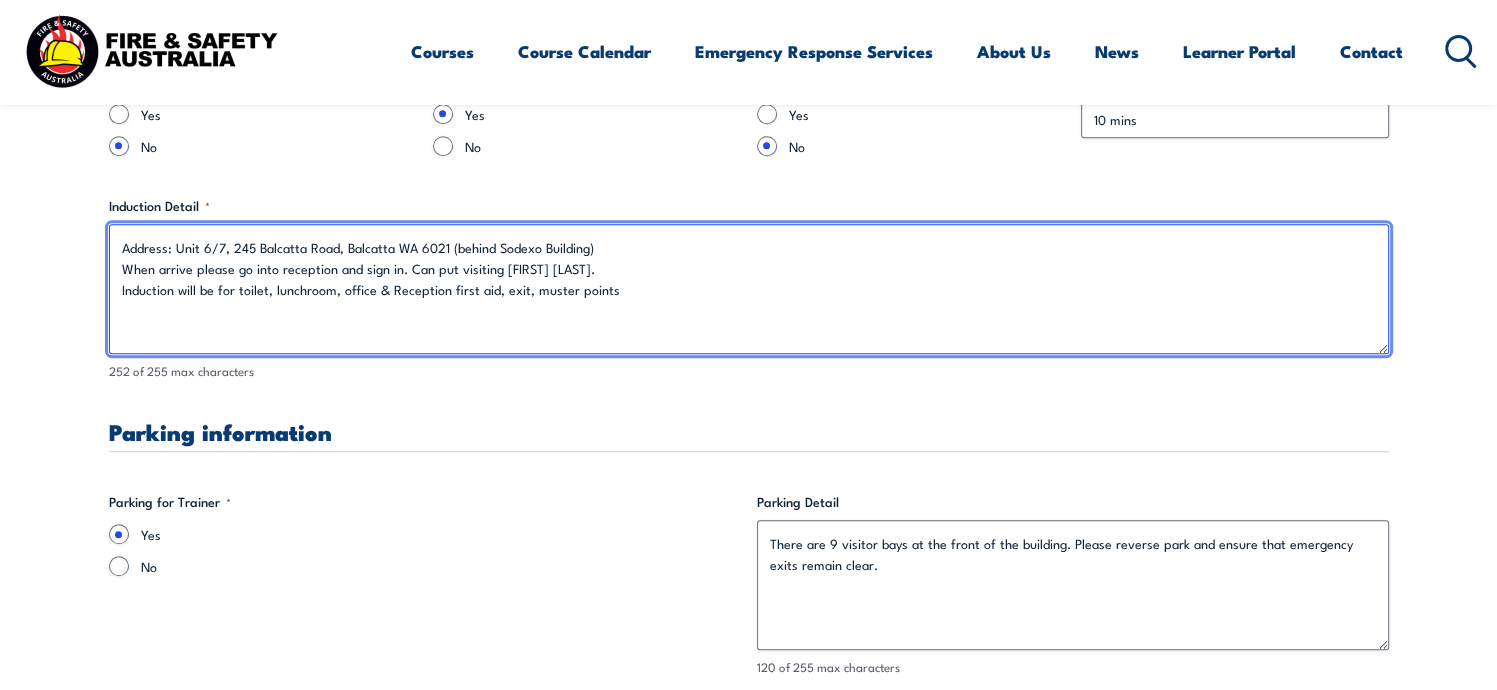 drag, startPoint x: 611, startPoint y: 245, endPoint x: 101, endPoint y: 253, distance: 510.06274 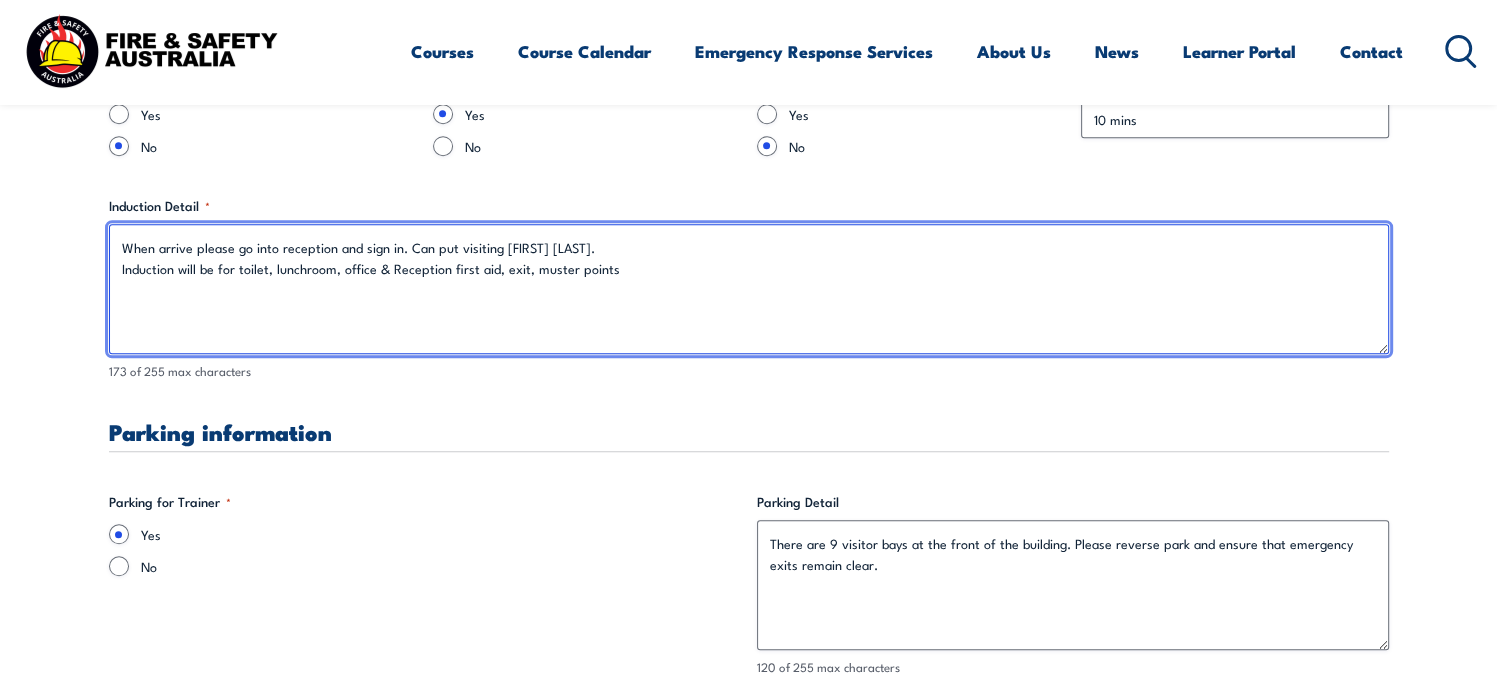 drag, startPoint x: 675, startPoint y: 225, endPoint x: 664, endPoint y: 228, distance: 11.401754 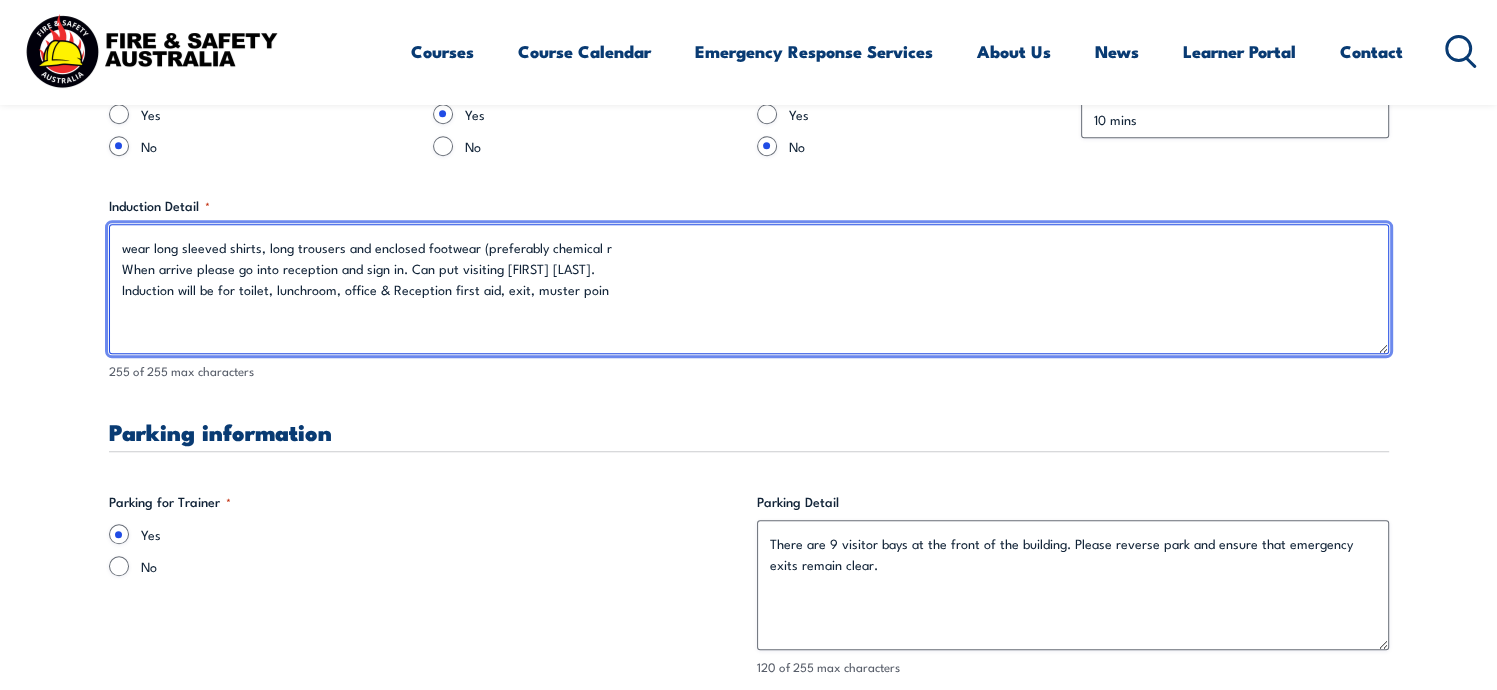 drag, startPoint x: 595, startPoint y: 244, endPoint x: 476, endPoint y: 251, distance: 119.2057 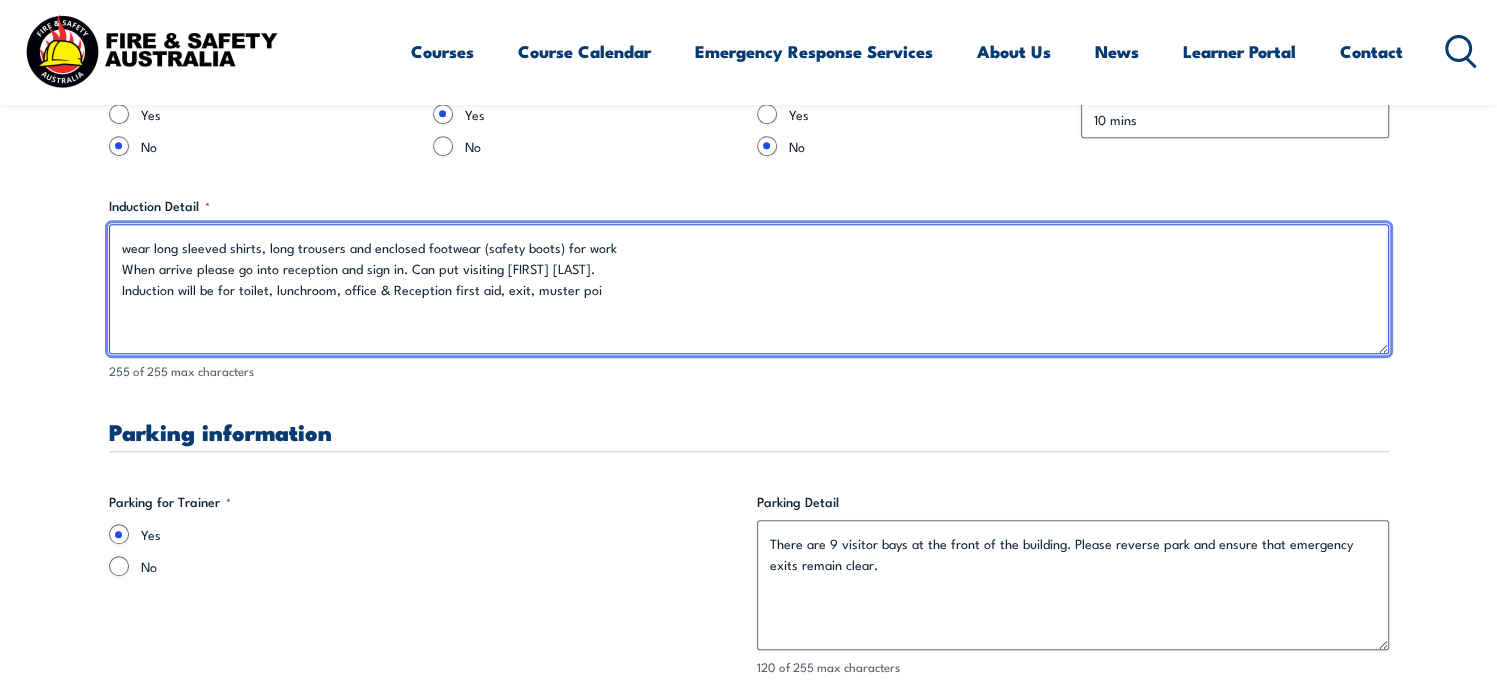 drag, startPoint x: 152, startPoint y: 248, endPoint x: 110, endPoint y: 247, distance: 42.0119 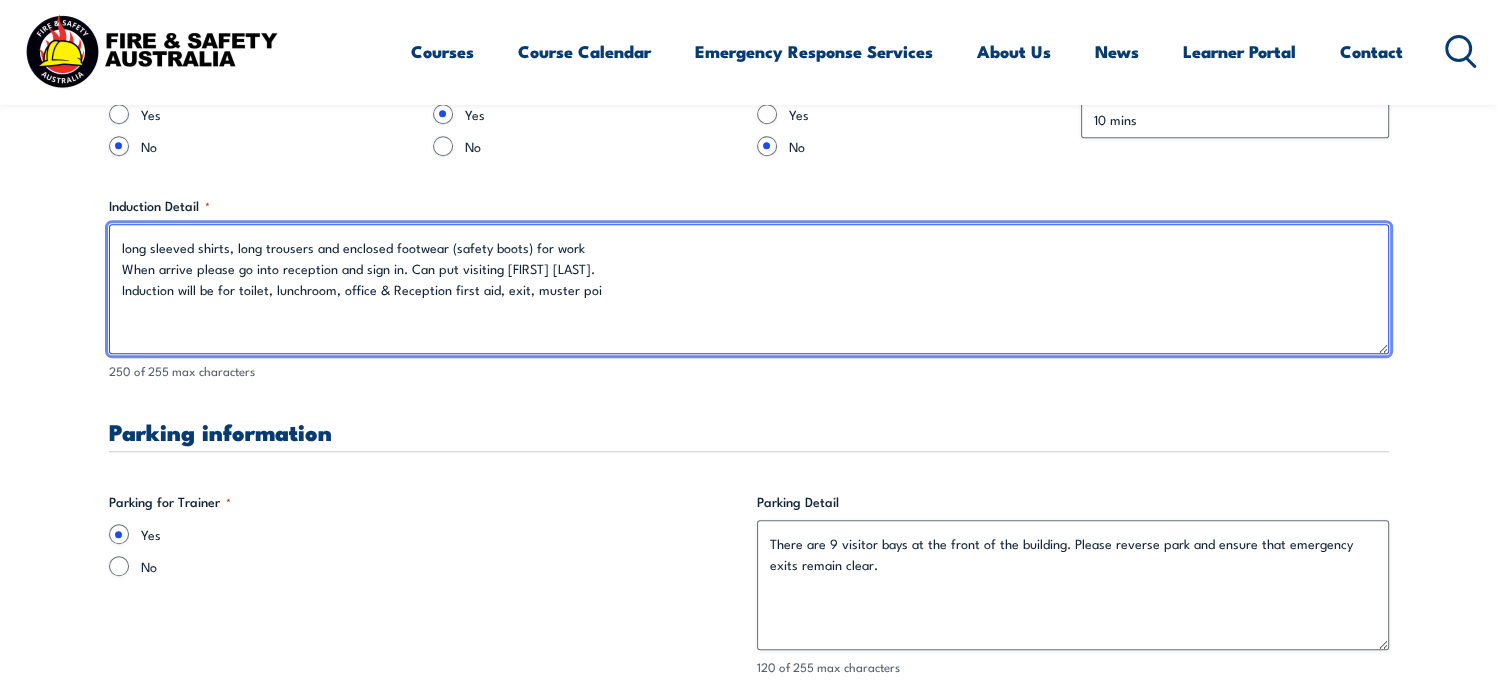 click on "long sleeved shirts, long trousers and enclosed footwear (safety boots) for work
When arrive please go into reception and sign in. Can put visiting [FIRST] [LAST].
Induction will be for toilet, lunchroom, office & Reception first aid, exit, muster poi" at bounding box center [749, 289] 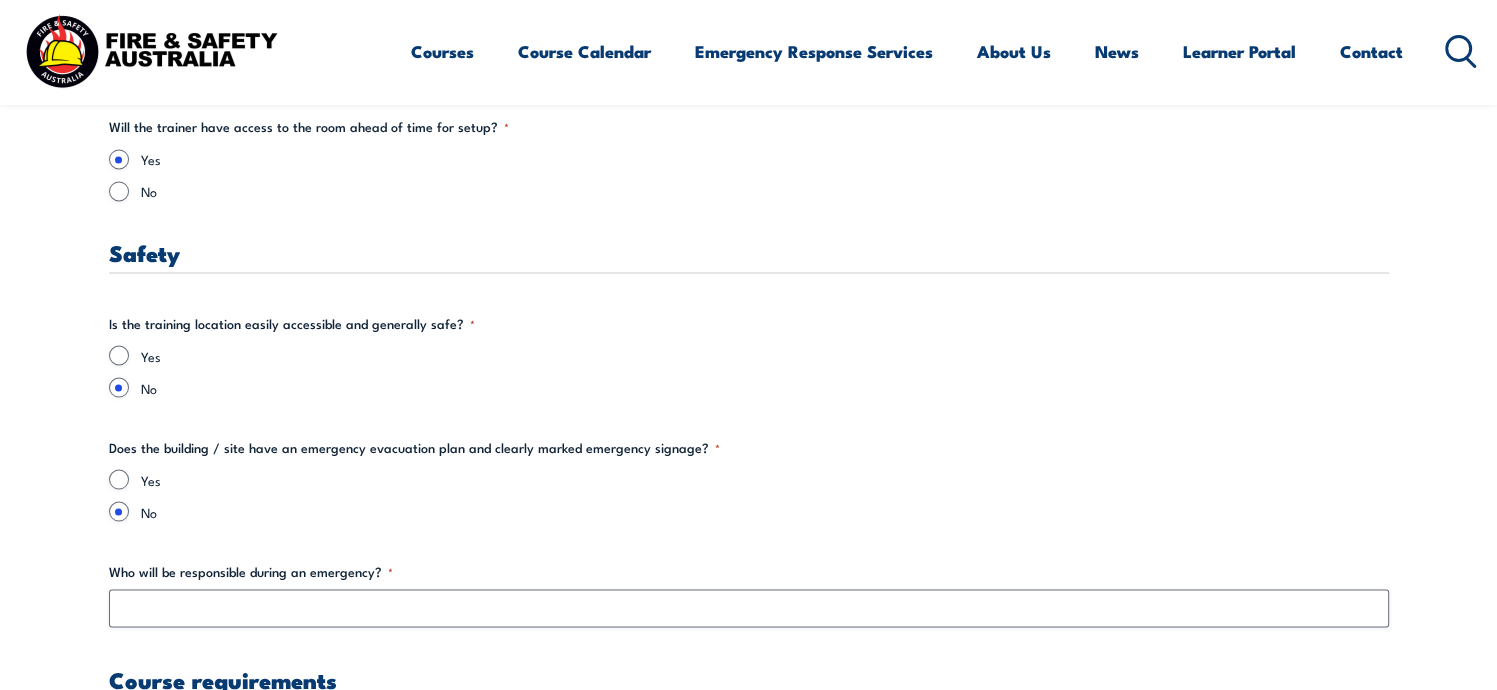 scroll, scrollTop: 3466, scrollLeft: 0, axis: vertical 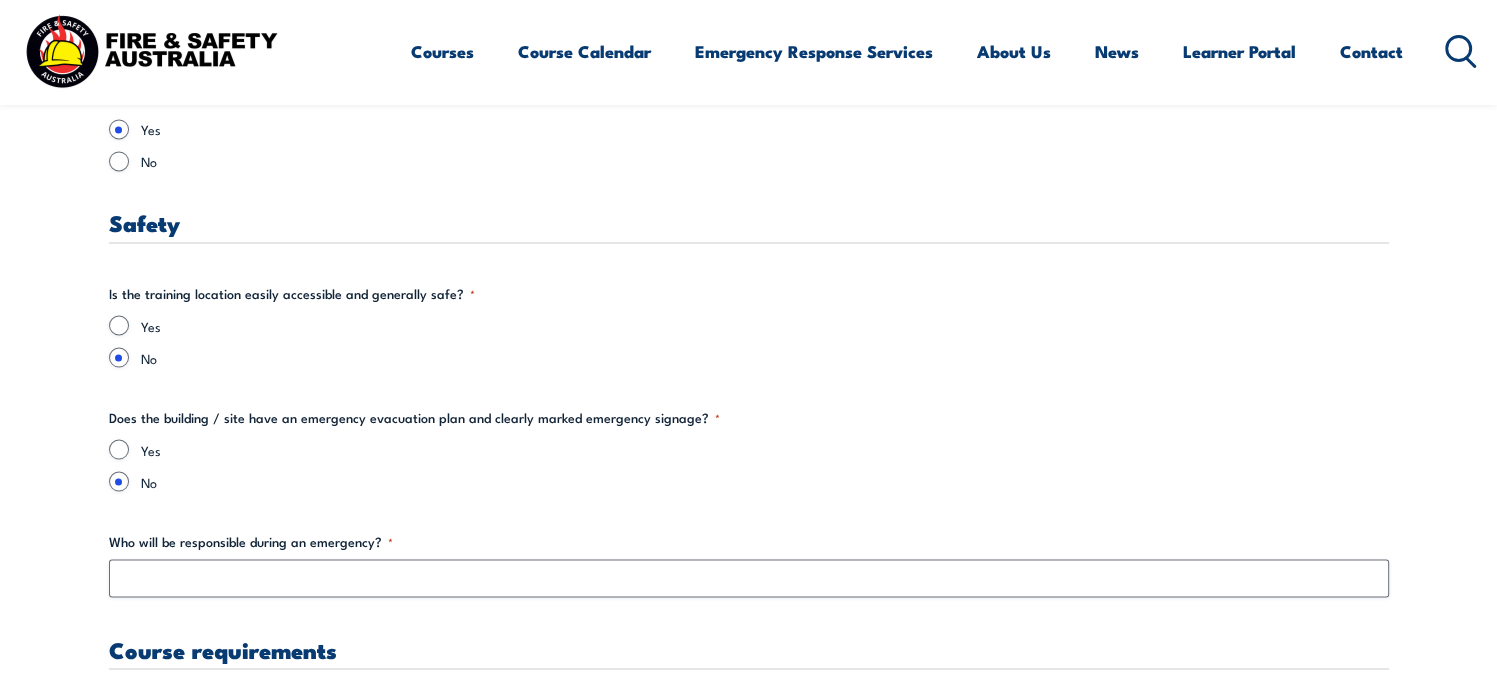 type on "long sleeved shirts, long trousers and enclosed footwear (safety boots) for workshop o
When arrive please go into reception and sign in. Can put visiting [FIRST] [LAST].
Induction will be for toilet, lunchroom, office & Reception first aid, exit, muster po" 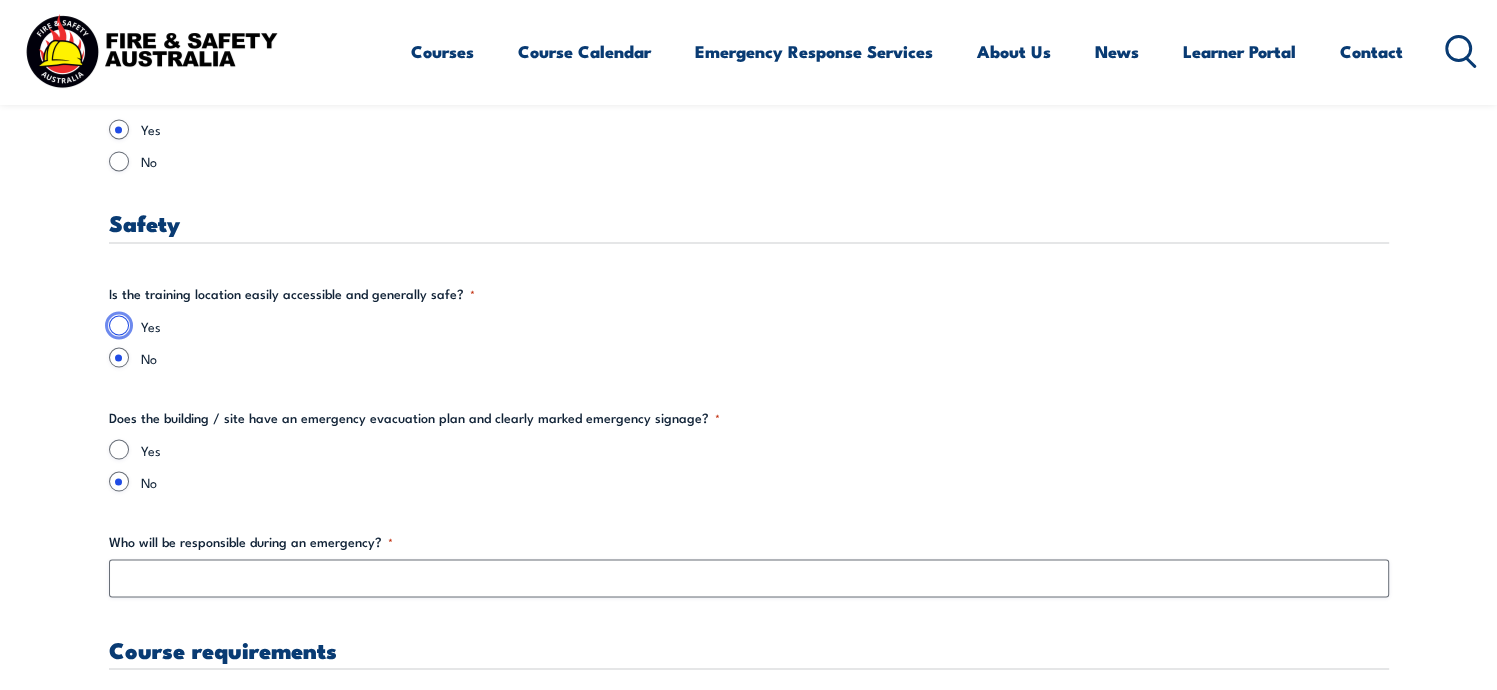 click on "Yes" at bounding box center (119, 325) 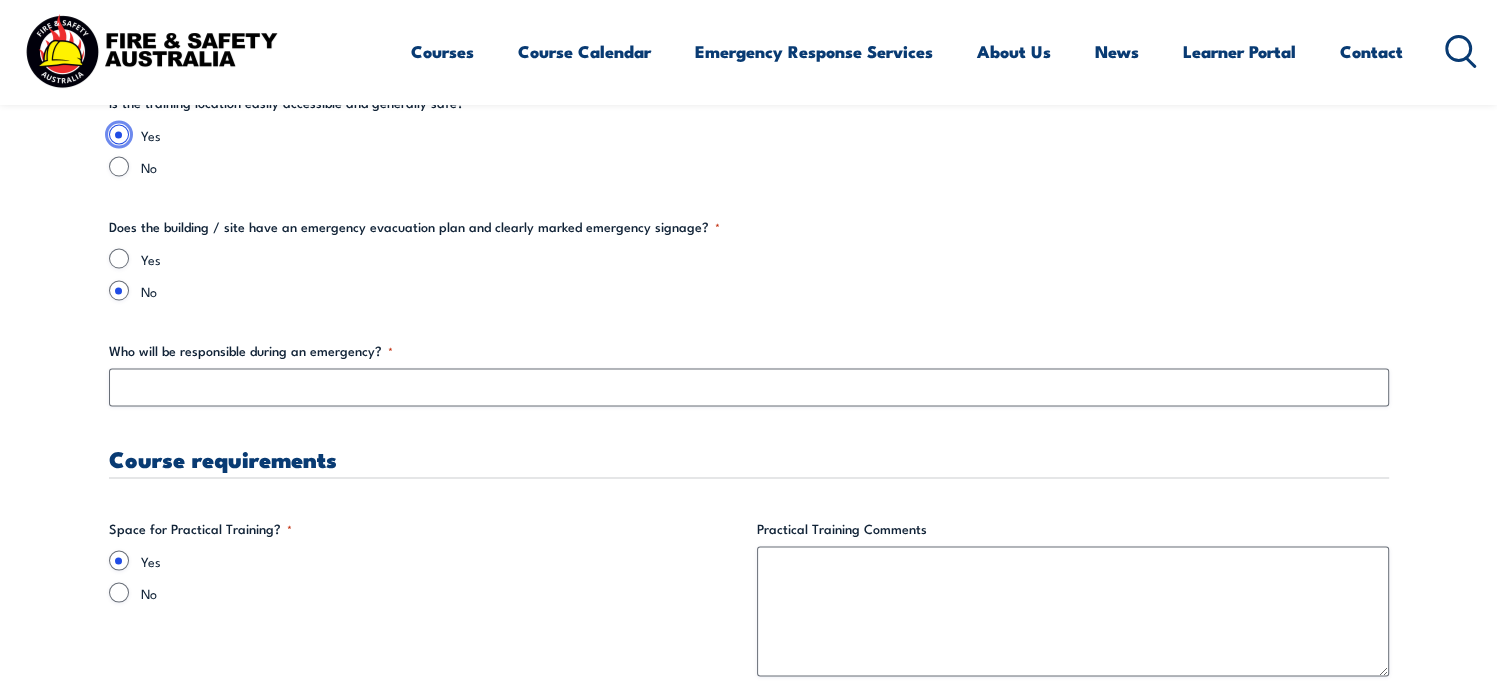 scroll, scrollTop: 3600, scrollLeft: 0, axis: vertical 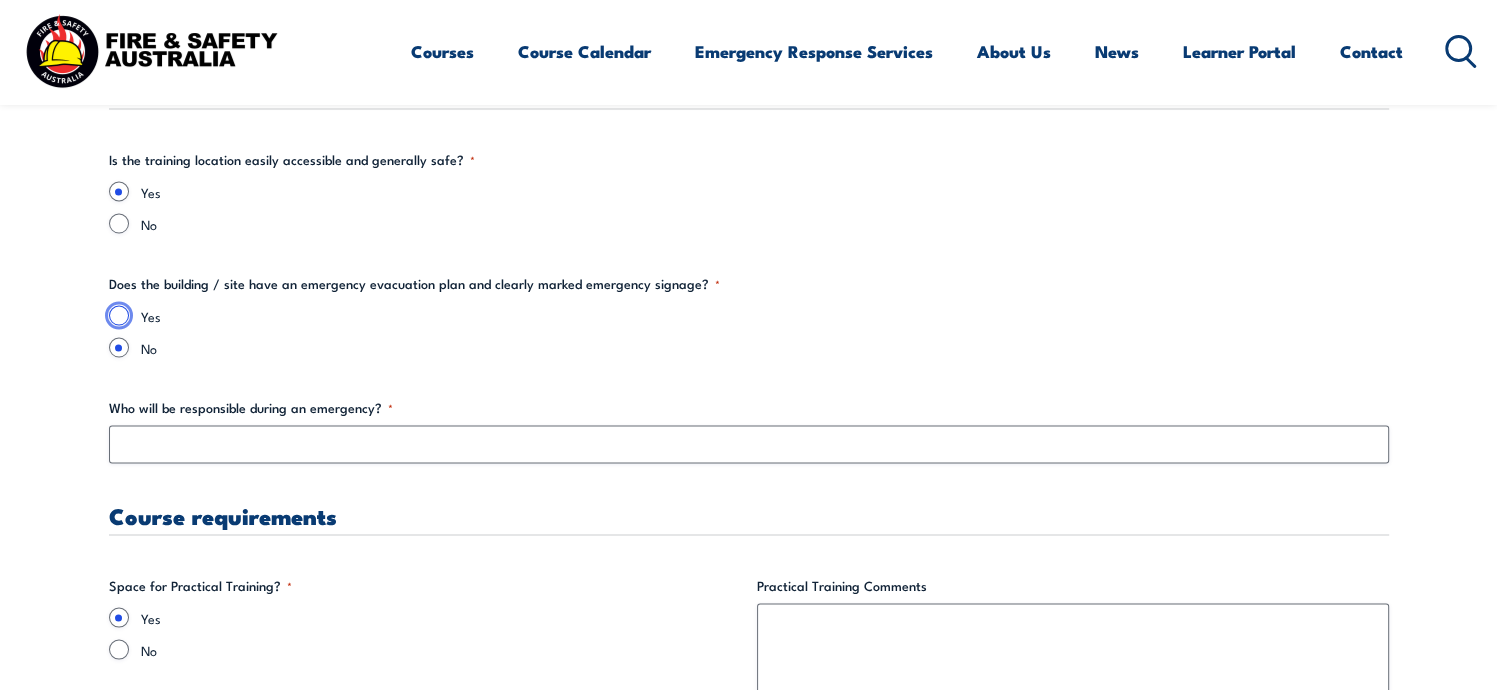 click on "Yes" at bounding box center [119, 315] 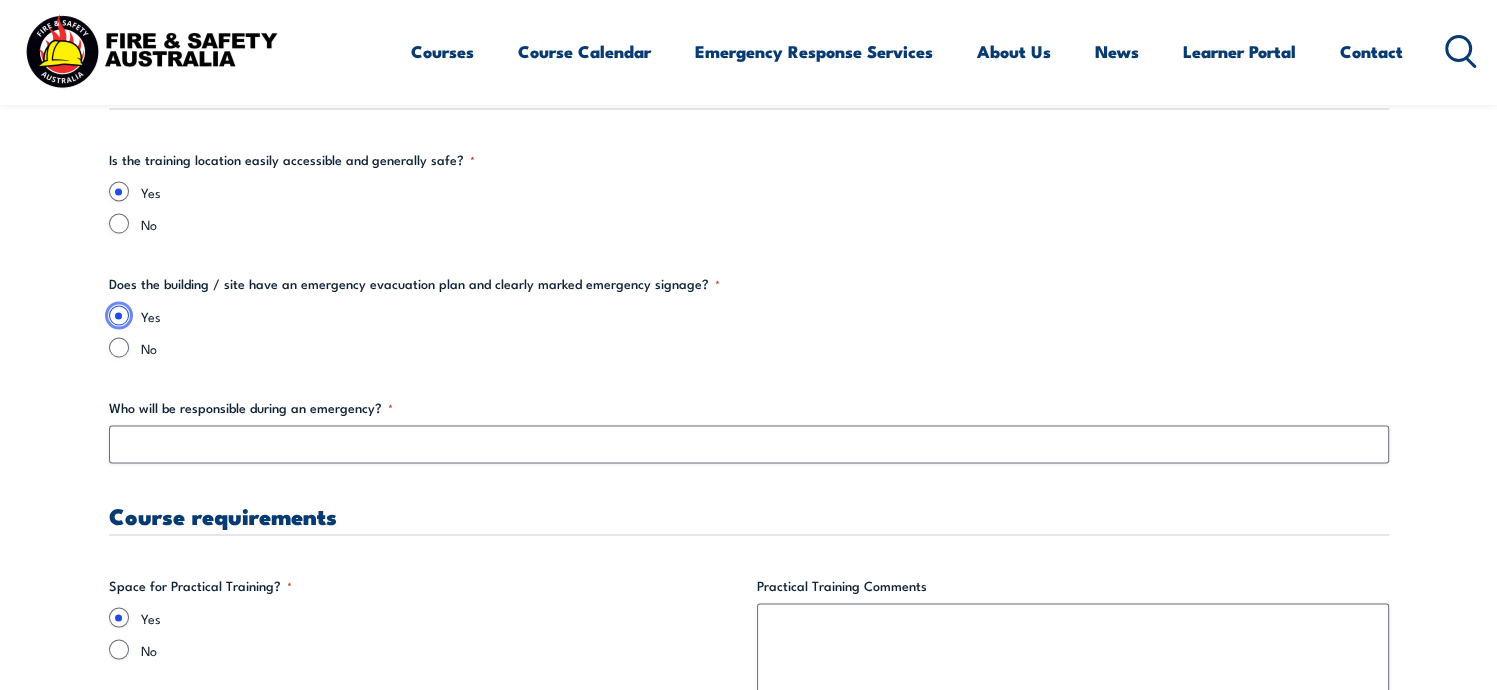 scroll, scrollTop: 3733, scrollLeft: 0, axis: vertical 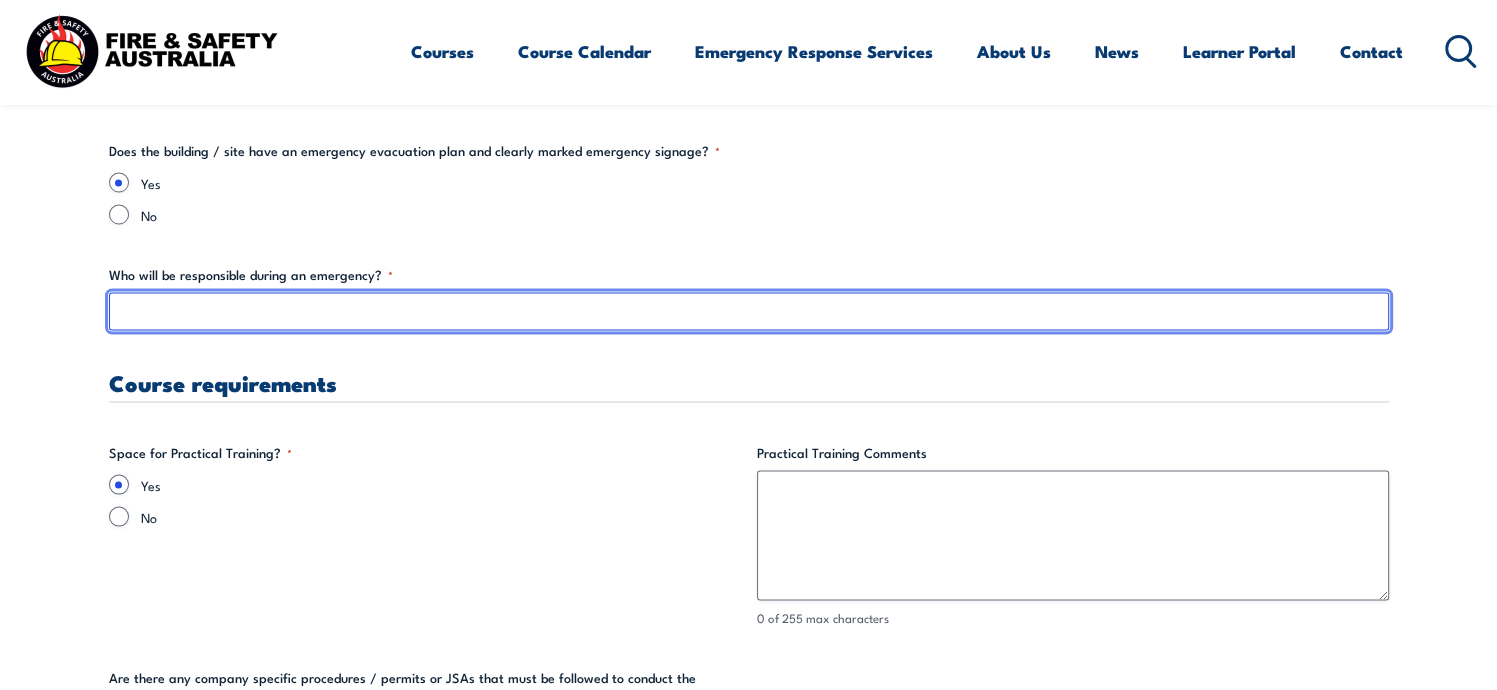 click on "Who will be responsible during an emergency? *" at bounding box center (749, 311) 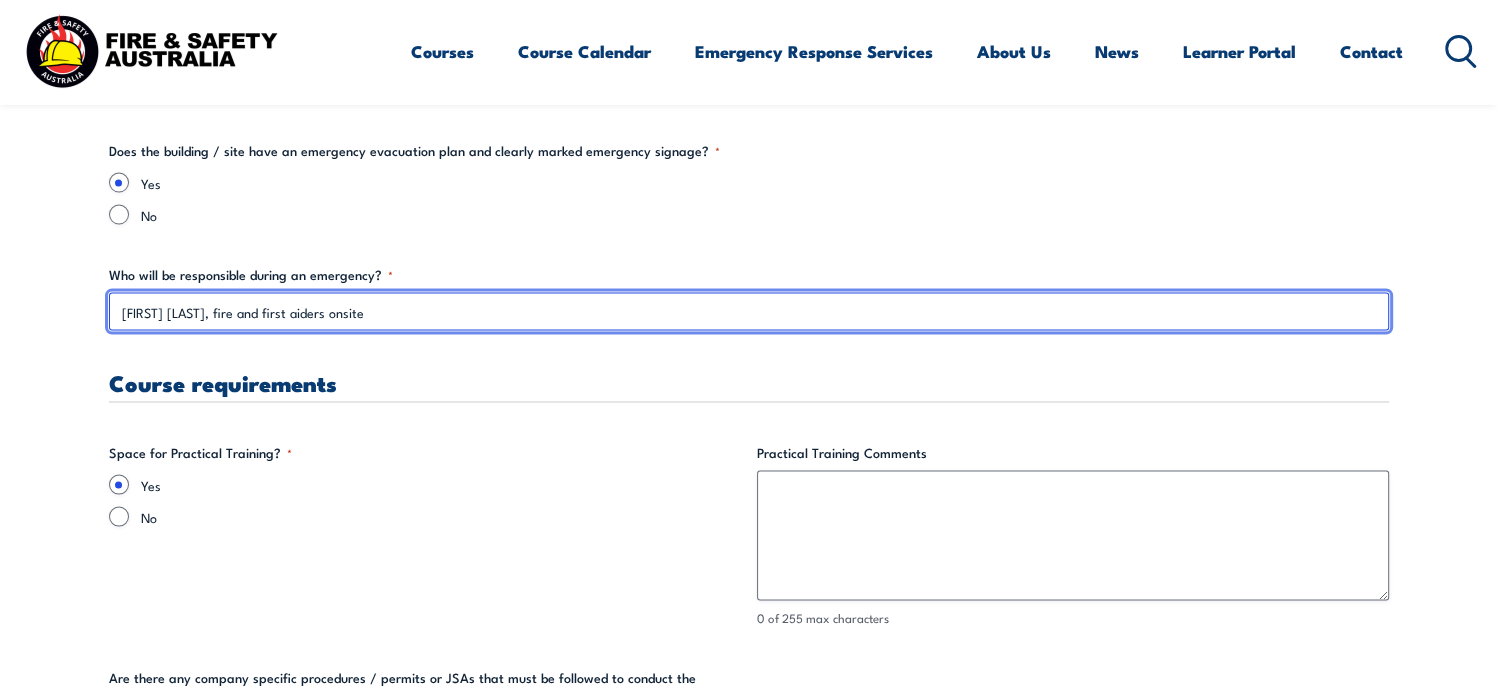 click on "[FIRST] [LAST], fire and first aiders onsite" at bounding box center (749, 311) 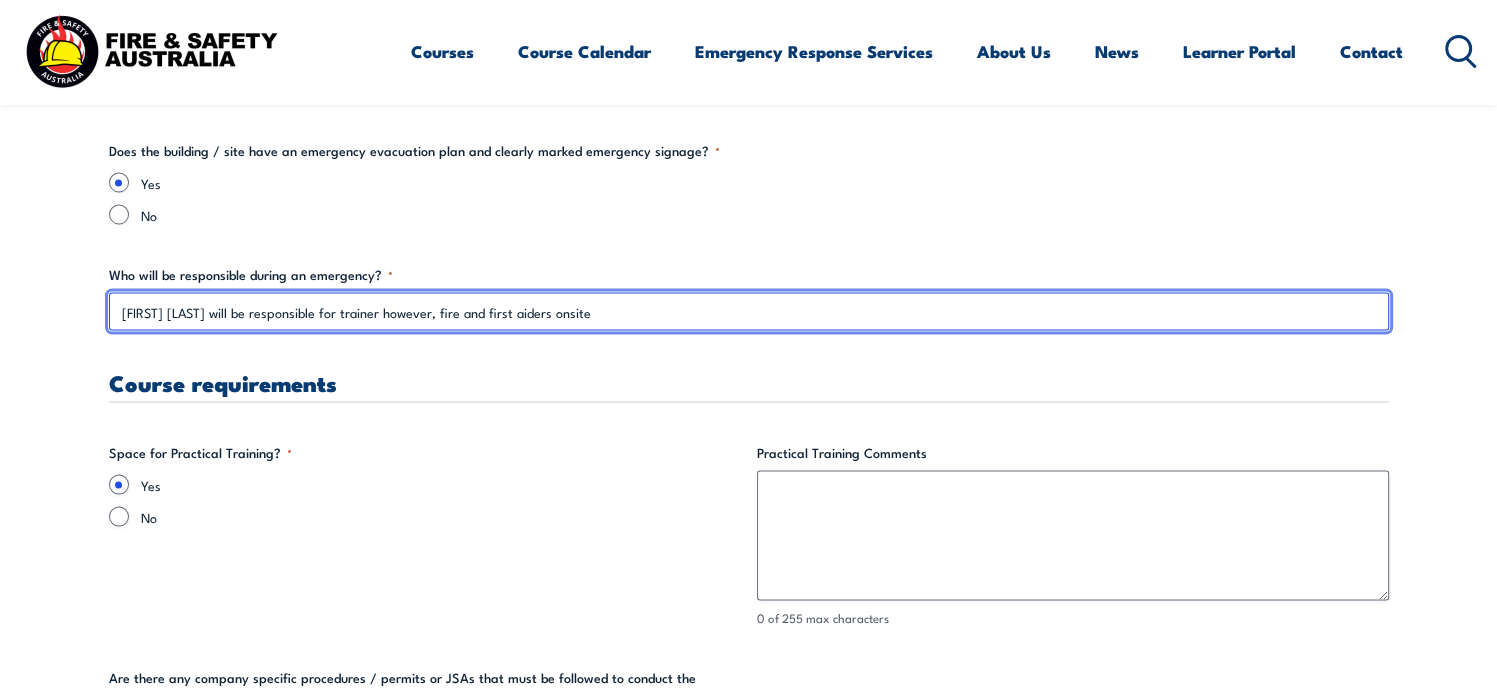 click on "[FIRST] [LAST] will be responsible for trainer however, fire and first aiders onsite" at bounding box center [749, 311] 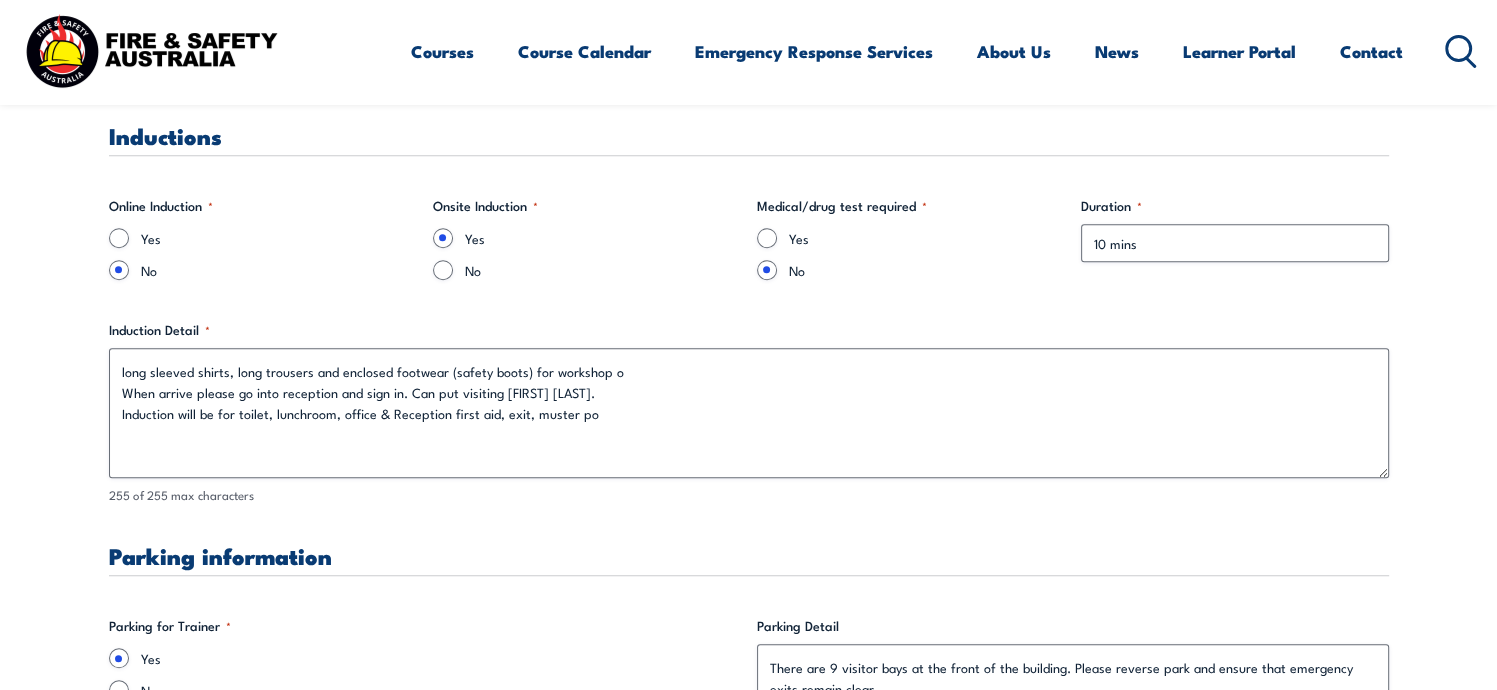 scroll, scrollTop: 1333, scrollLeft: 0, axis: vertical 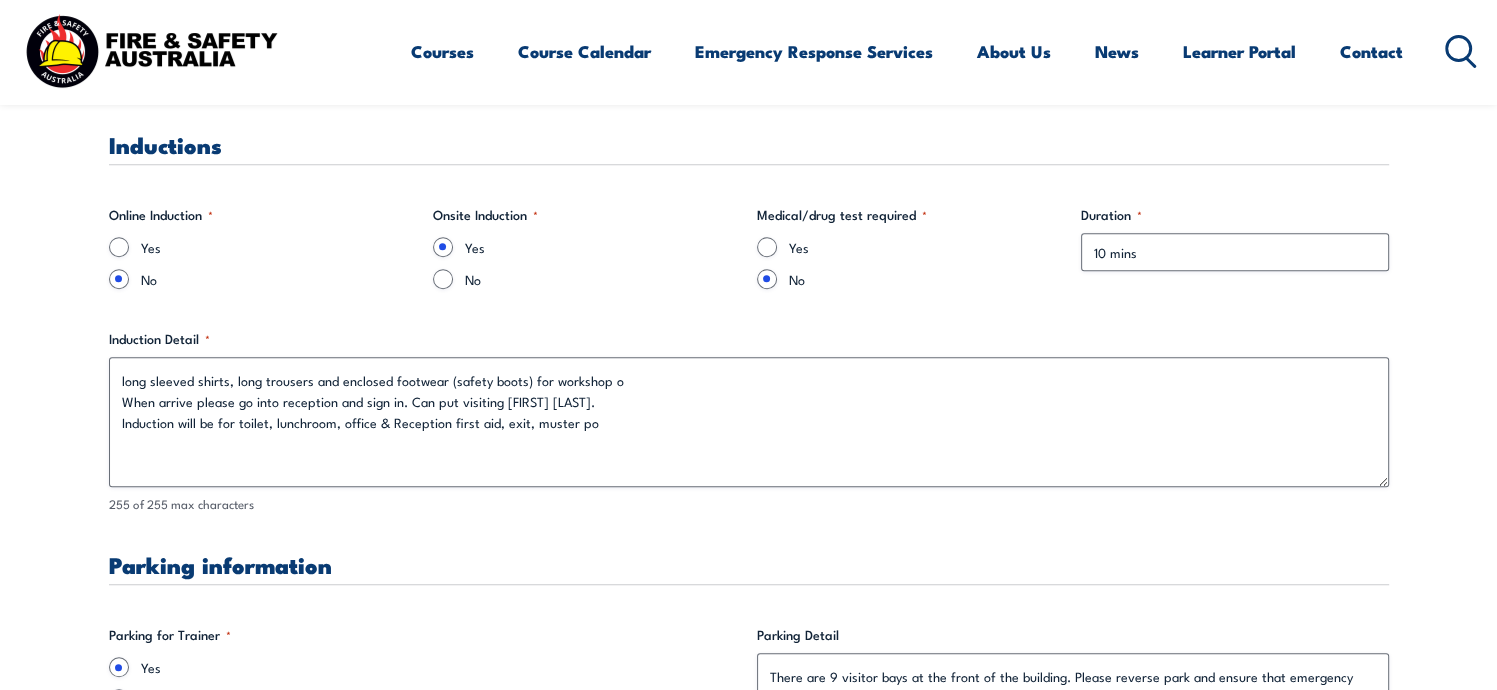 type on "[FIRST] [LAST] will be responsible for trainer however, fire and first aiders onsite" 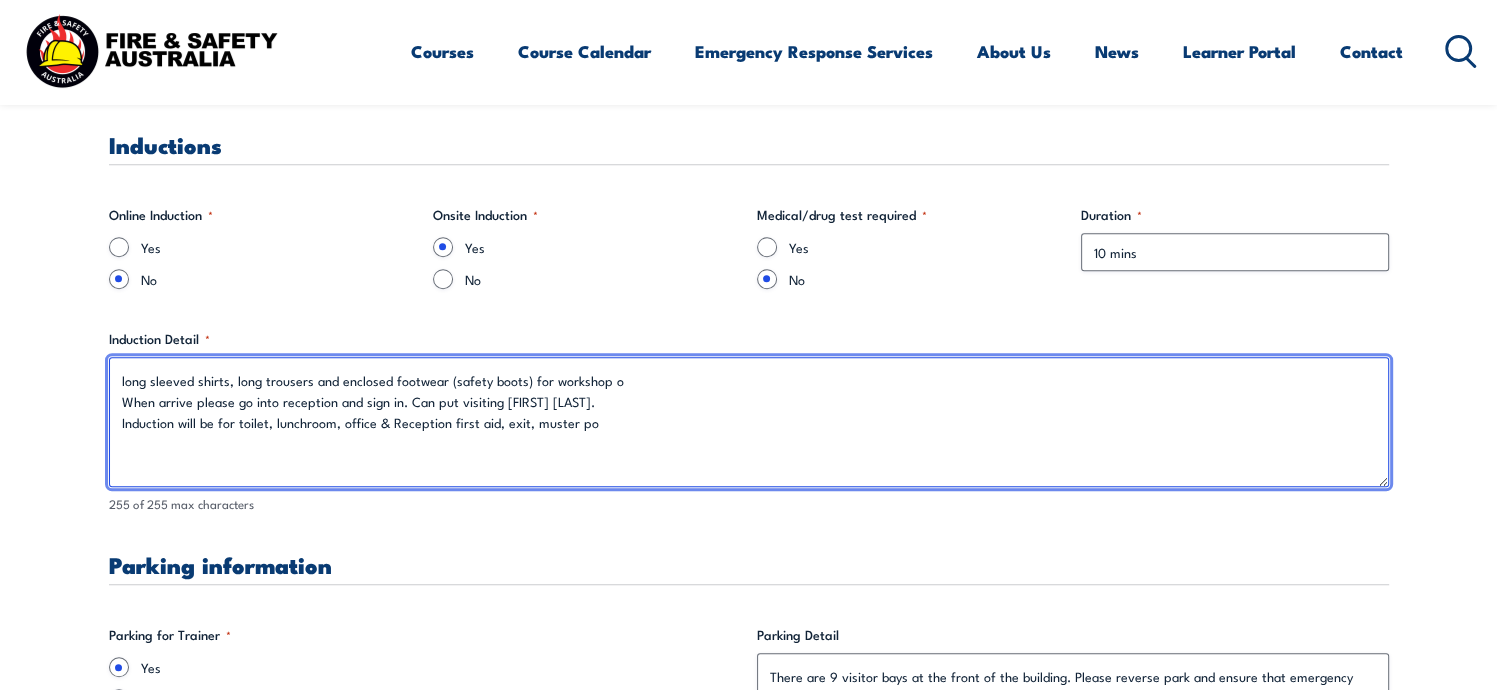 drag, startPoint x: 652, startPoint y: 369, endPoint x: 115, endPoint y: 378, distance: 537.07544 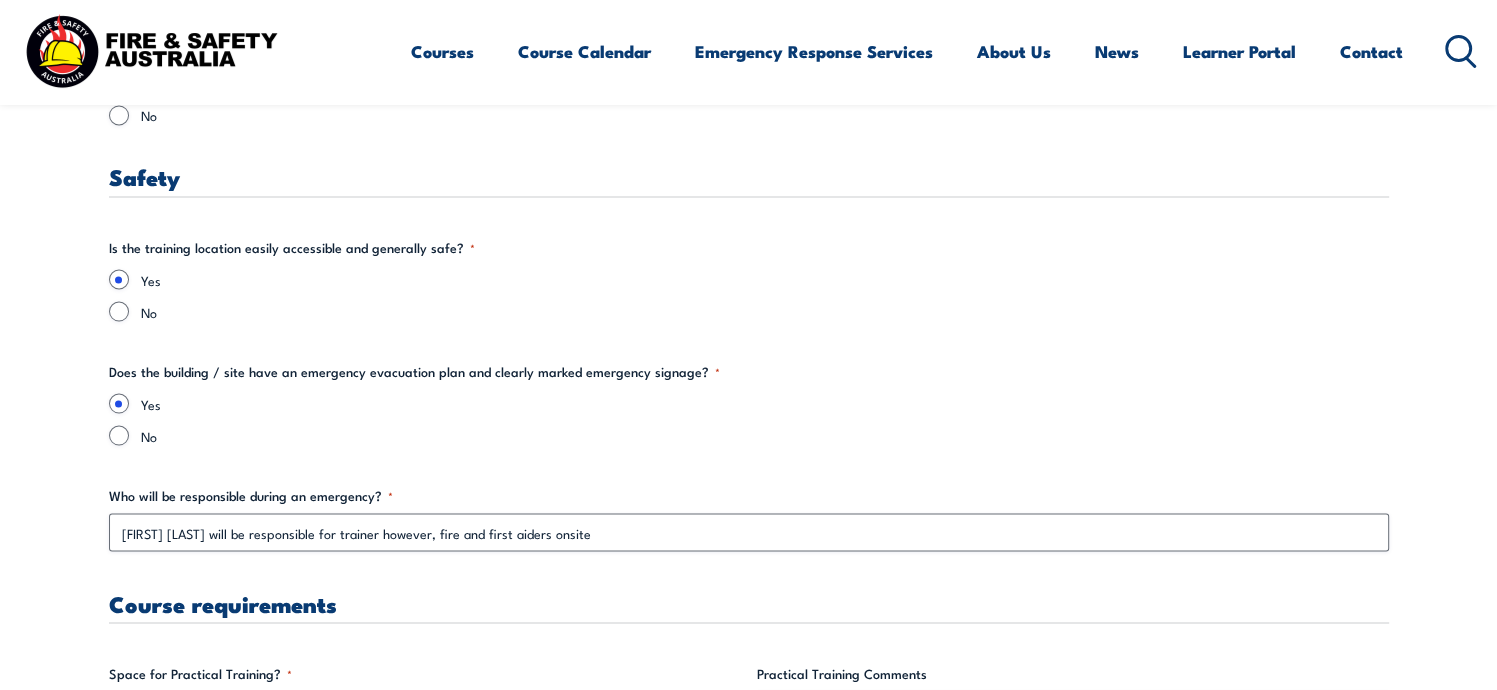 scroll, scrollTop: 3866, scrollLeft: 0, axis: vertical 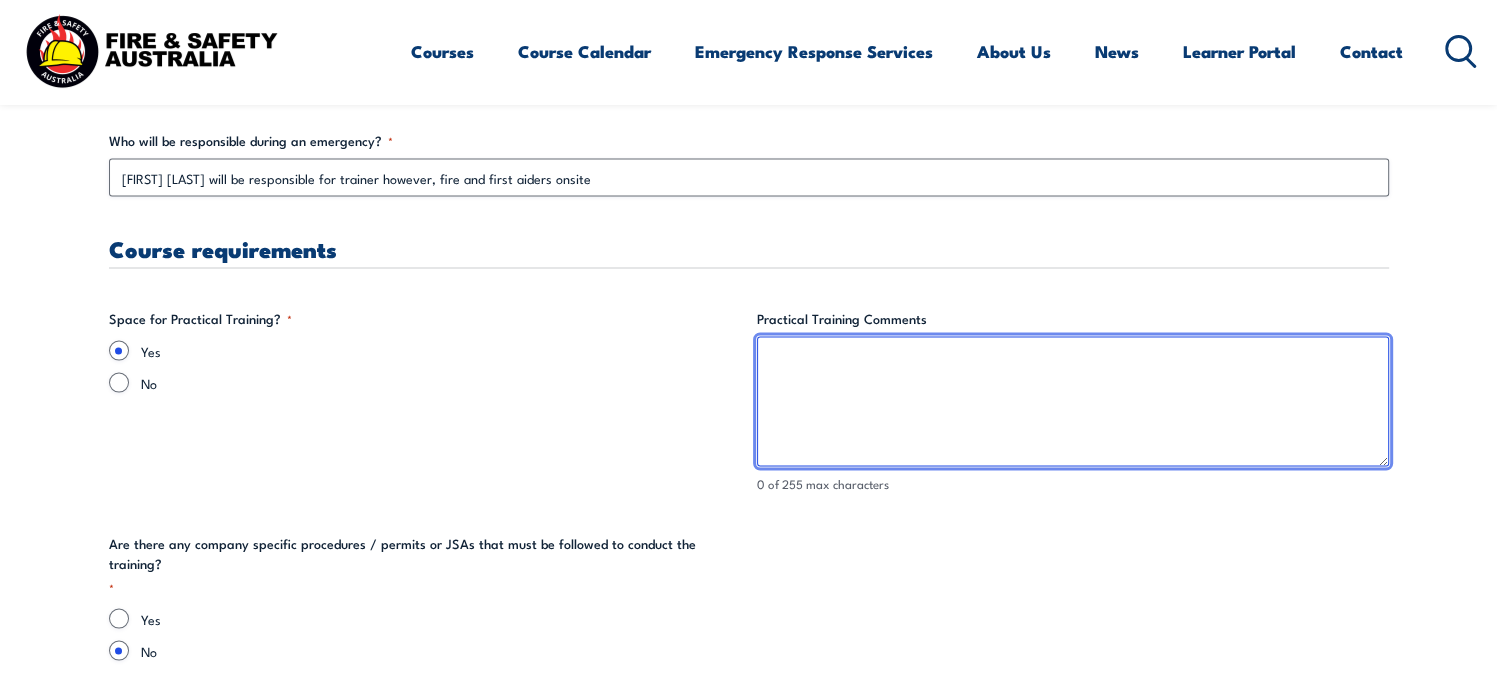 click on "Practical Training Comments" at bounding box center (1073, 402) 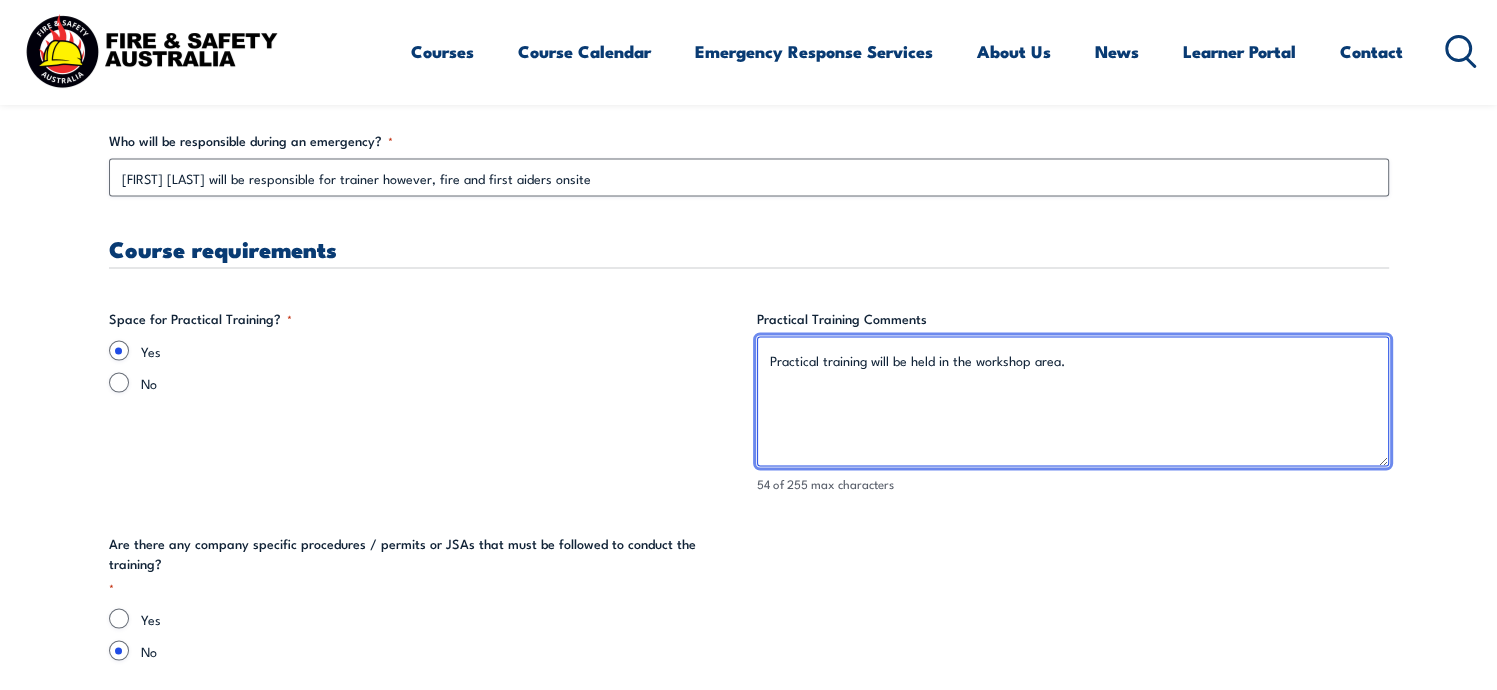 paste on "long sleeved shirts, long trousers and enclosed footwear (safety boots) for workshop o" 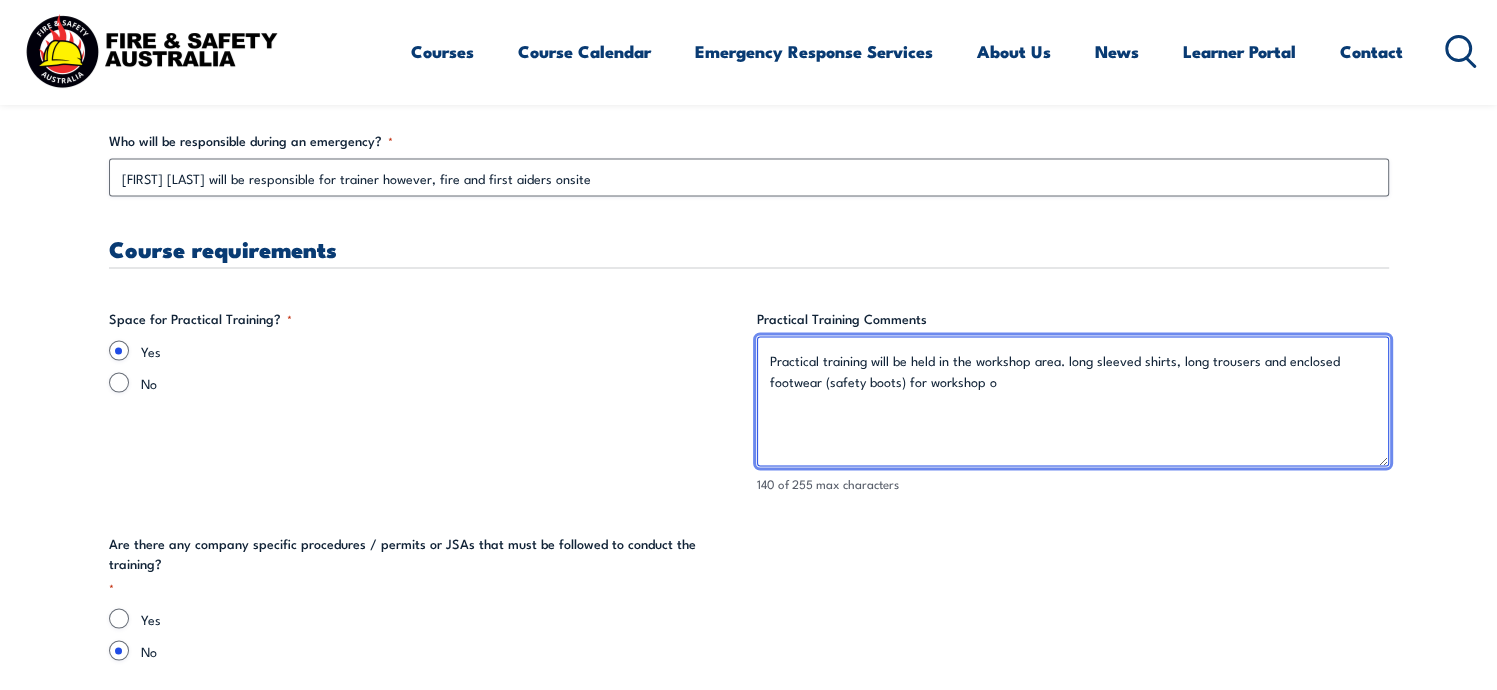 click on "Practical training will be held in the workshop area. long sleeved shirts, long trousers and enclosed footwear (safety boots) for workshop o" at bounding box center [1073, 402] 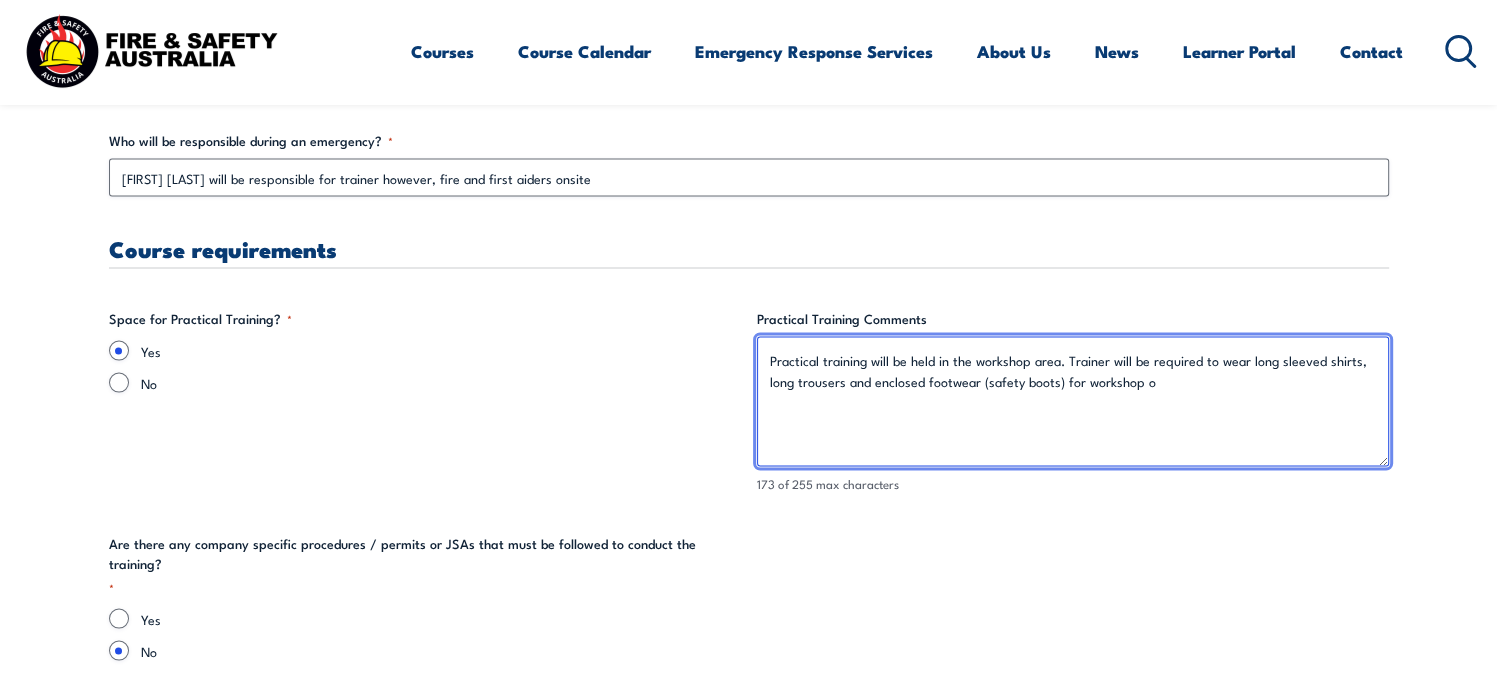 click on "Practical training will be held in the workshop area. Trainer will be required to wear long sleeved shirts, long trousers and enclosed footwear (safety boots) for workshop o" at bounding box center (1073, 402) 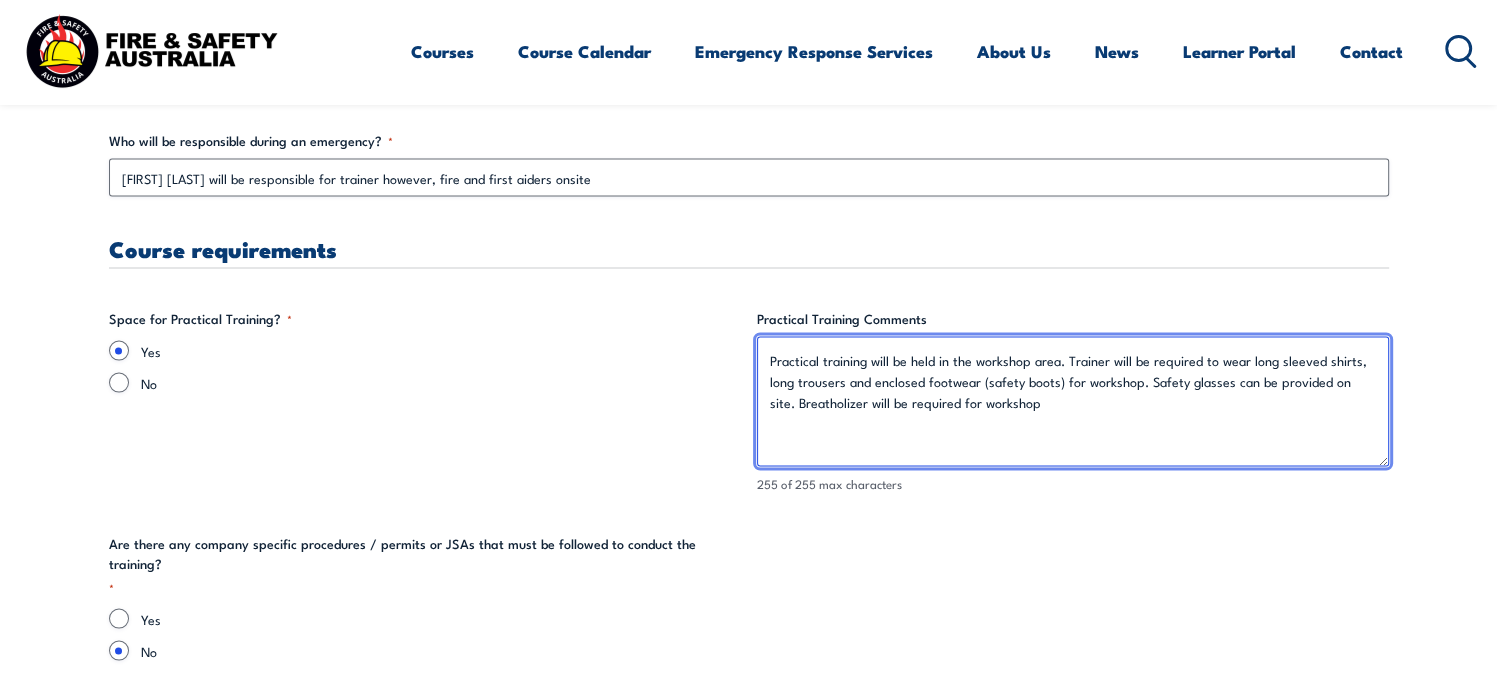 drag, startPoint x: 948, startPoint y: 404, endPoint x: 934, endPoint y: 401, distance: 14.3178215 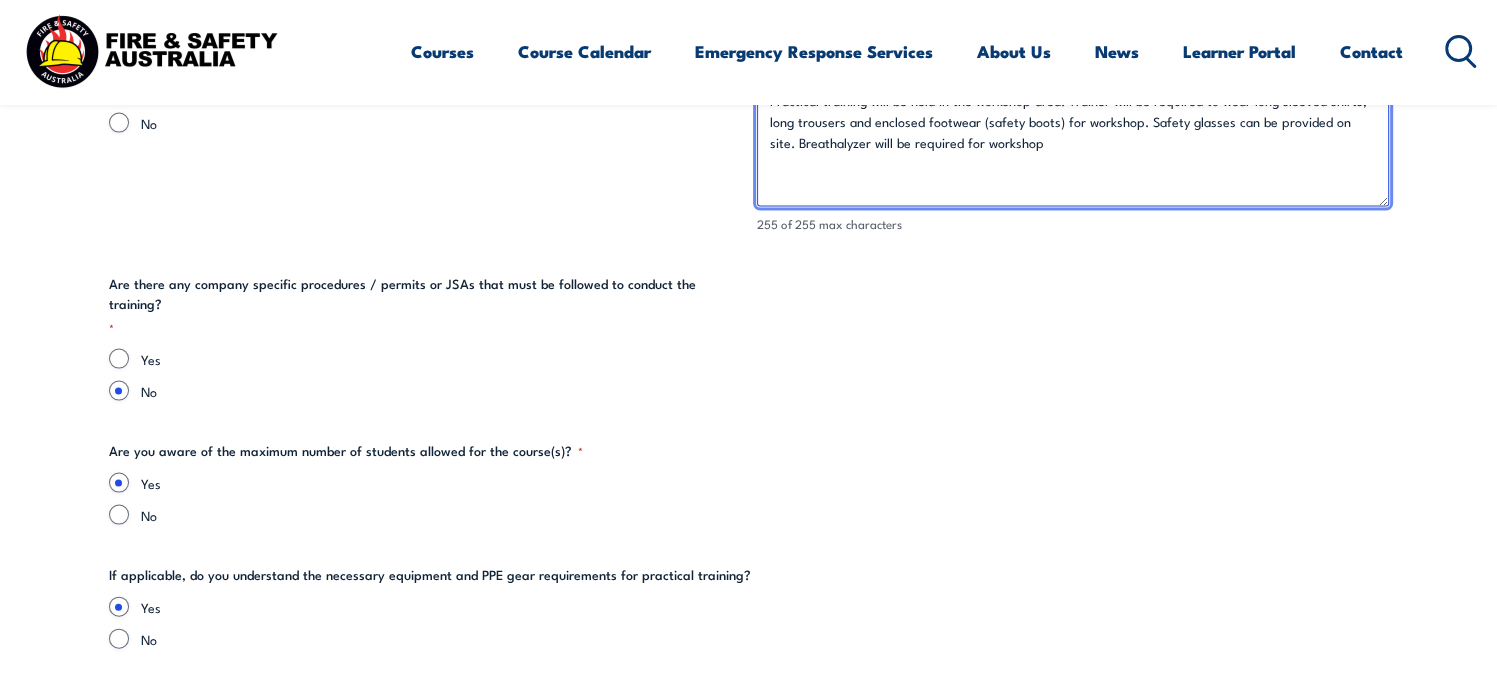 scroll, scrollTop: 4133, scrollLeft: 0, axis: vertical 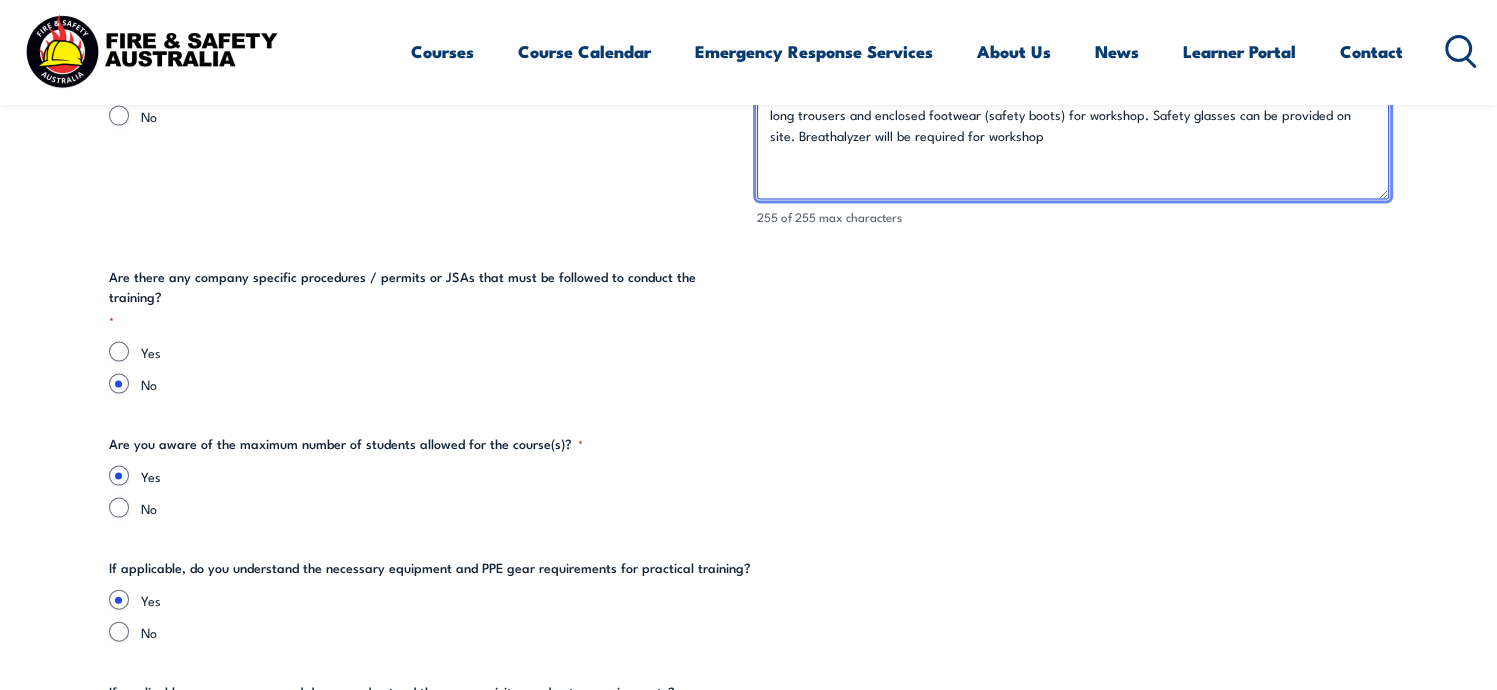 type on "Practical training will be held in the workshop area. Trainer will be required to wear long sleeved shirts, long trousers and enclosed footwear (safety boots) for workshop. Safety glasses can be provided on site. Breathalyzer will be required for workshop" 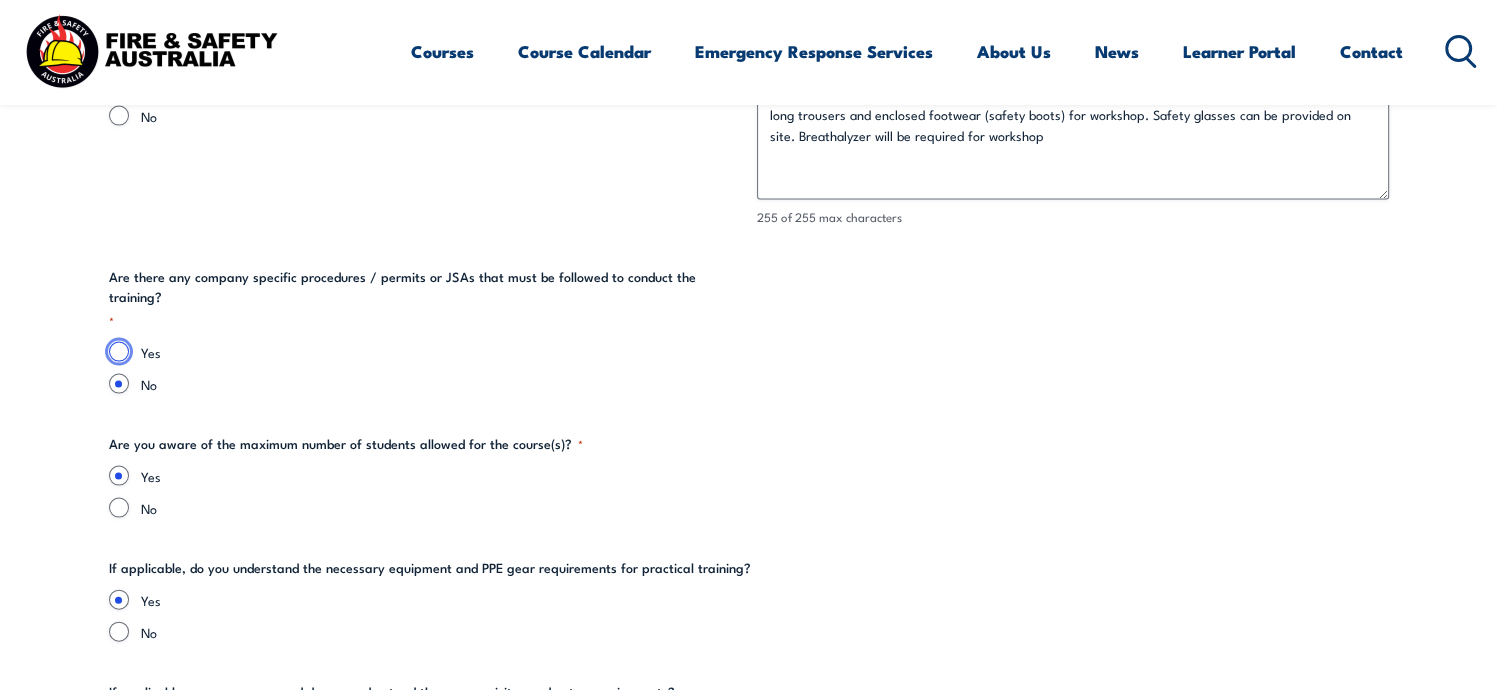 click on "Yes" at bounding box center (119, 352) 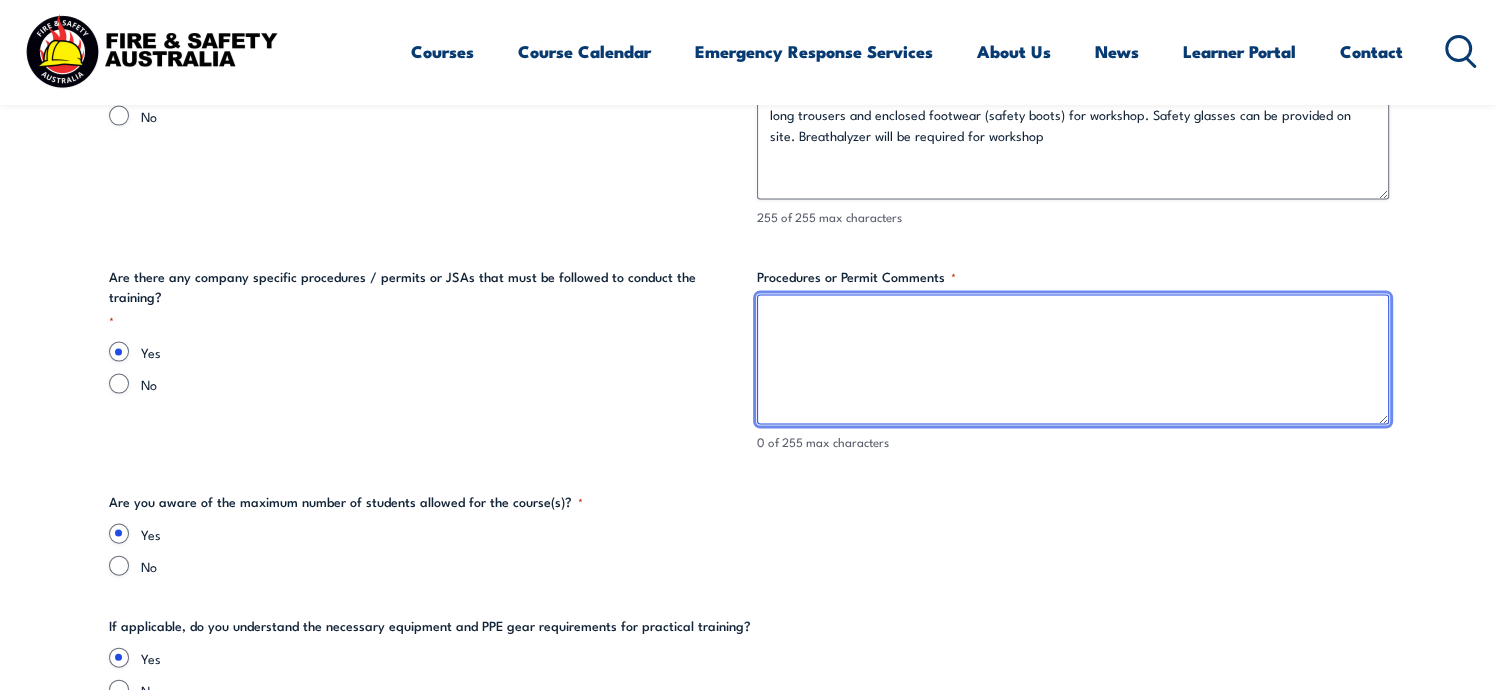 click on "Procedures or Permit Comments *" at bounding box center [1073, 360] 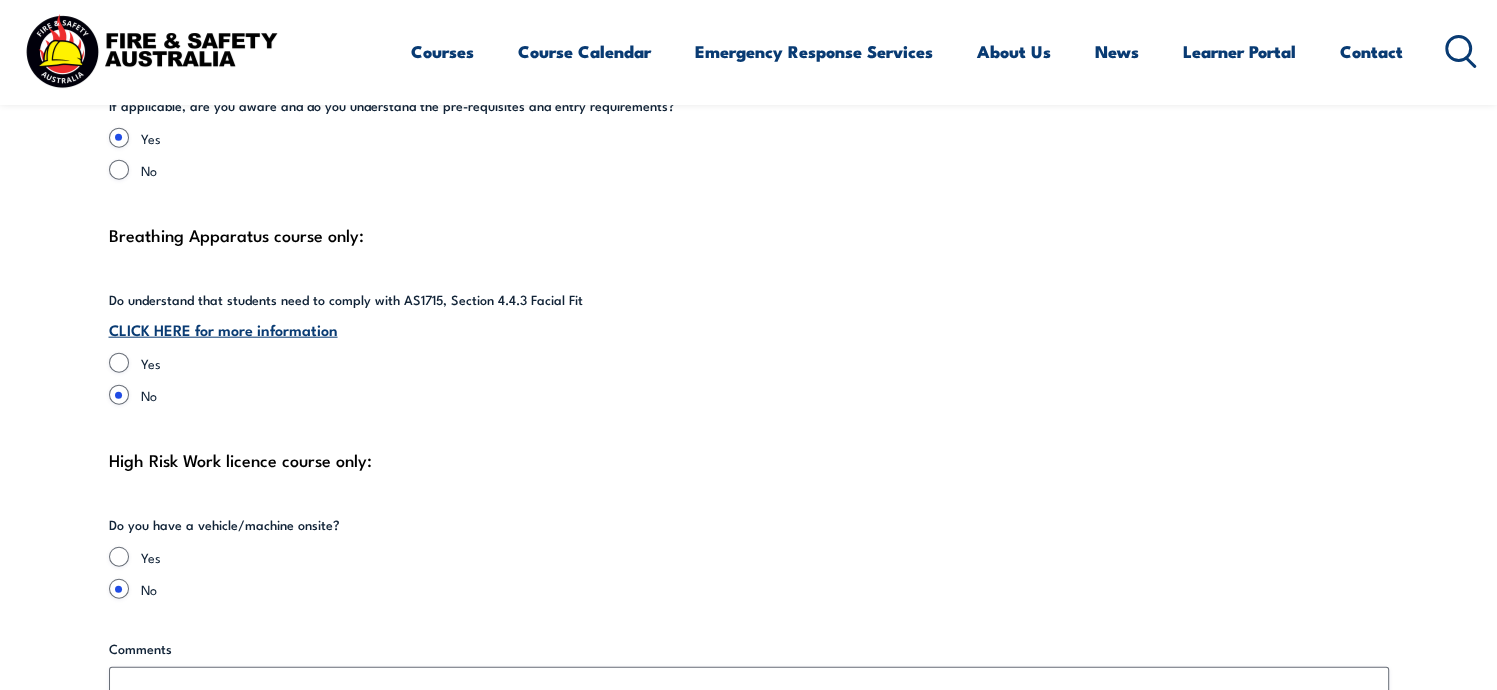 scroll, scrollTop: 4800, scrollLeft: 0, axis: vertical 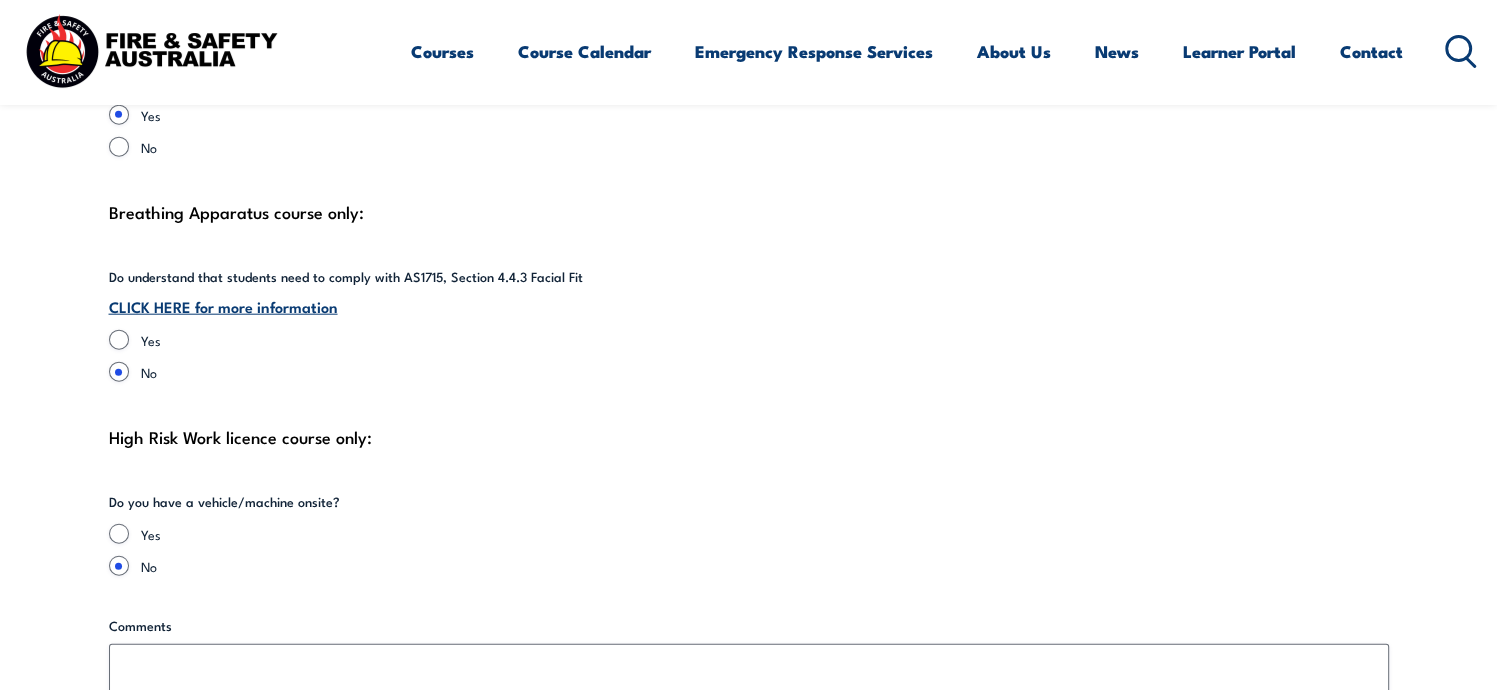 type on "Fire & Safety Australia JHA or SWMS if required." 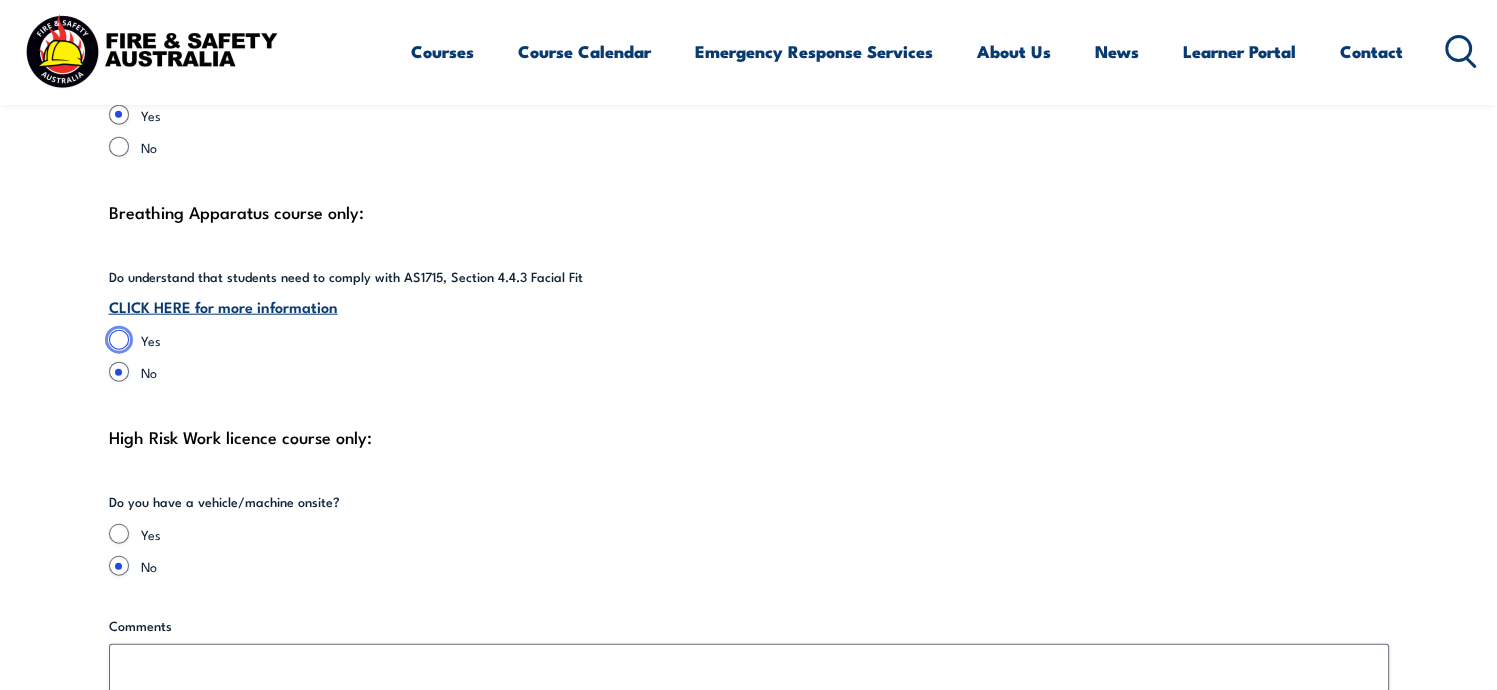 click on "Yes" at bounding box center (119, 340) 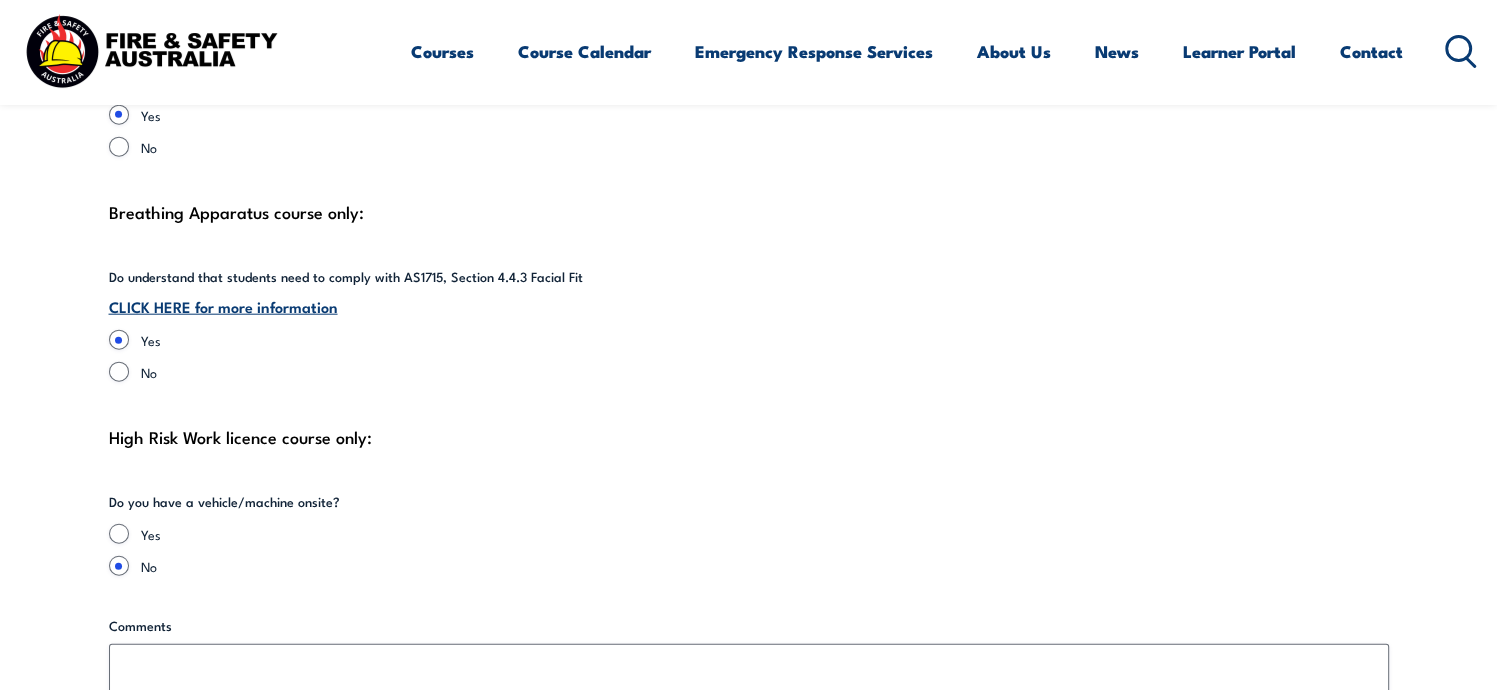 click on "CLICK HERE for more information" at bounding box center (223, 306) 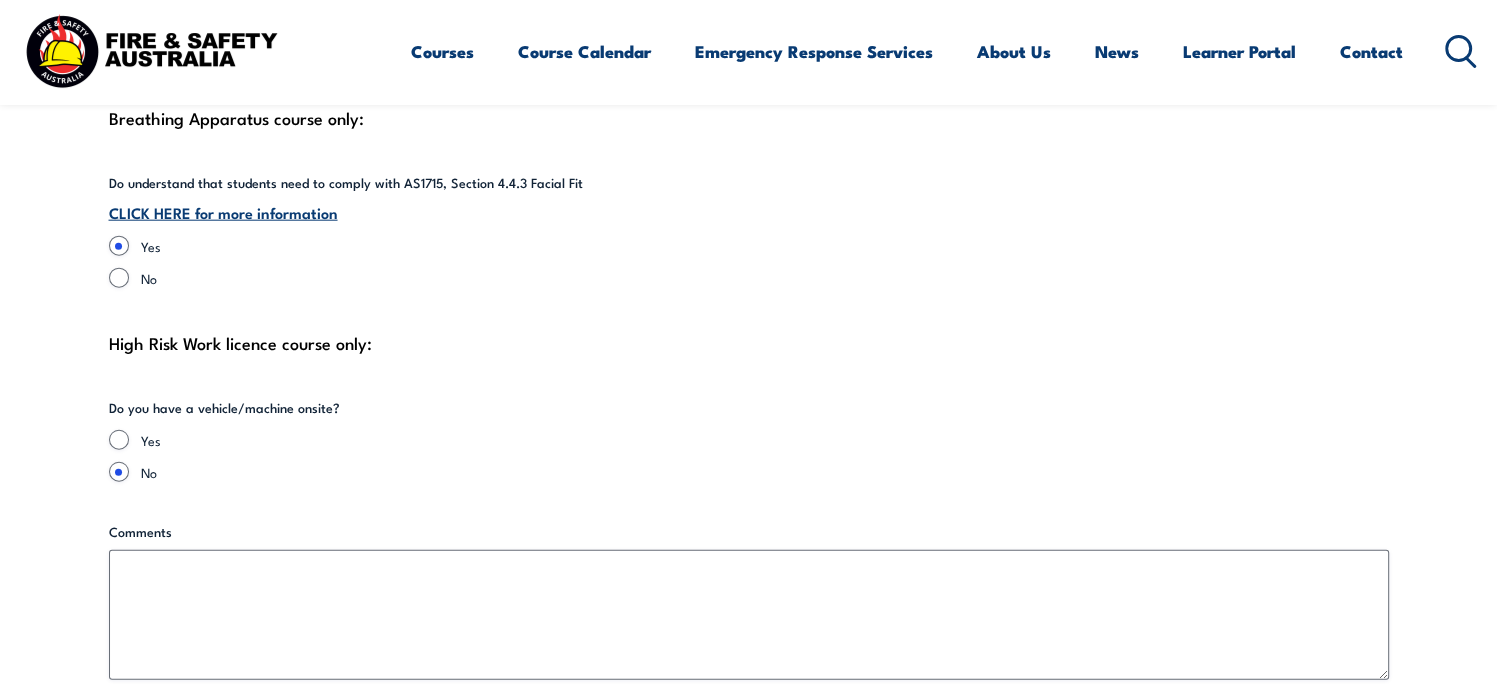 scroll, scrollTop: 4933, scrollLeft: 0, axis: vertical 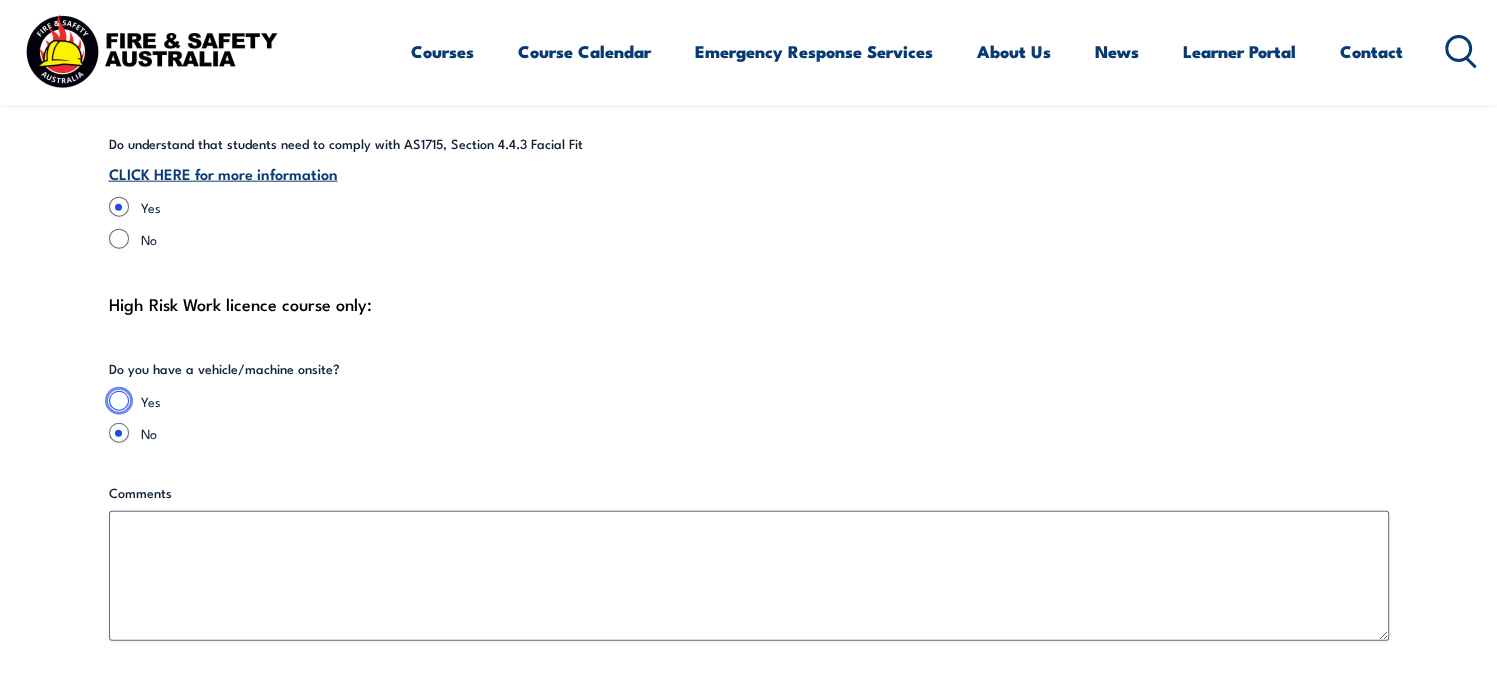 click on "Yes" at bounding box center [119, 401] 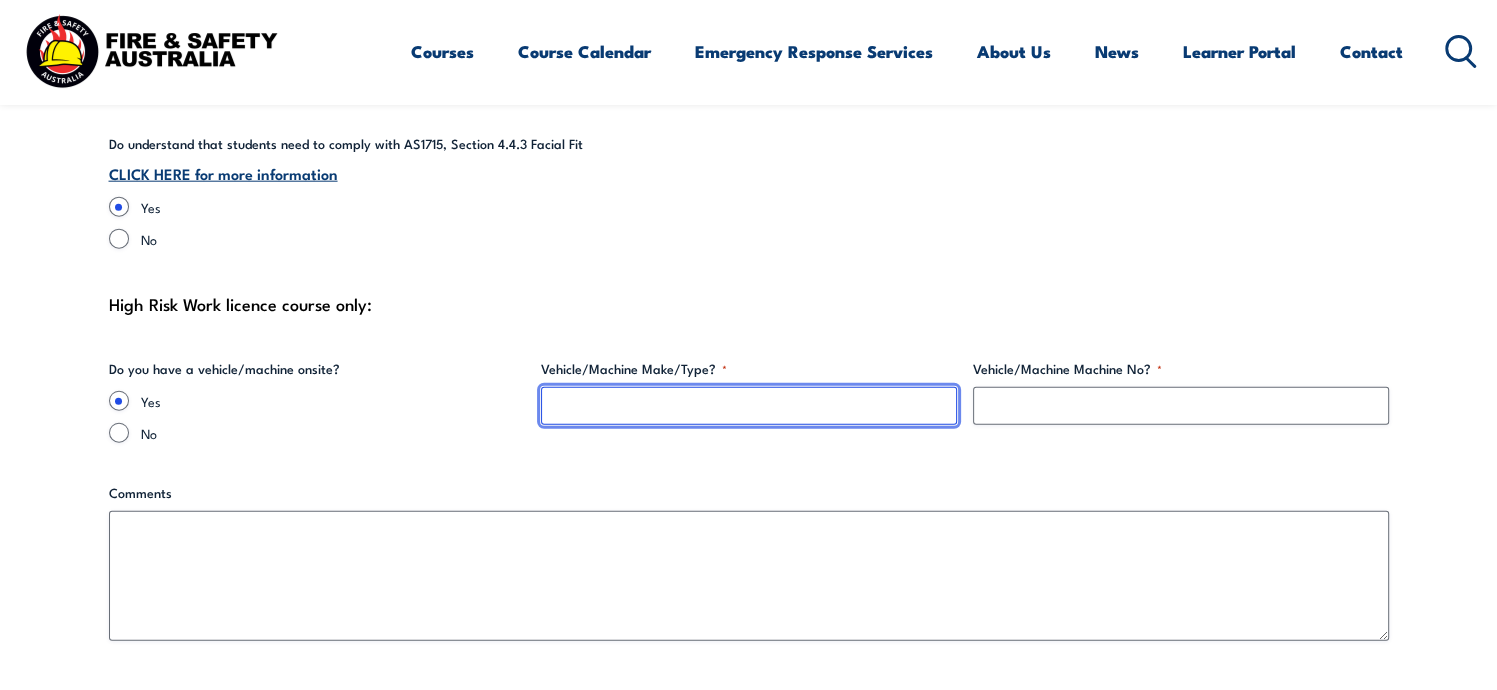 click on "Vehicle/Machine Make/Type? *" at bounding box center [749, 406] 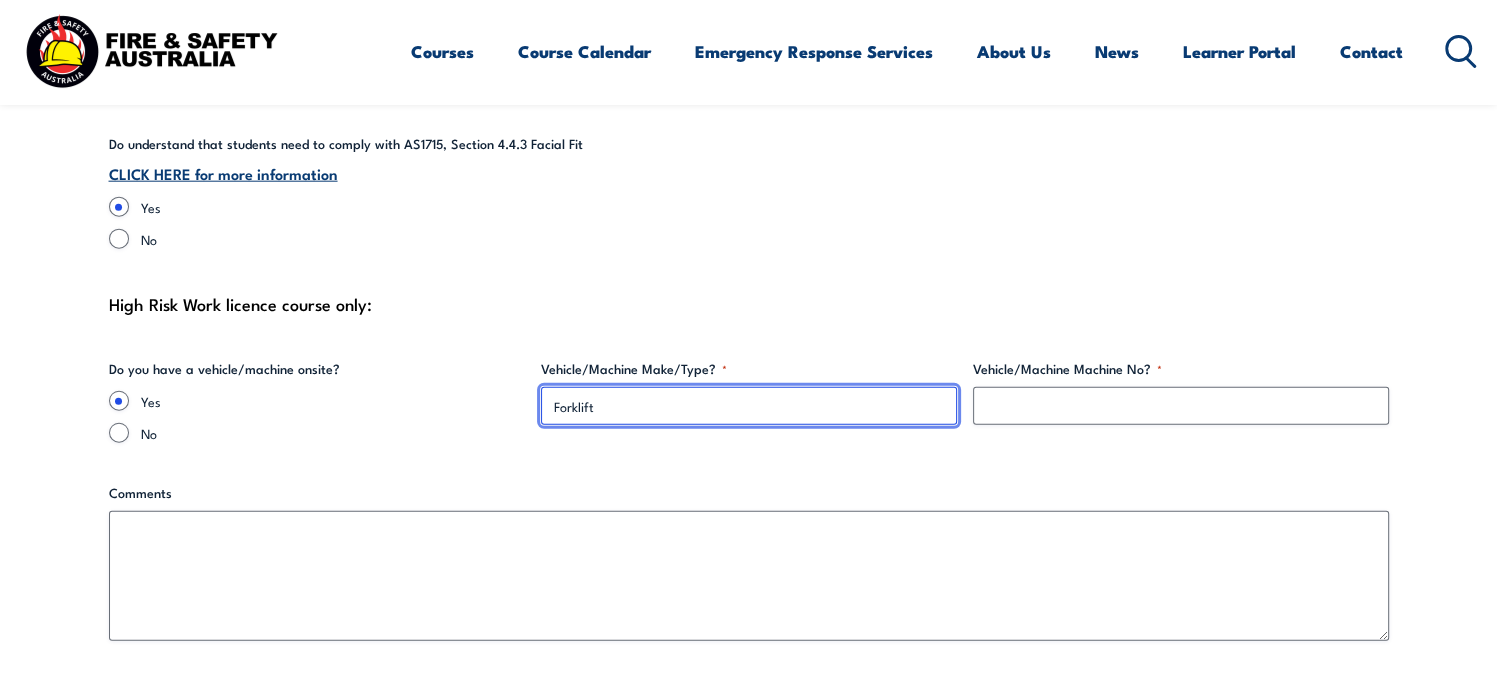 type on "Forklift" 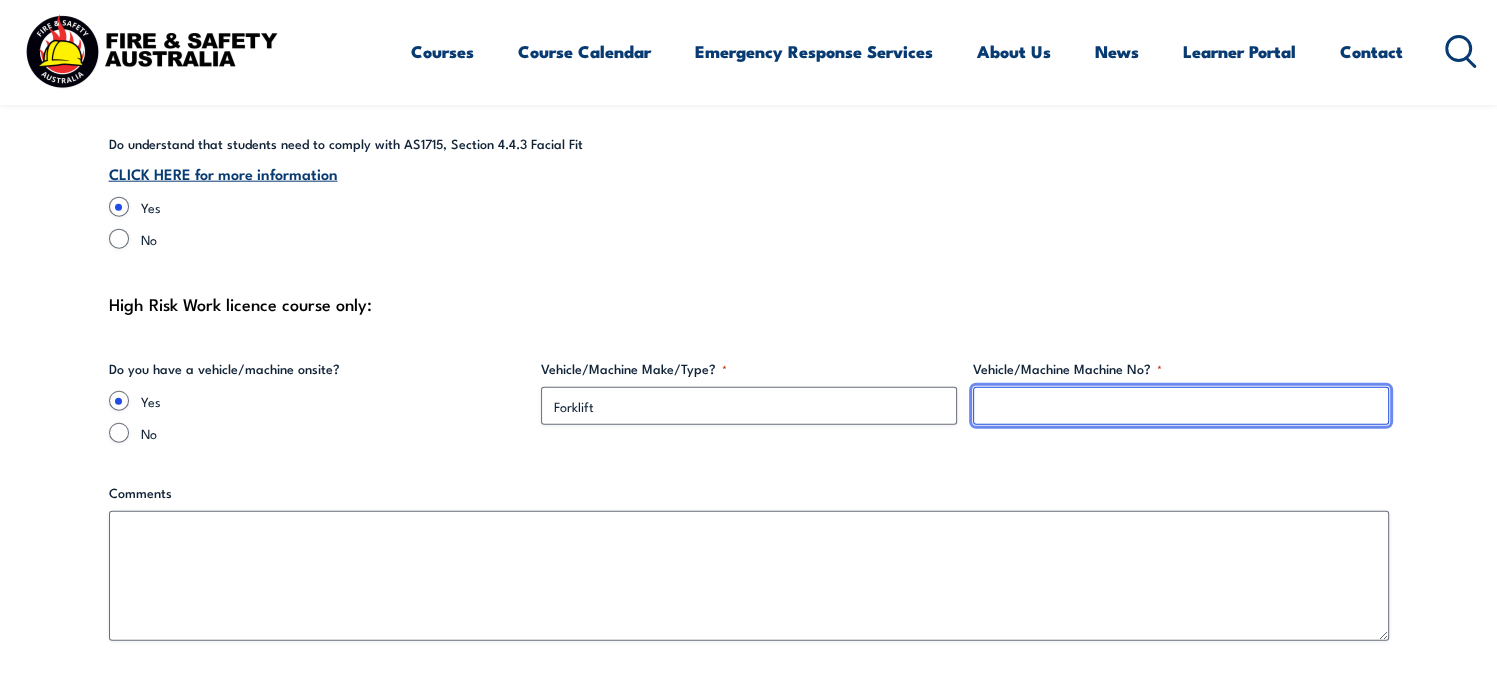click on "Vehicle/Machine Machine No? *" at bounding box center [1181, 406] 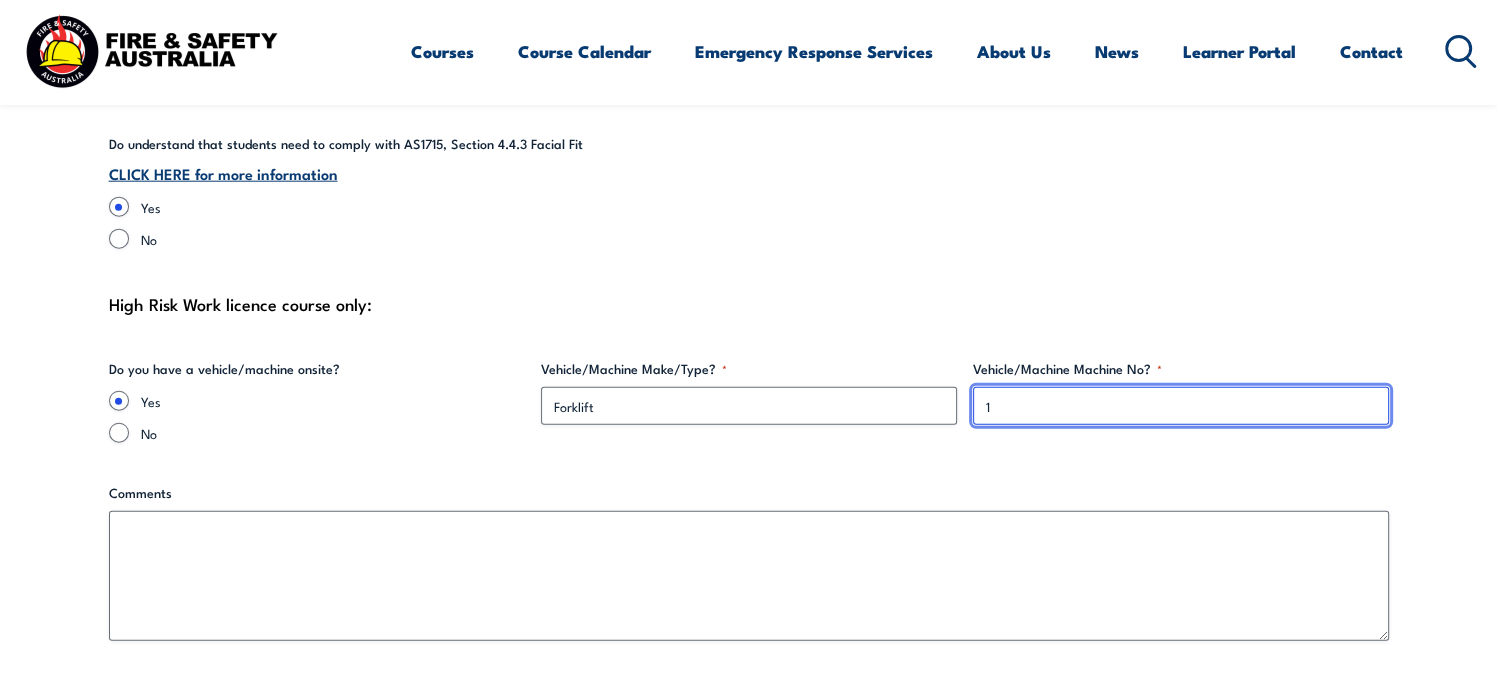 type on "1" 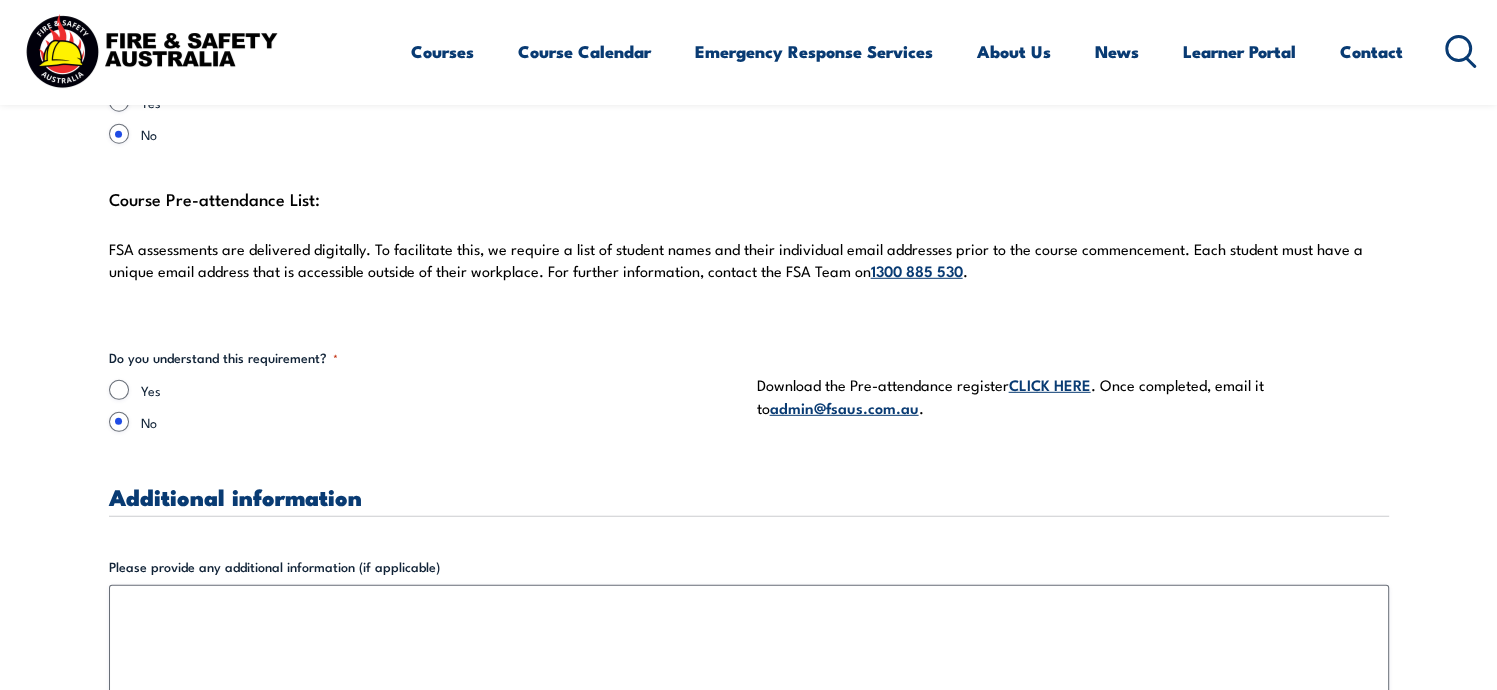 scroll, scrollTop: 5733, scrollLeft: 0, axis: vertical 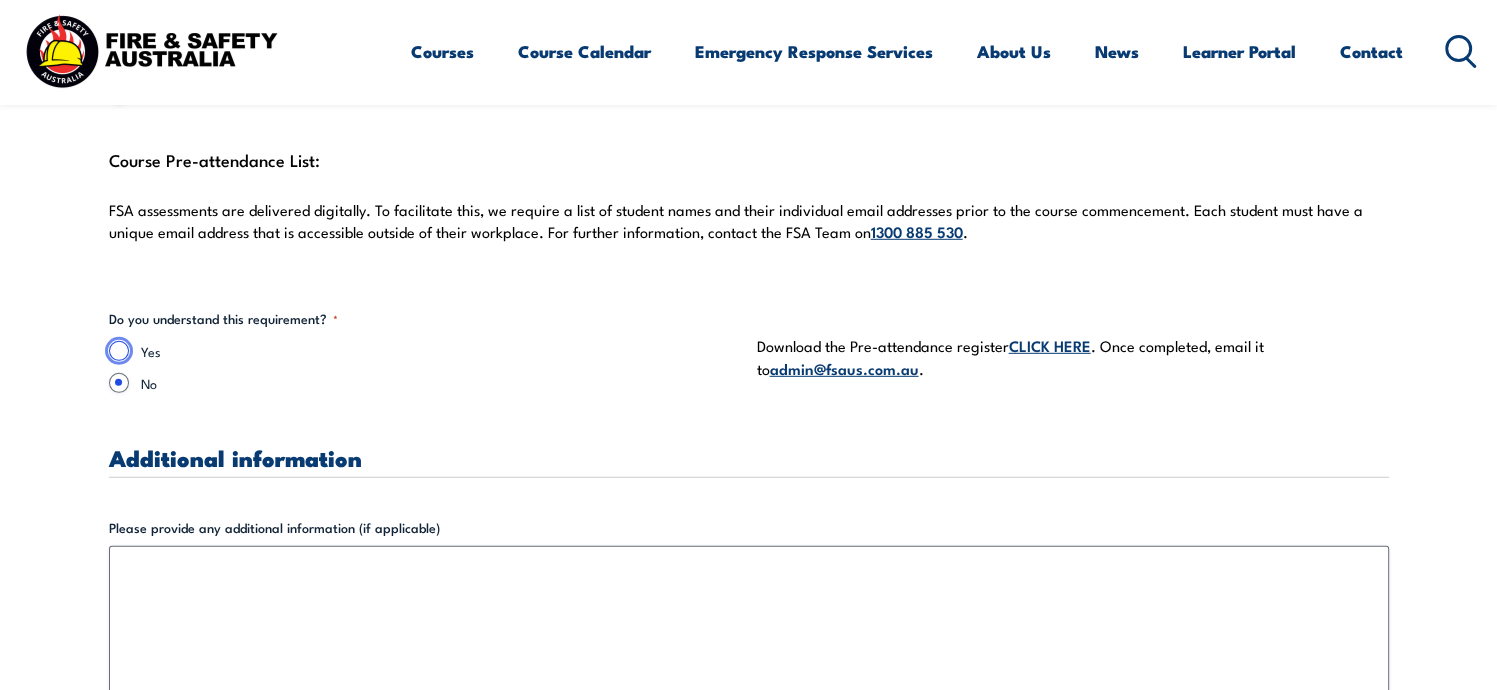 click on "Yes" at bounding box center (119, 351) 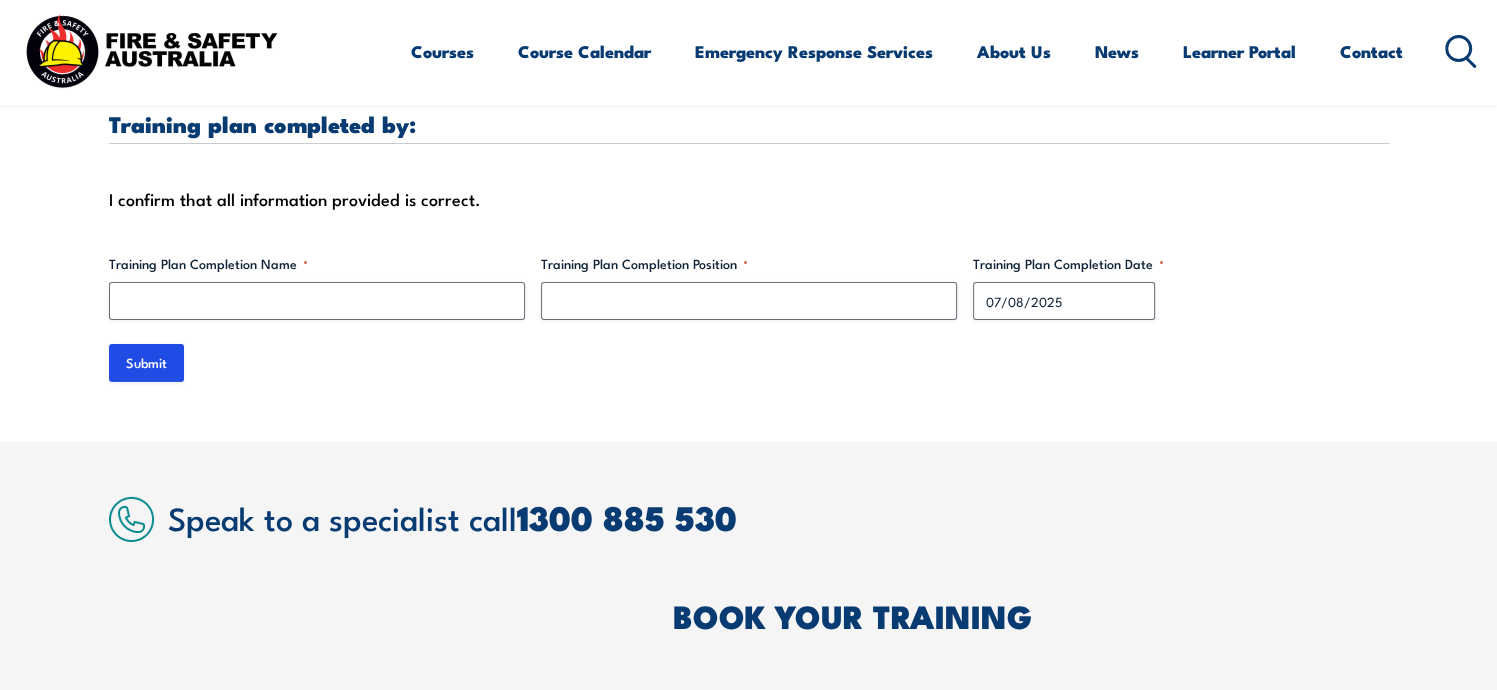 scroll, scrollTop: 6533, scrollLeft: 0, axis: vertical 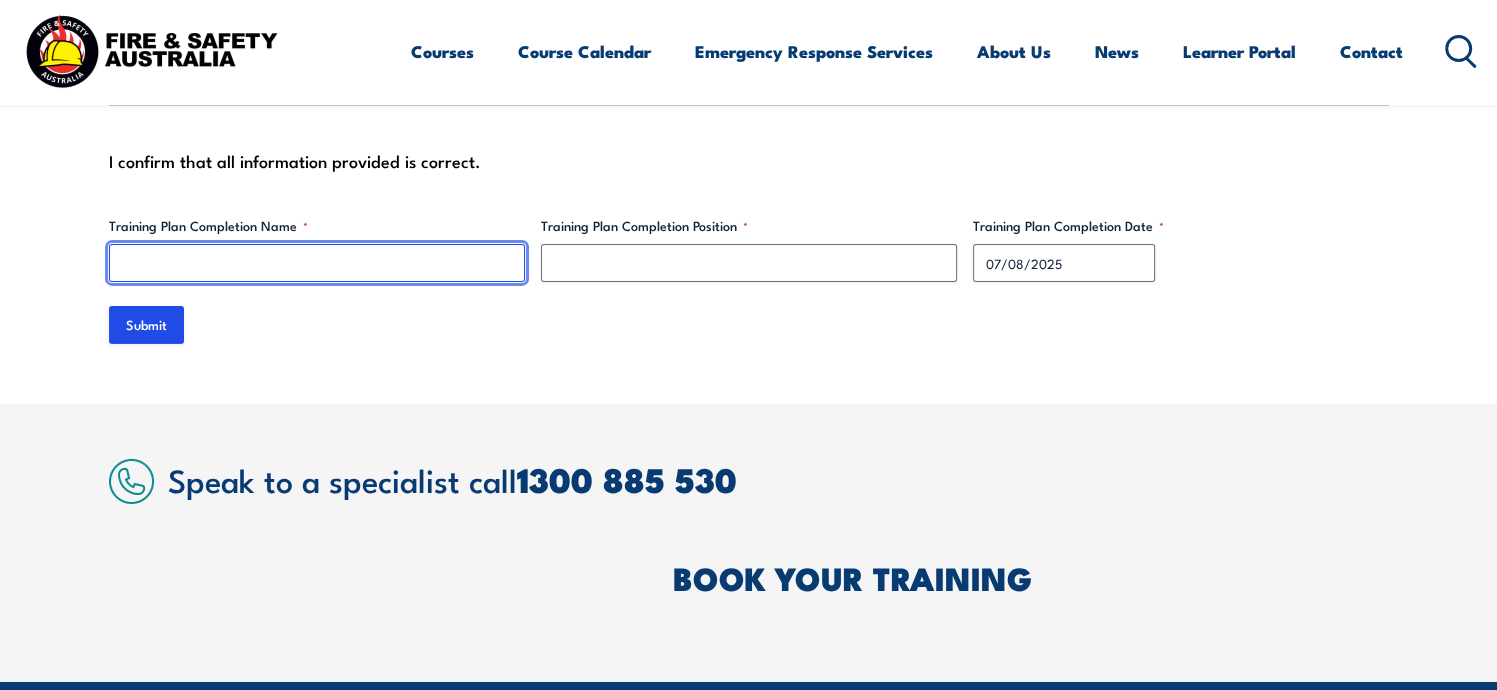 click on "Training Plan Completion Name *" at bounding box center (317, 263) 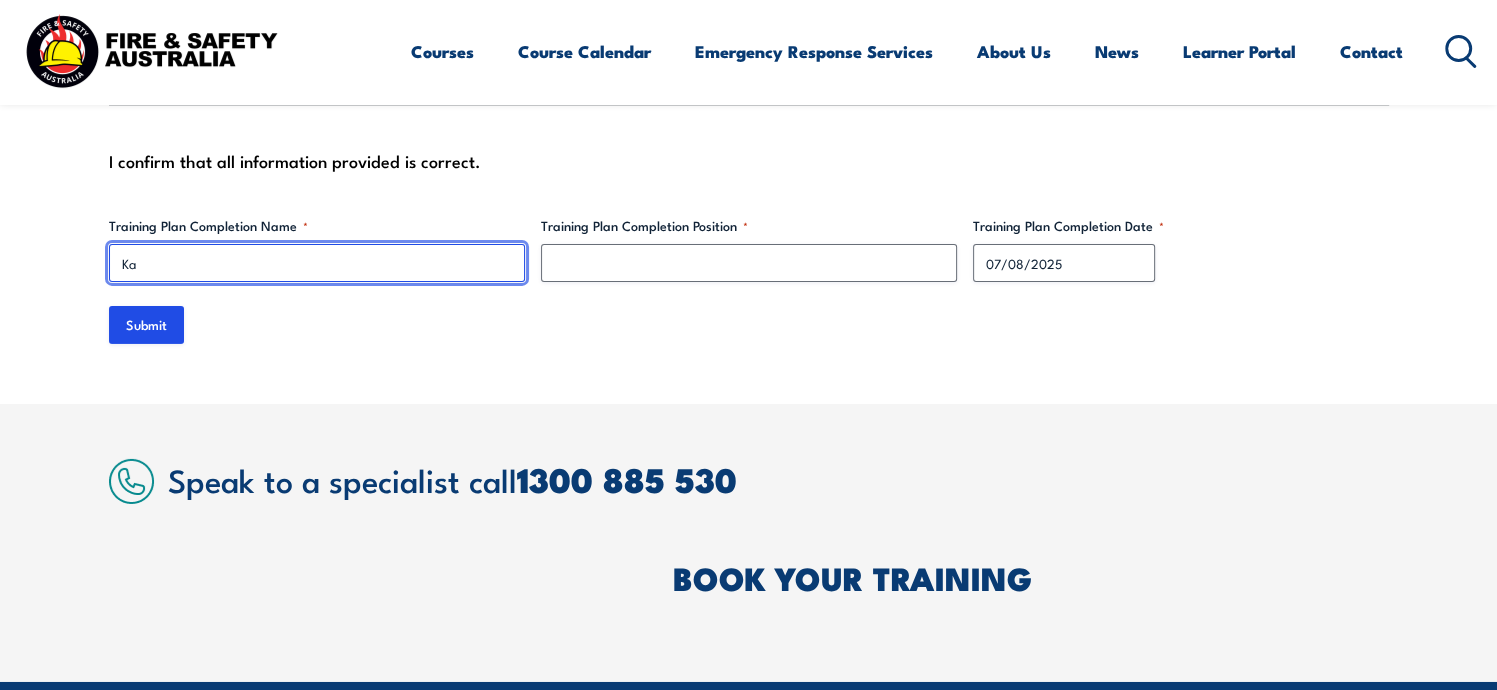type on "K" 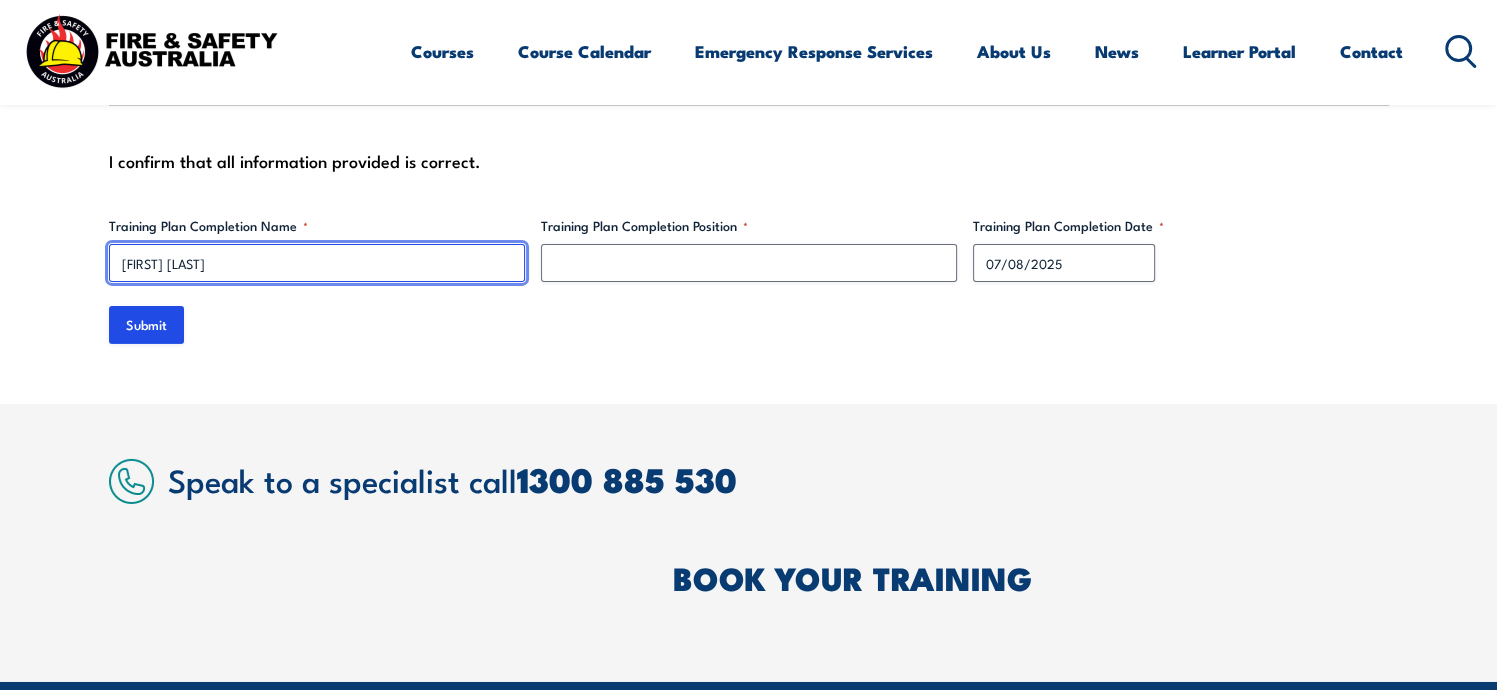type on "[FIRST] [LAST]" 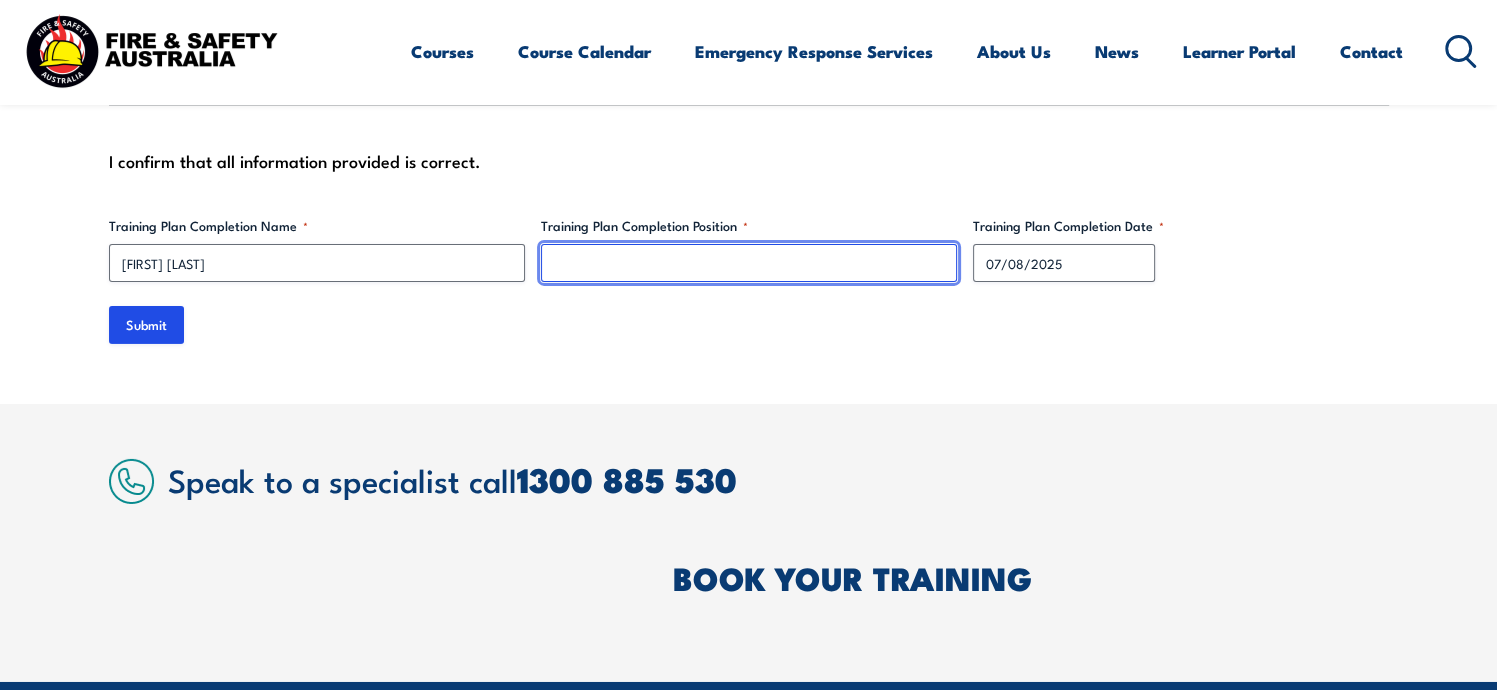 click on "Training Plan Completion Position *" at bounding box center (749, 263) 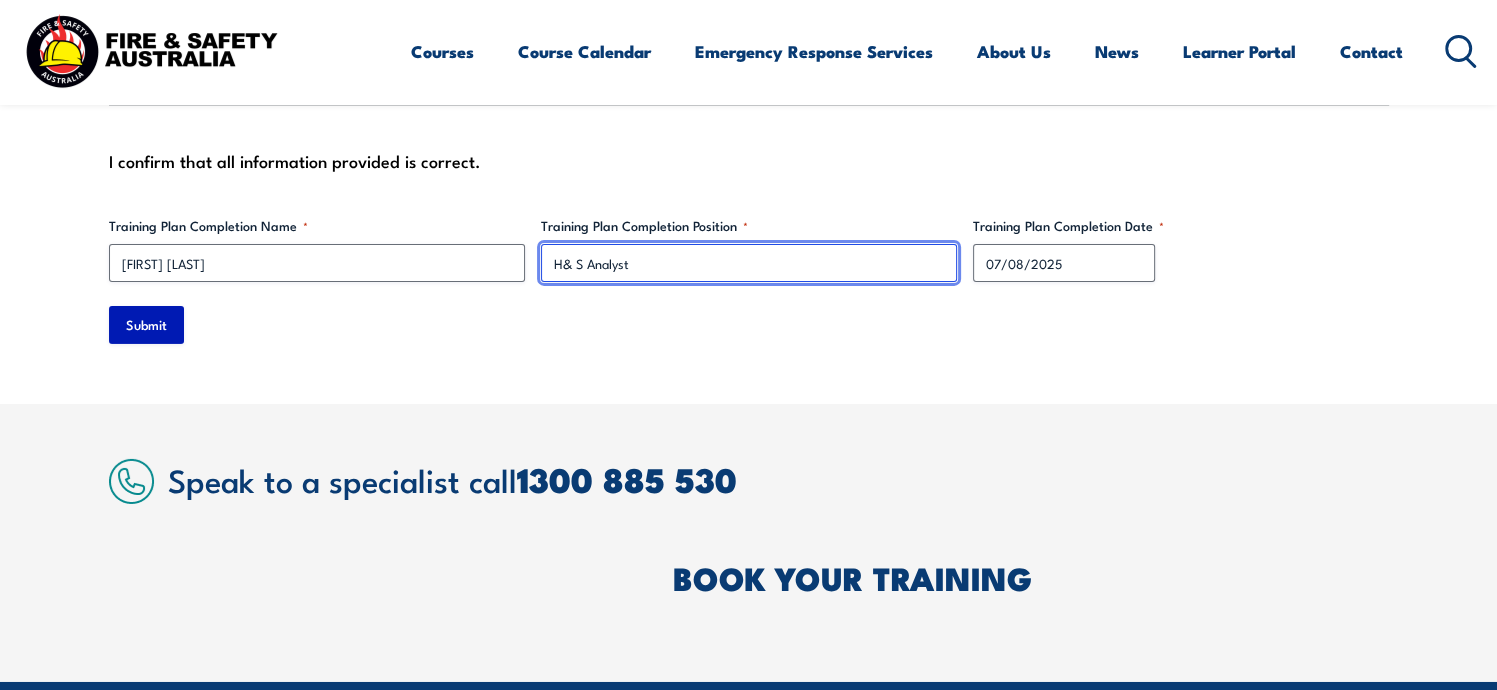type on "H& S Analyst" 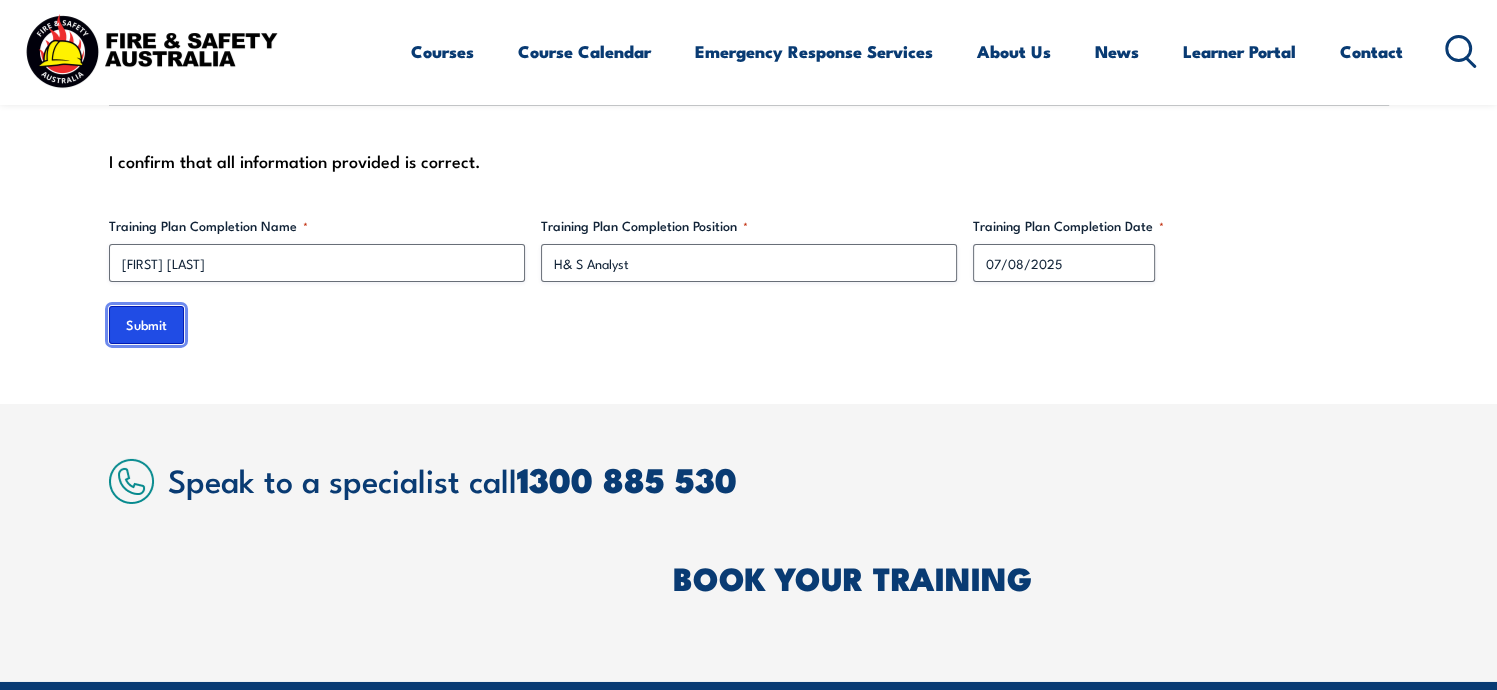 click on "Submit" at bounding box center (146, 325) 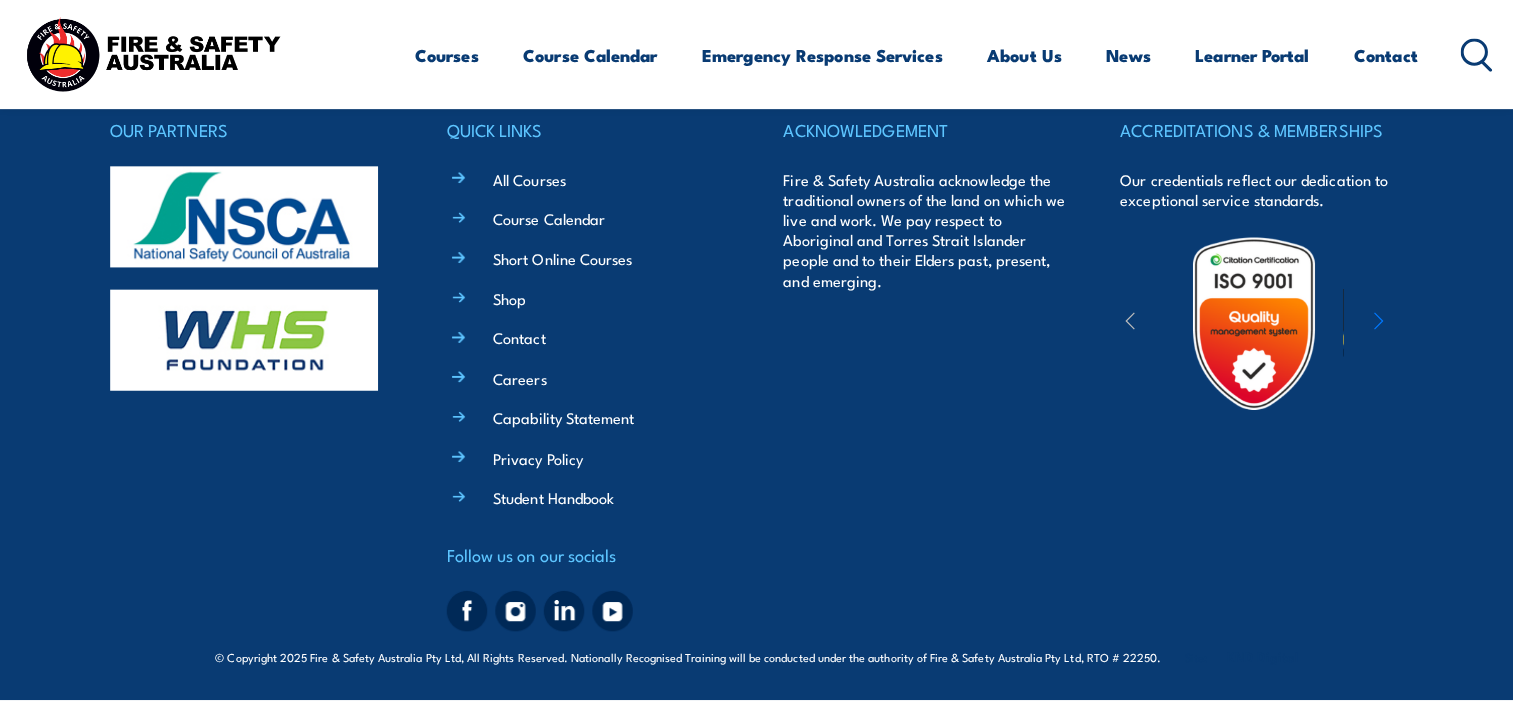 scroll, scrollTop: 1148, scrollLeft: 0, axis: vertical 